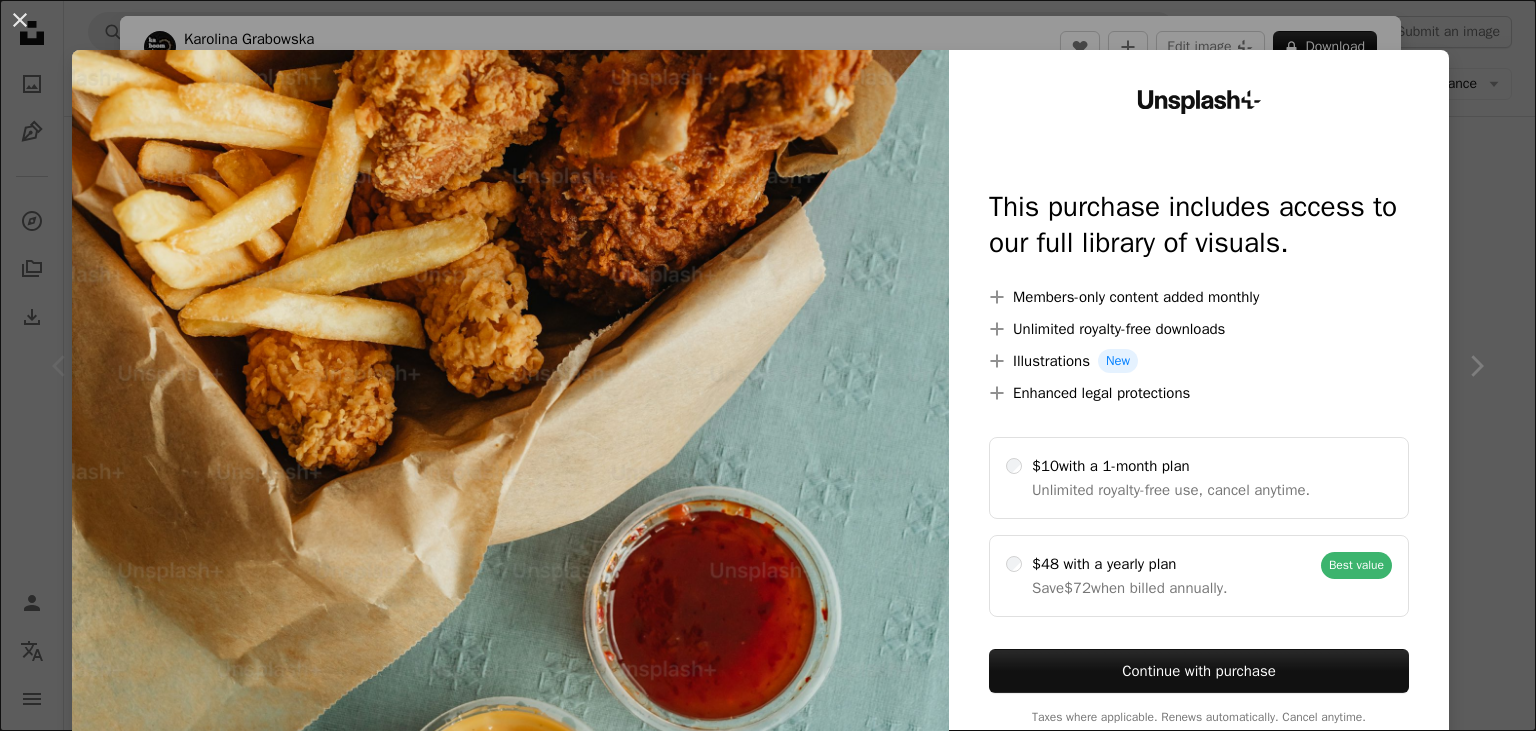 scroll, scrollTop: 230, scrollLeft: 0, axis: vertical 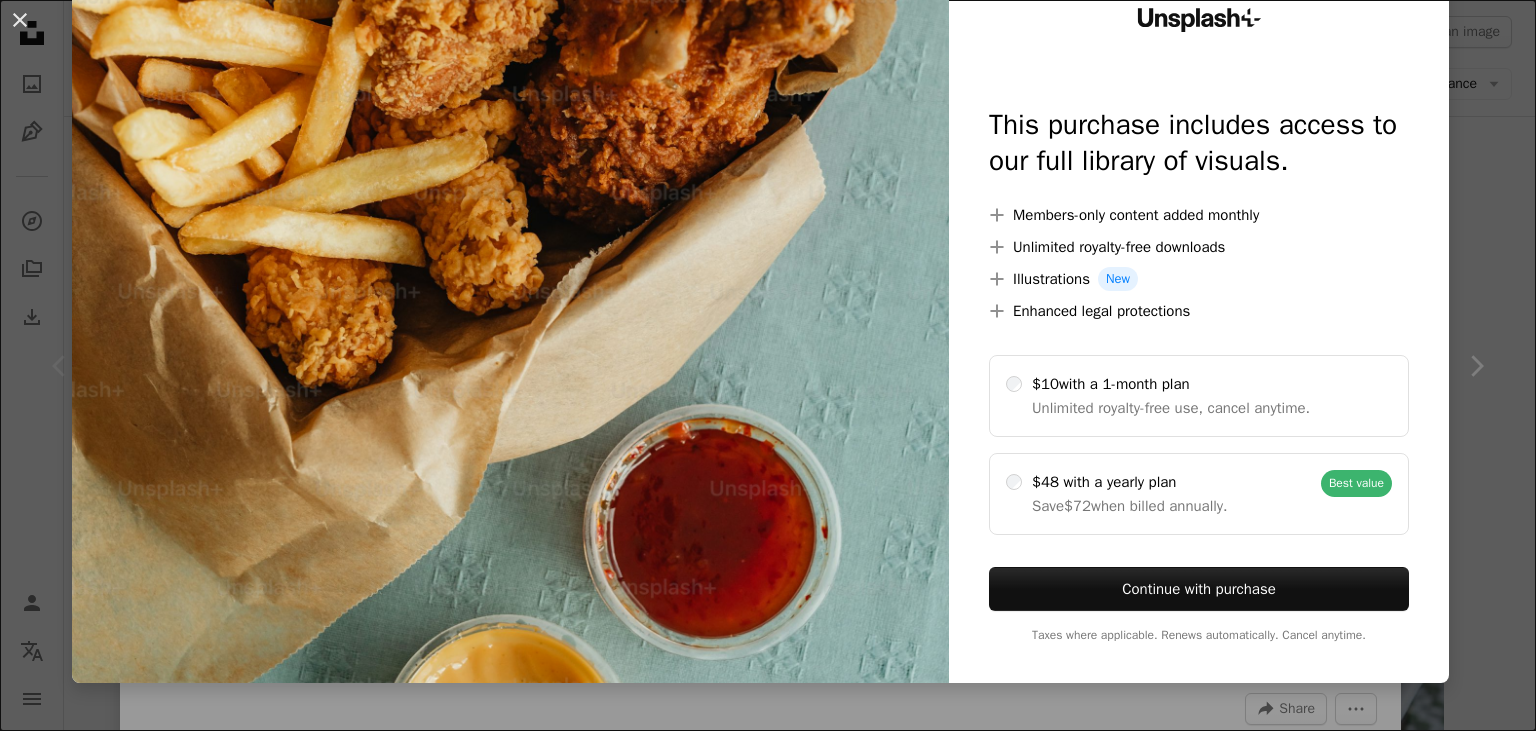 click on "An X shape Unsplash+ This purchase includes access to our full library of visuals. A plus sign Members-only content added monthly A plus sign Unlimited royalty-free downloads A plus sign Illustrations  New A plus sign Enhanced legal protections $10  with a 1-month plan Unlimited royalty-free use, cancel anytime. $48   with a yearly plan Save  $72  when billed annually. Best value Continue with purchase Taxes where applicable. Renews automatically. Cancel anytime." at bounding box center [768, 365] 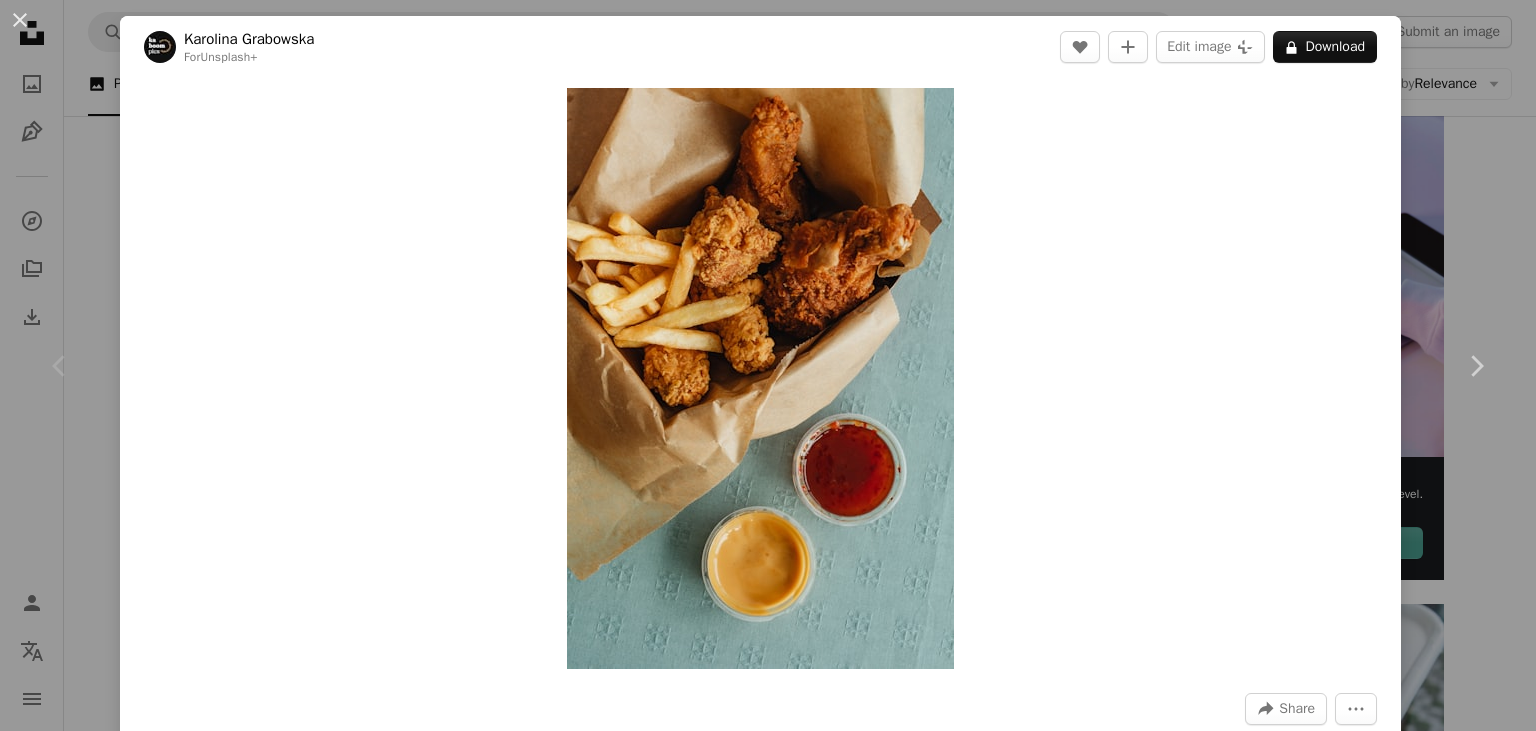 click on "An X shape Chevron left Chevron right [FIRST] [LAST] For  Unsplash+ A heart A plus sign Edit image   Plus sign for Unsplash+ A lock   Download Zoom in A forward-right arrow Share More Actions Calendar outlined Published on  May 10, 2023 Safety Licensed under the  Unsplash+ License food fast food fried chicken mcdonalds fries kfc chicken wings take away cooked chicken take out nugget dips munch american fast food mc donald's Free stock photos From this series Chevron right Plus sign for Unsplash+ Plus sign for Unsplash+ Plus sign for Unsplash+ Plus sign for Unsplash+ Plus sign for Unsplash+ Plus sign for Unsplash+ Plus sign for Unsplash+ Plus sign for Unsplash+ Plus sign for Unsplash+ Plus sign for Unsplash+ Related images Plus sign for Unsplash+ A heart A plus sign [FIRST] [LAST] For  Unsplash+ A lock   Download Plus sign for Unsplash+ A heart A plus sign [FIRST] [LAST] For  Unsplash+ A lock   Download Plus sign for Unsplash+ A heart A plus sign [FIRST] [LAST] For  Unsplash+ A lock   Download" at bounding box center [768, 365] 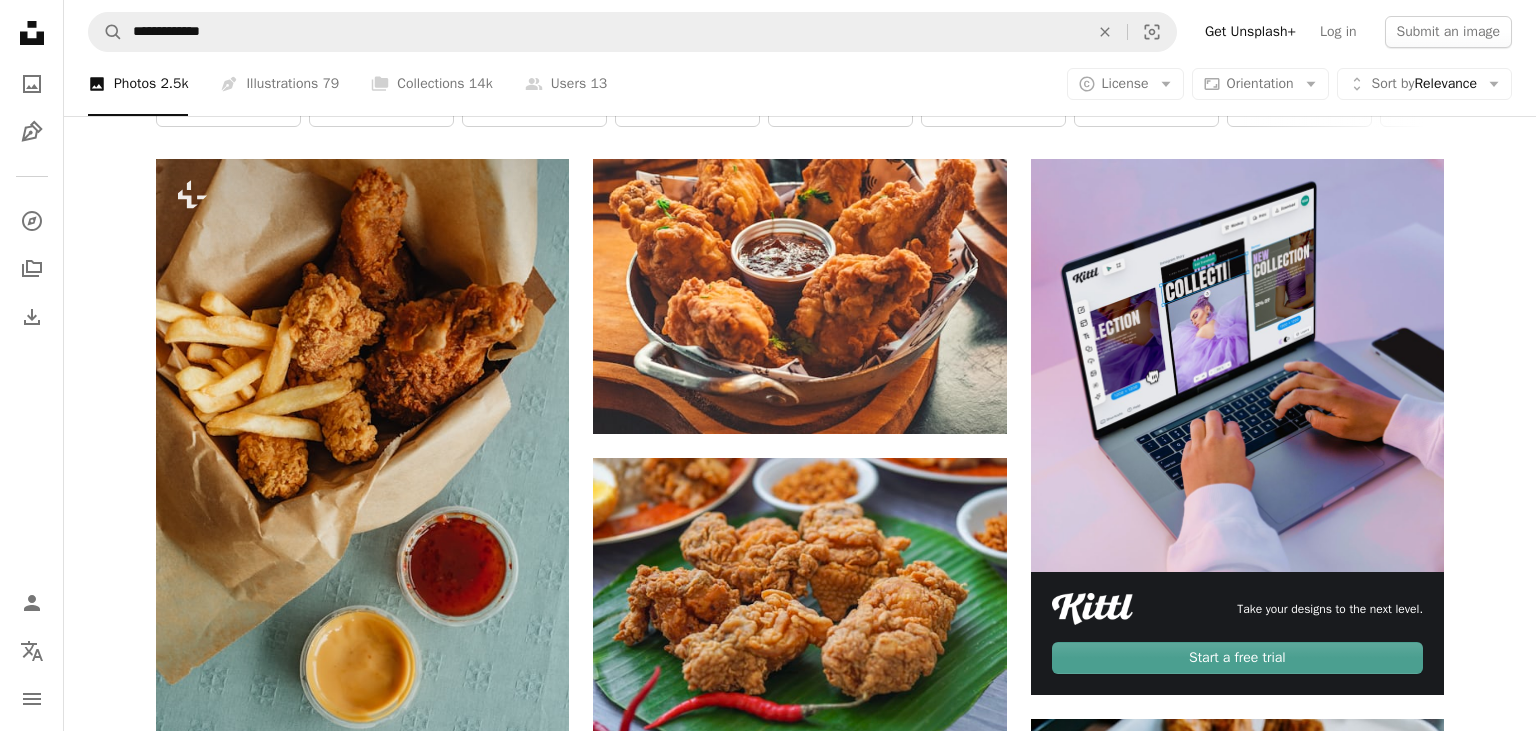 scroll, scrollTop: 0, scrollLeft: 0, axis: both 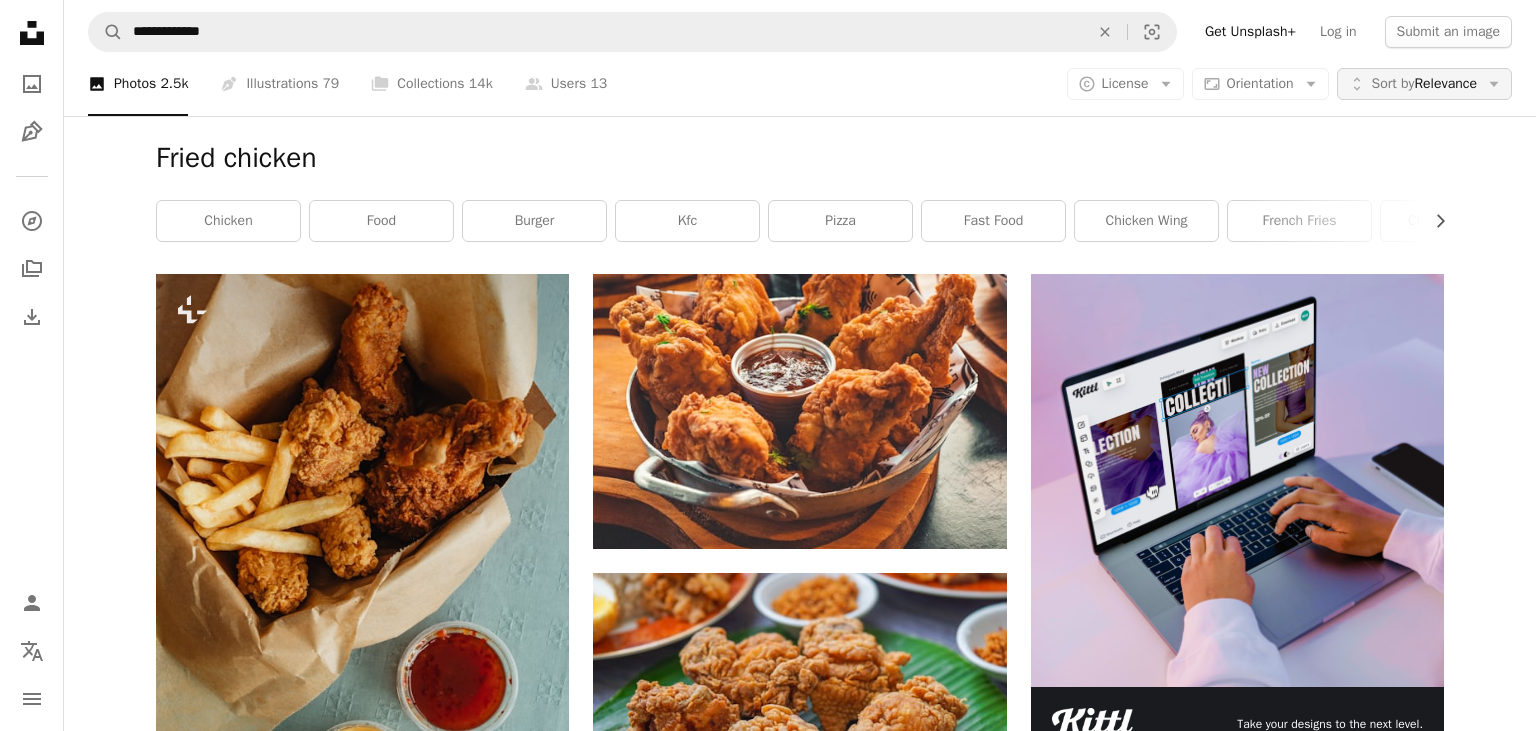 click on "Sort by  Relevance" at bounding box center [1424, 84] 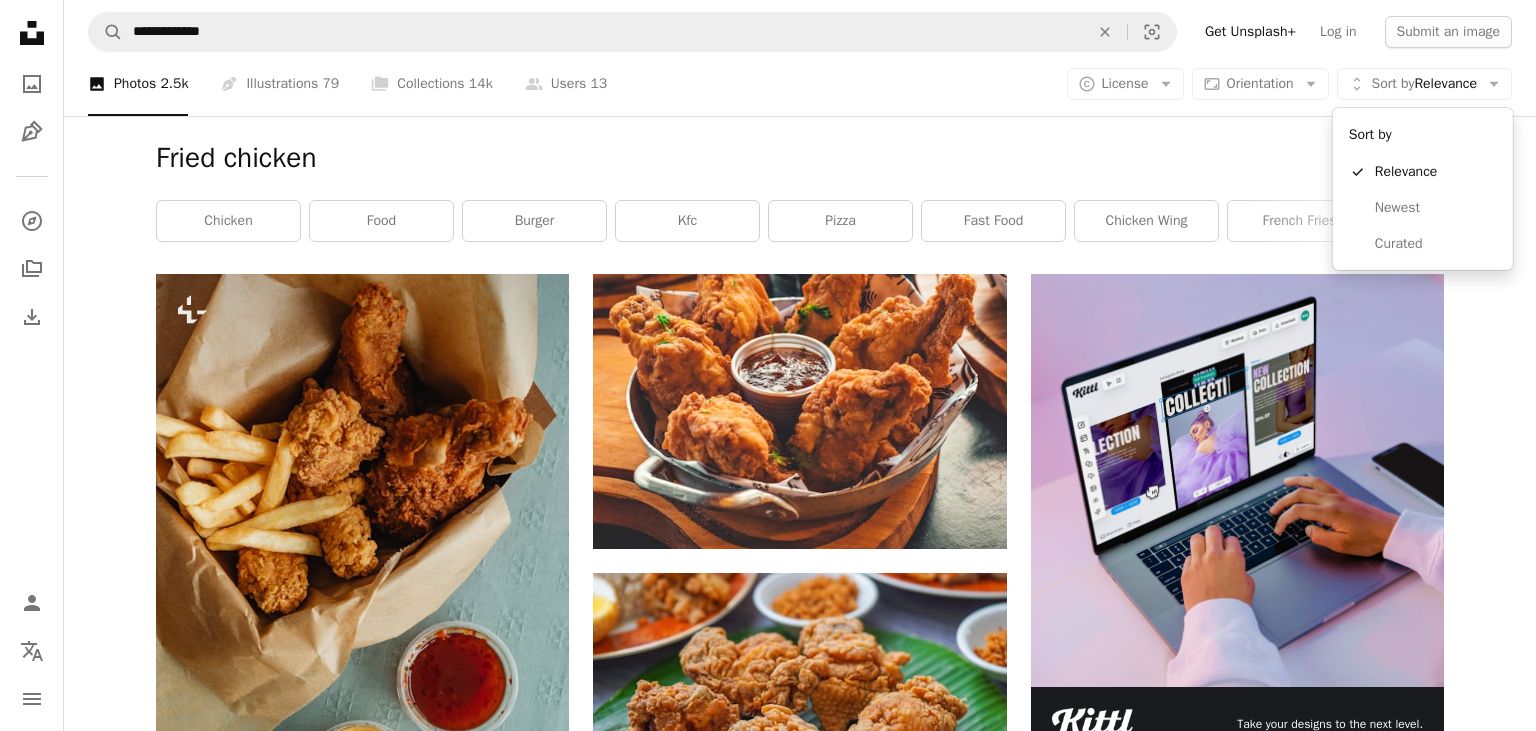 click on "**********" at bounding box center [768, 2527] 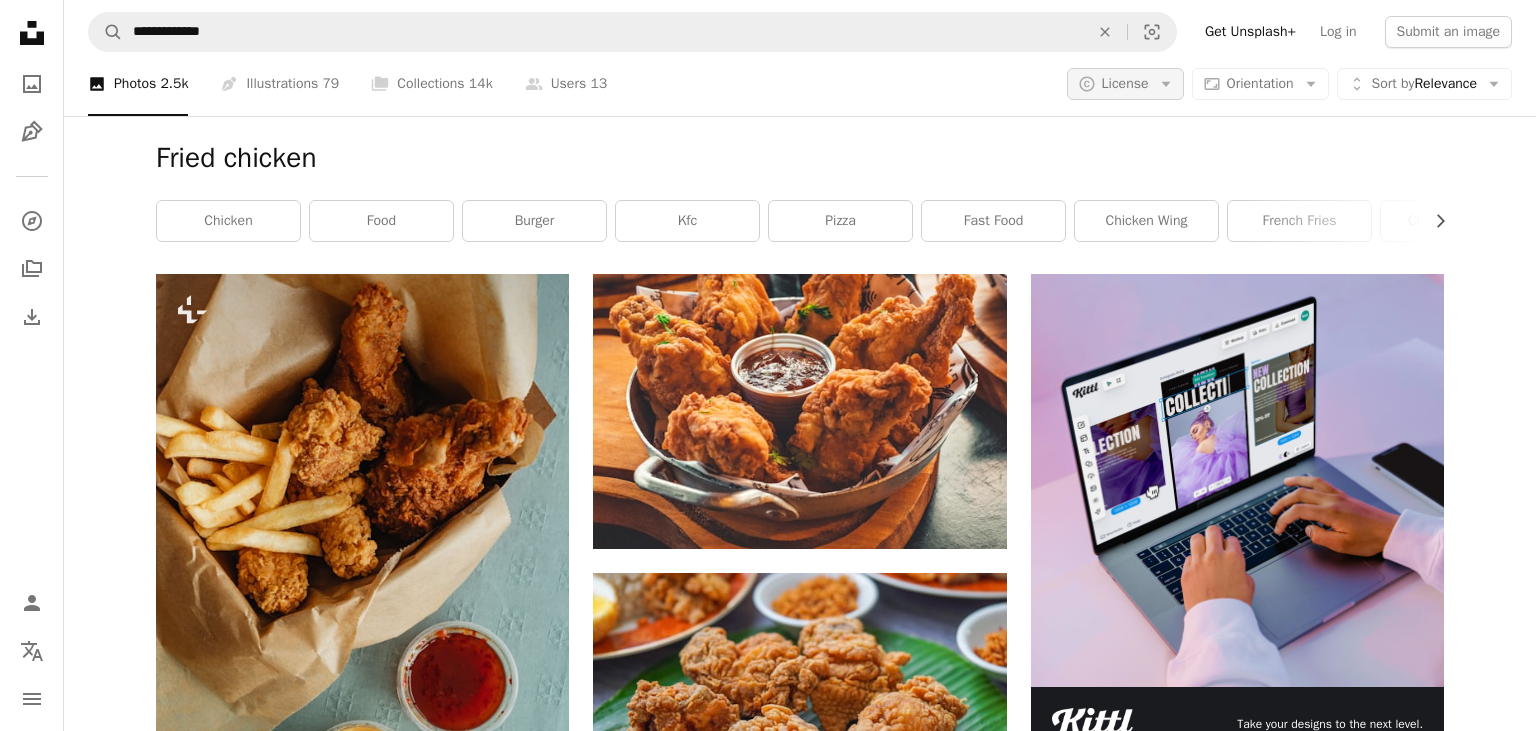 click on "A copyright icon © License Arrow down" at bounding box center (1125, 84) 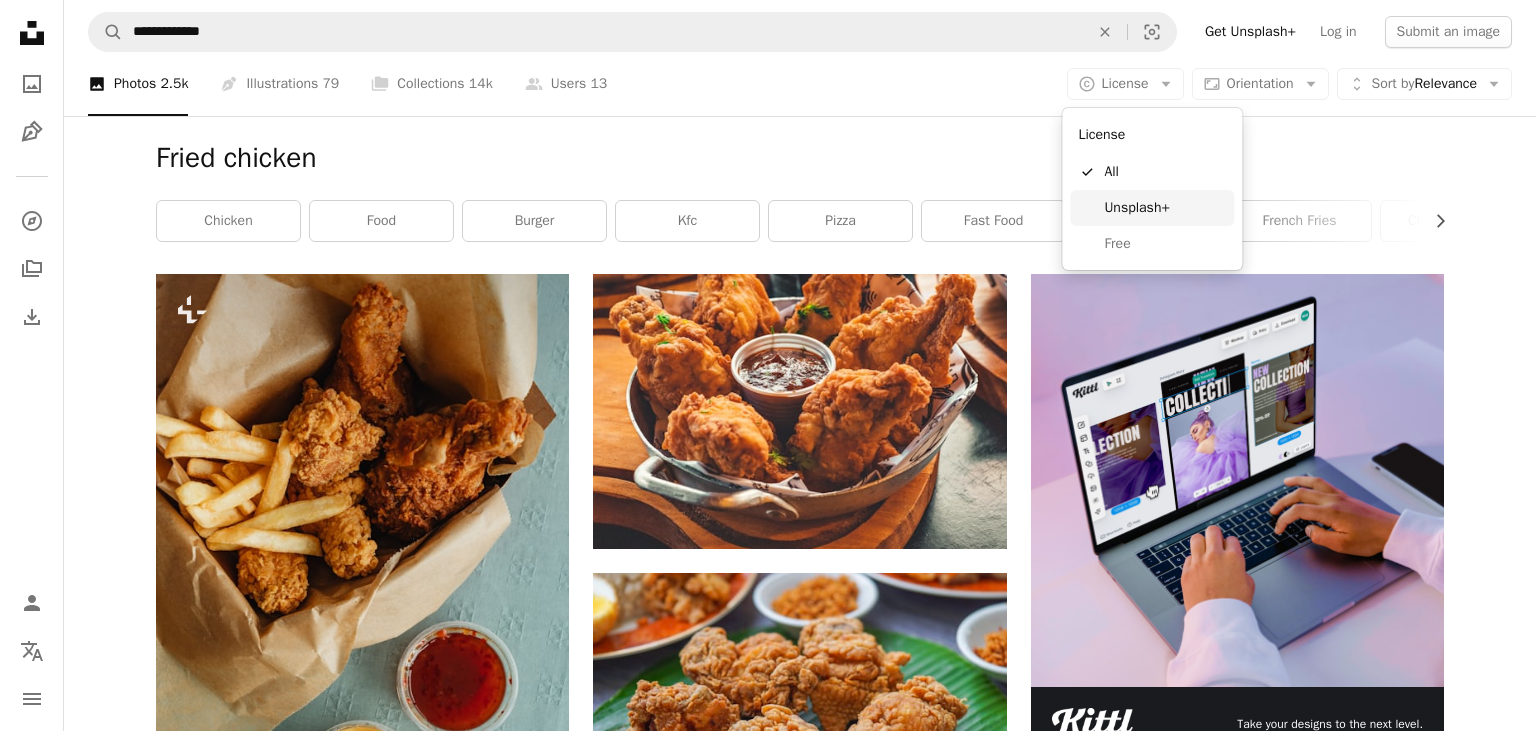 click on "Free" at bounding box center (1152, 244) 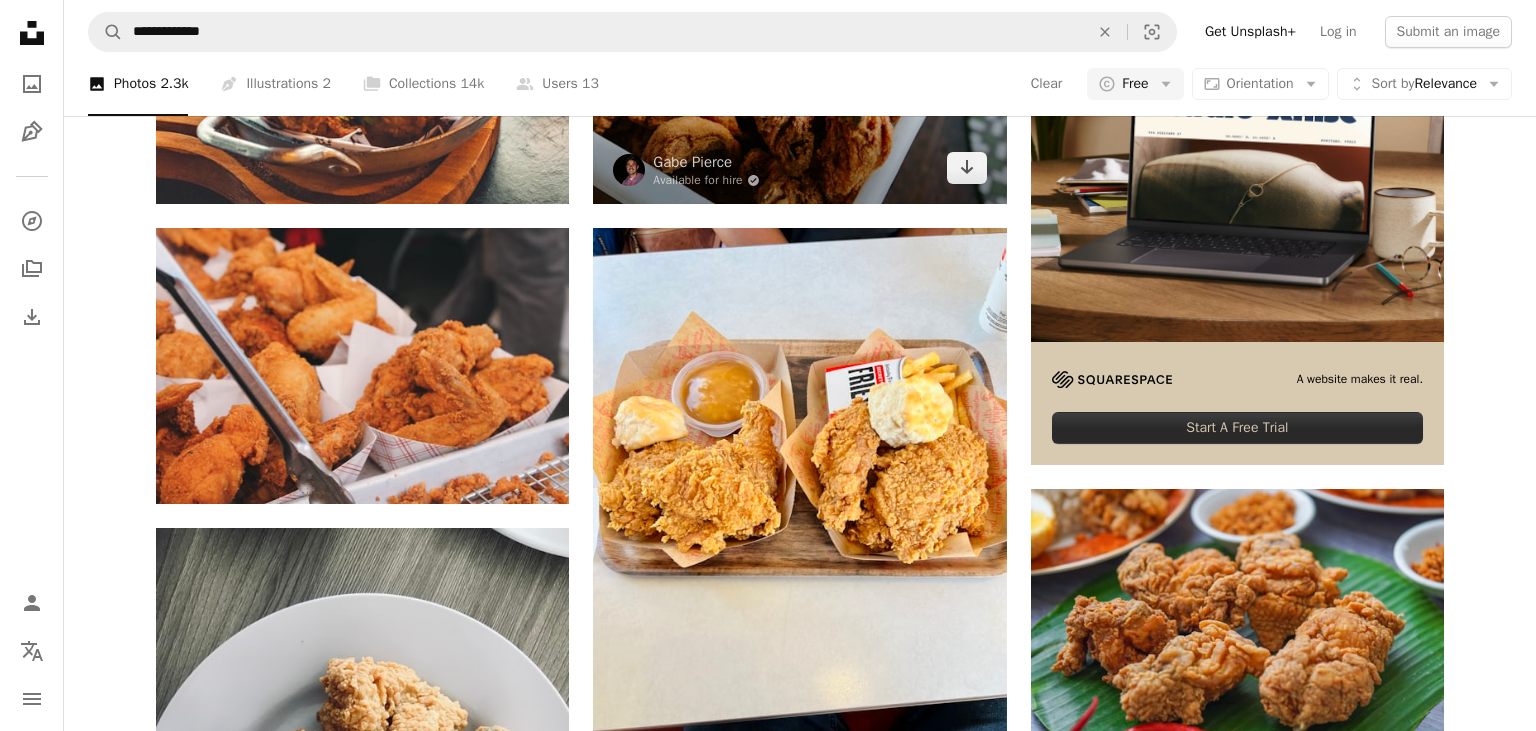scroll, scrollTop: 0, scrollLeft: 0, axis: both 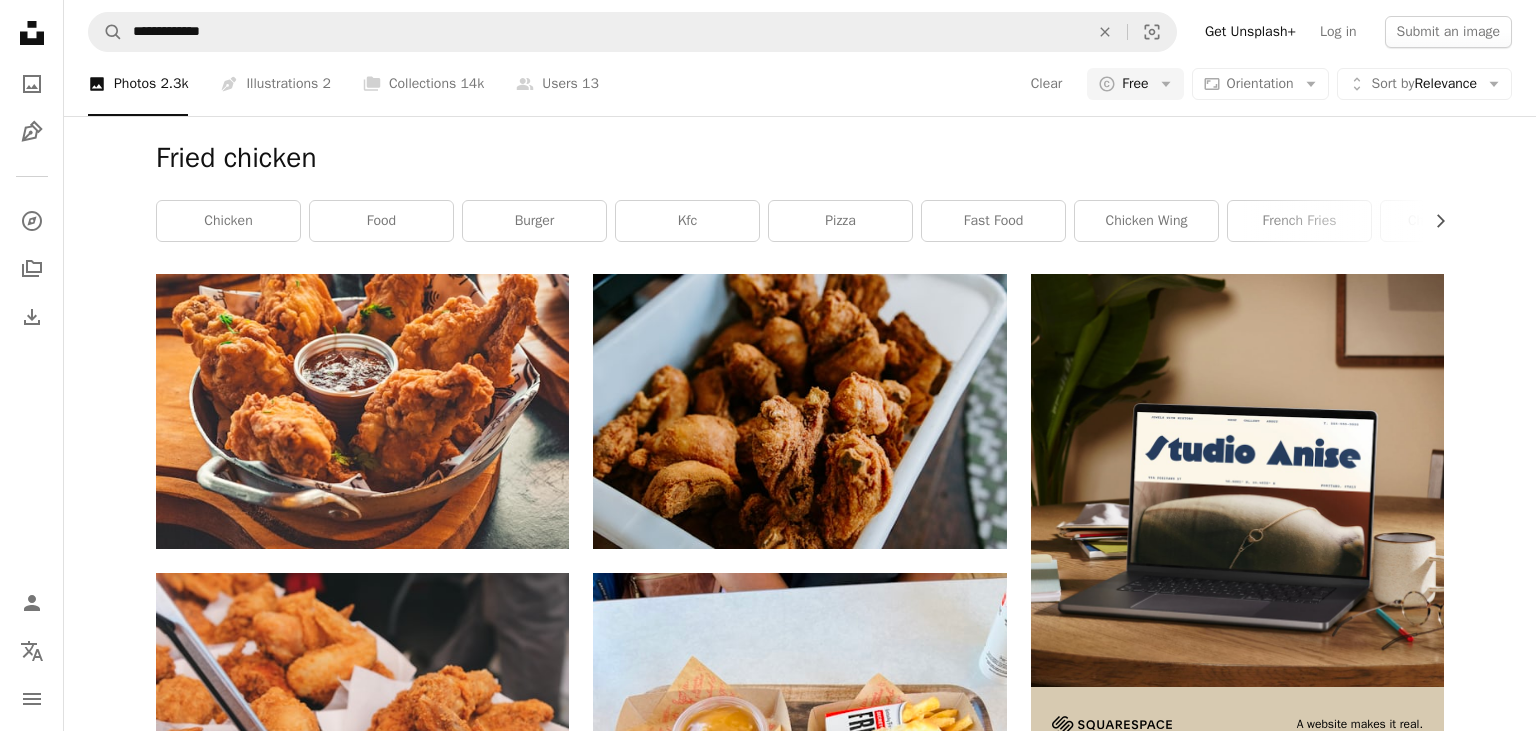 click at bounding box center [1237, 971] 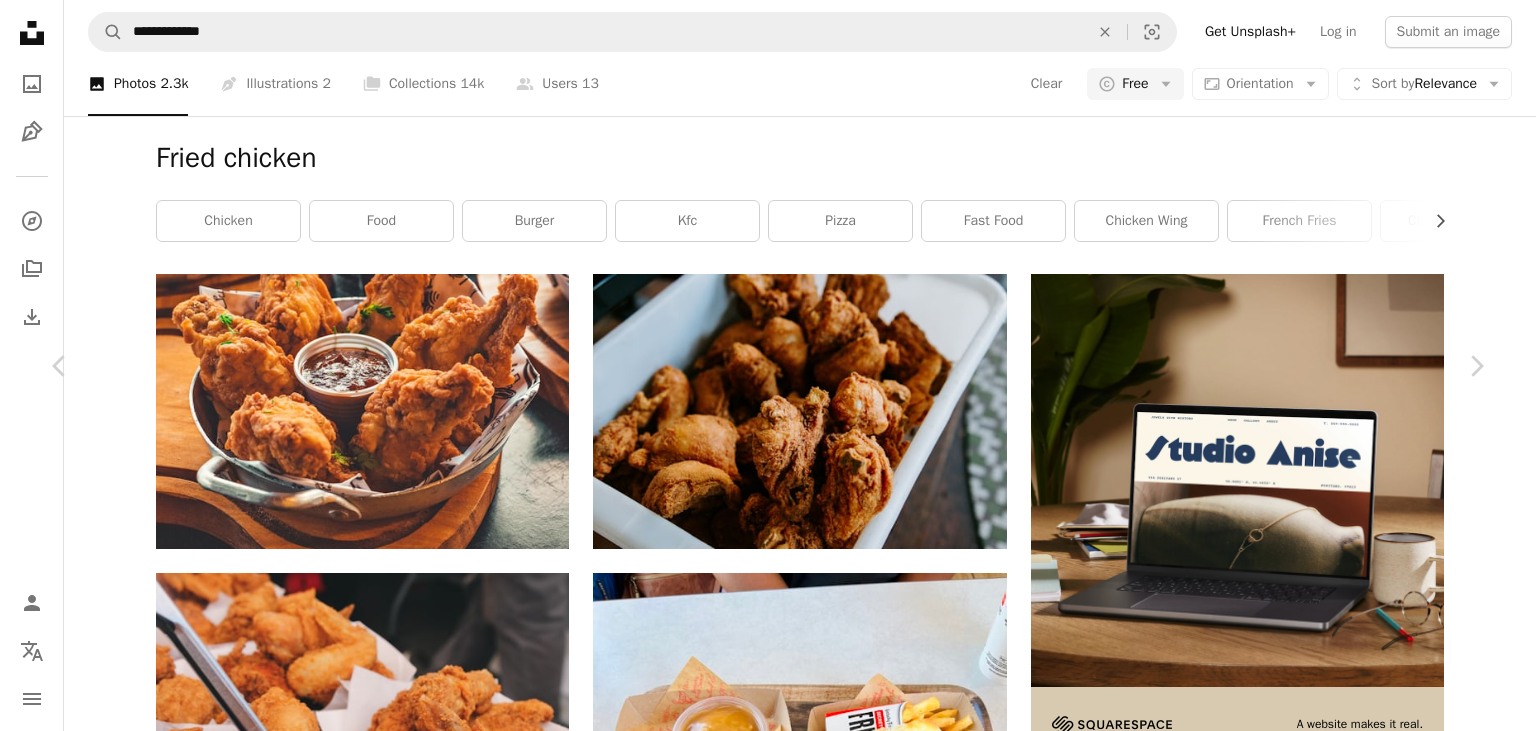 click on "Download free" at bounding box center [1287, 4607] 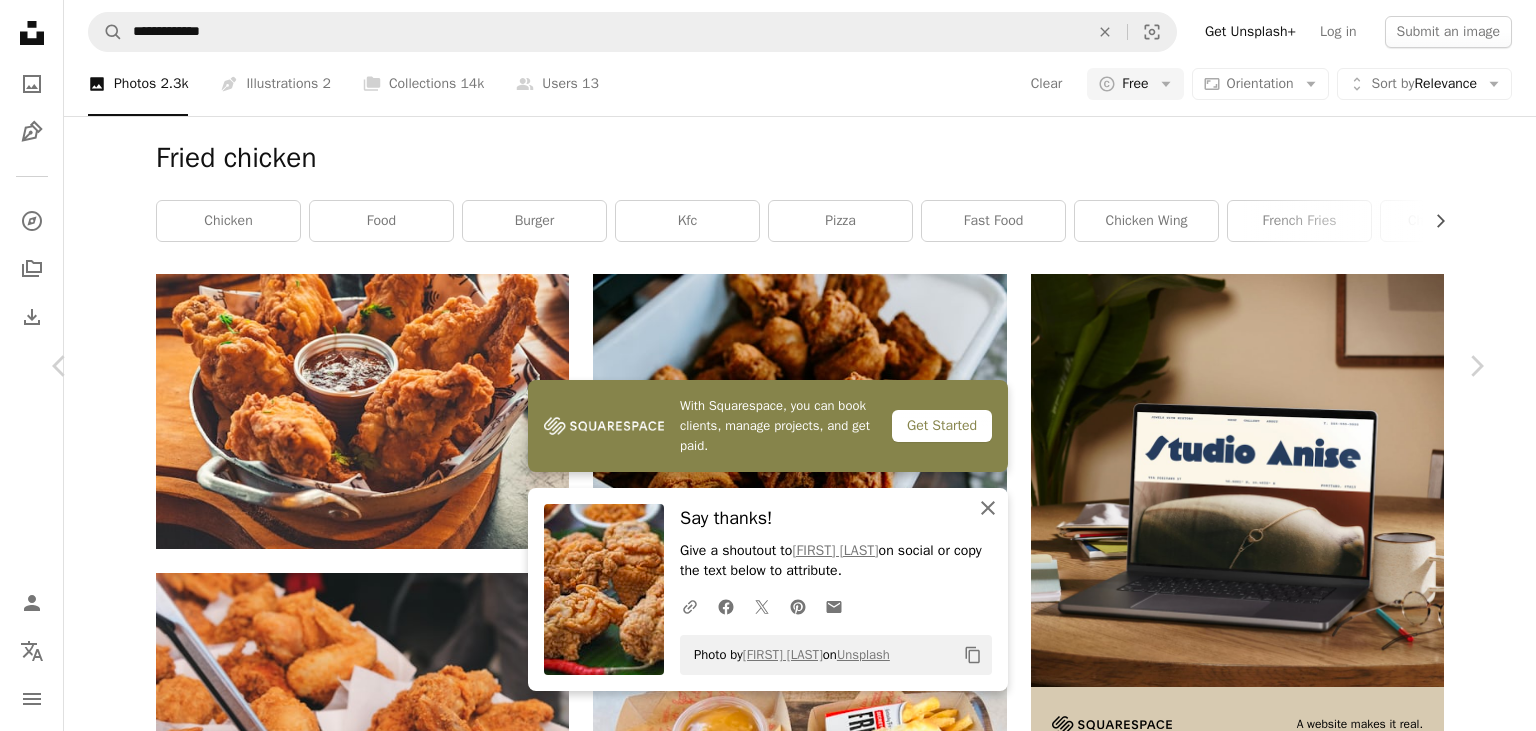 click 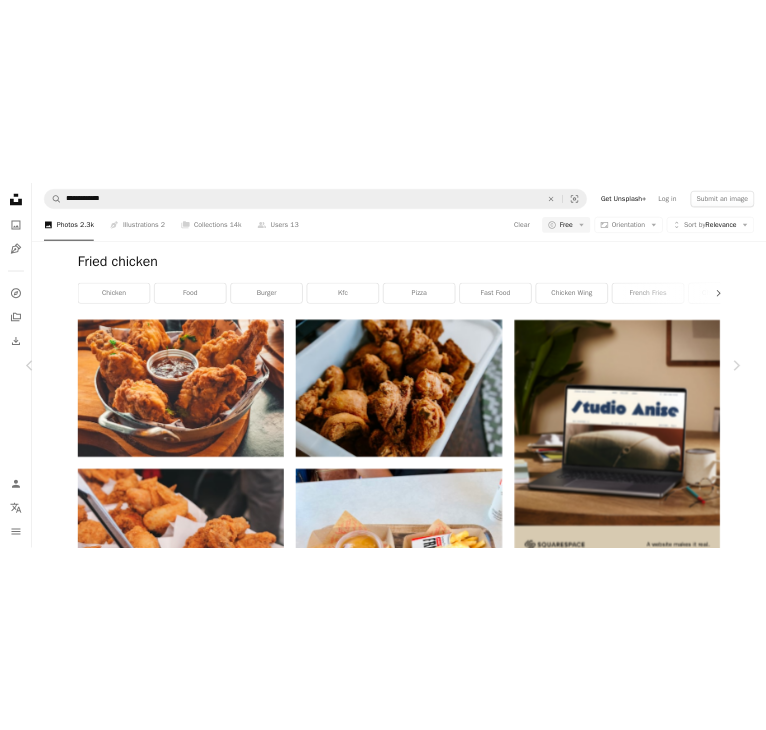 scroll, scrollTop: 48, scrollLeft: 0, axis: vertical 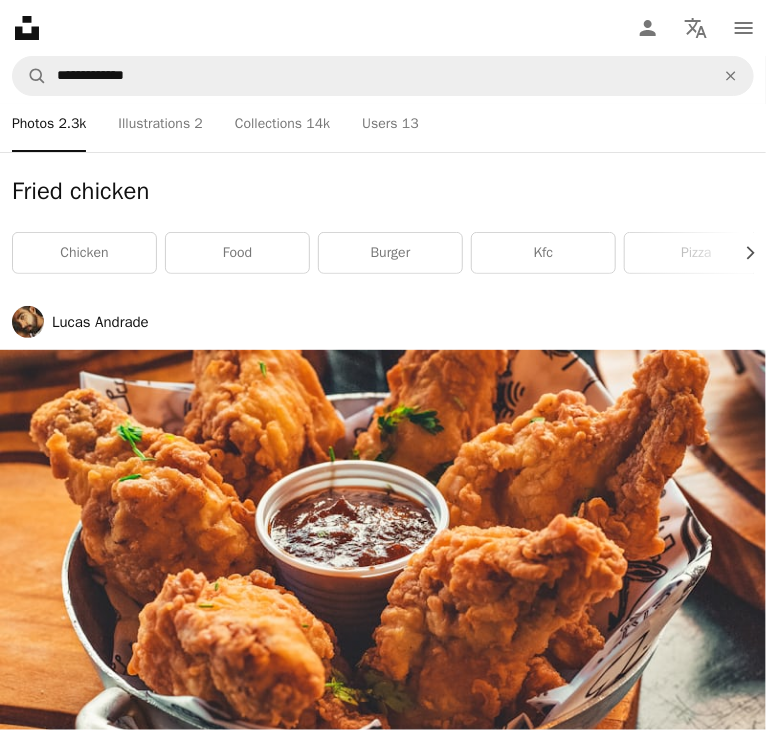 click on "Chevron down" 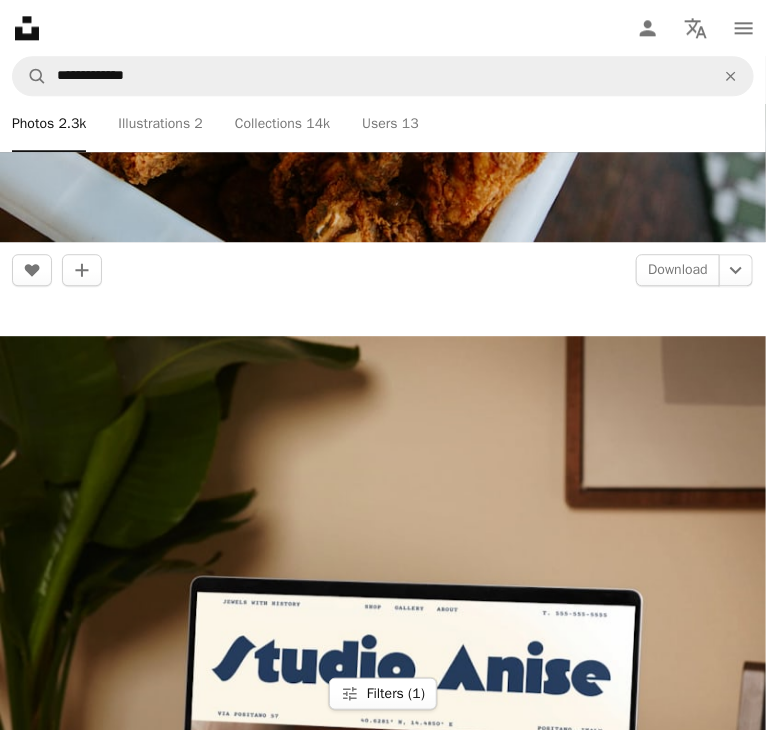 scroll, scrollTop: 1497, scrollLeft: 0, axis: vertical 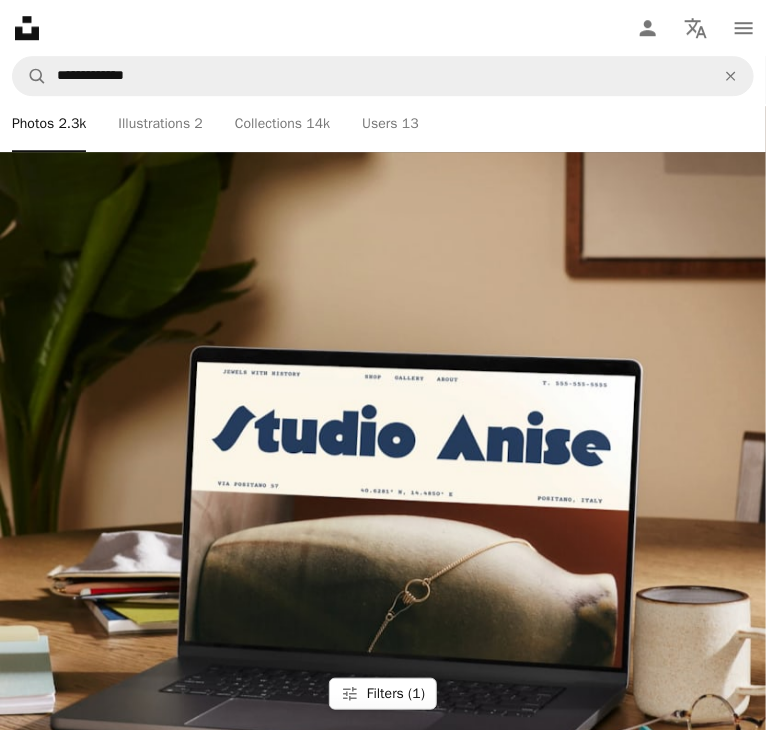 click at bounding box center [383, 1310] 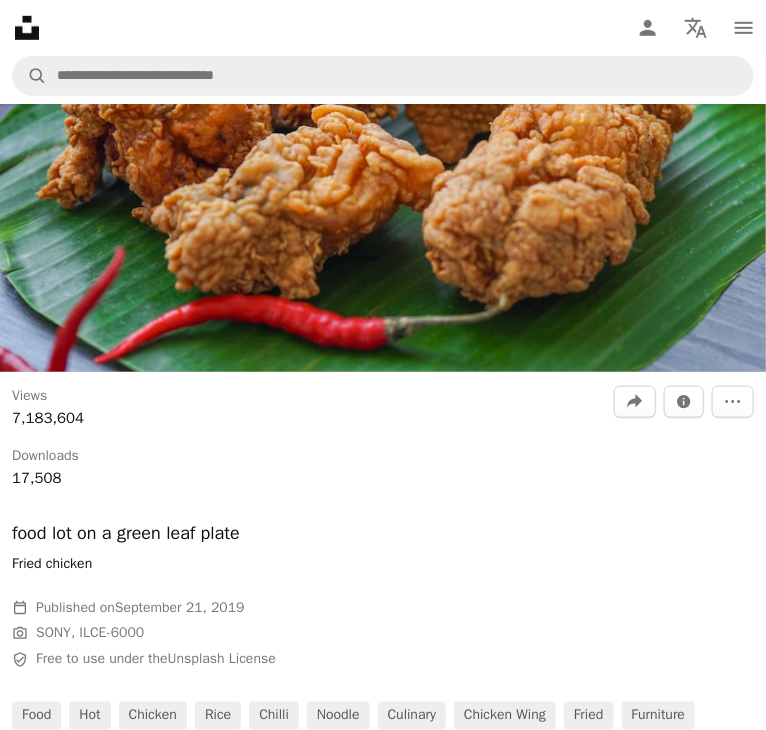 scroll, scrollTop: 460, scrollLeft: 0, axis: vertical 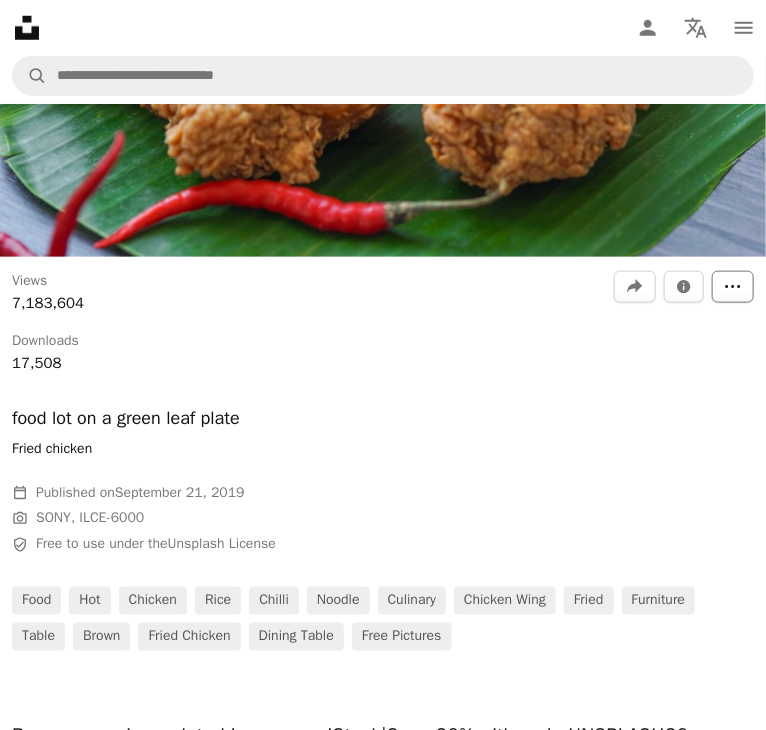 click on "More Actions" 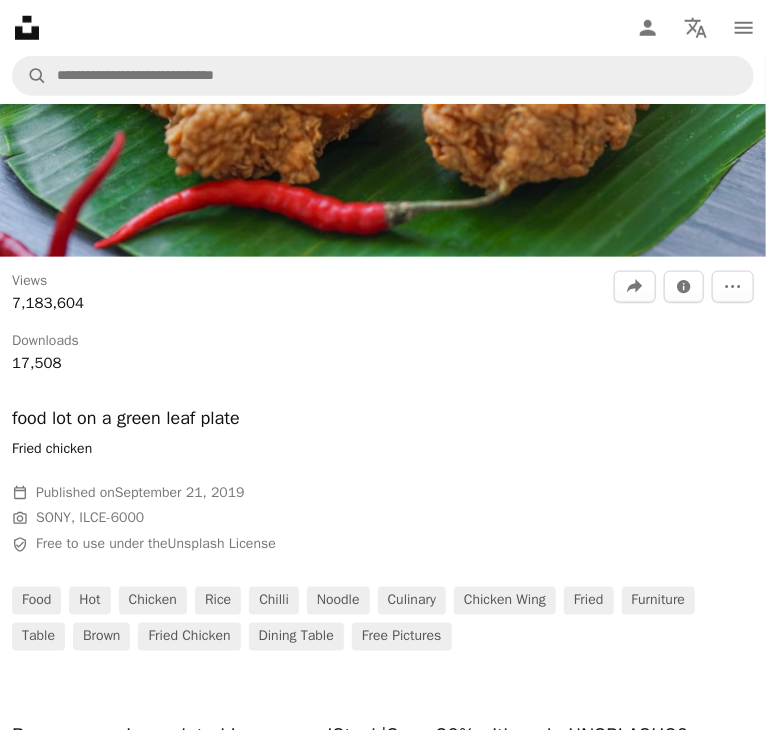 drag, startPoint x: 630, startPoint y: 350, endPoint x: 367, endPoint y: 290, distance: 269.7573 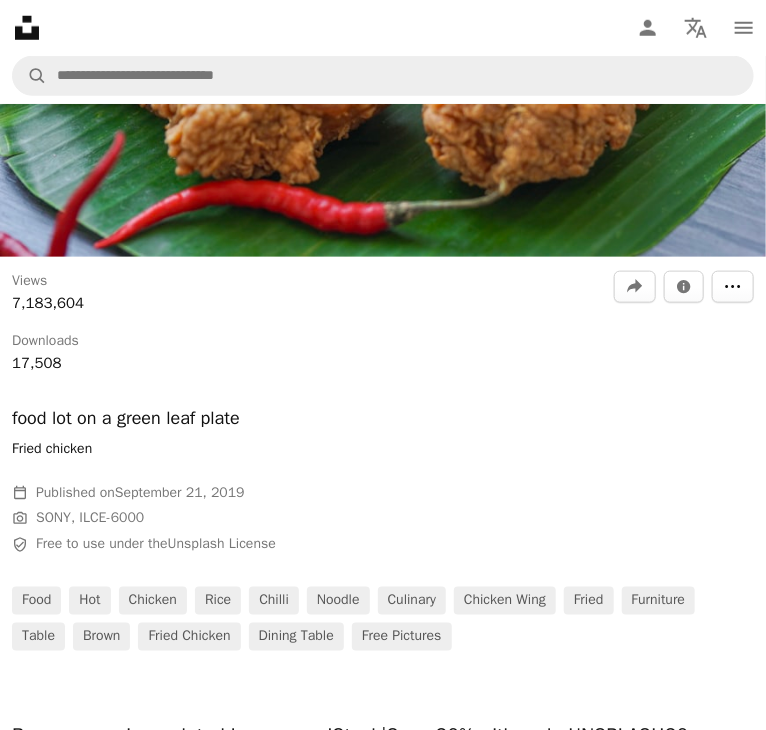 scroll, scrollTop: 0, scrollLeft: 0, axis: both 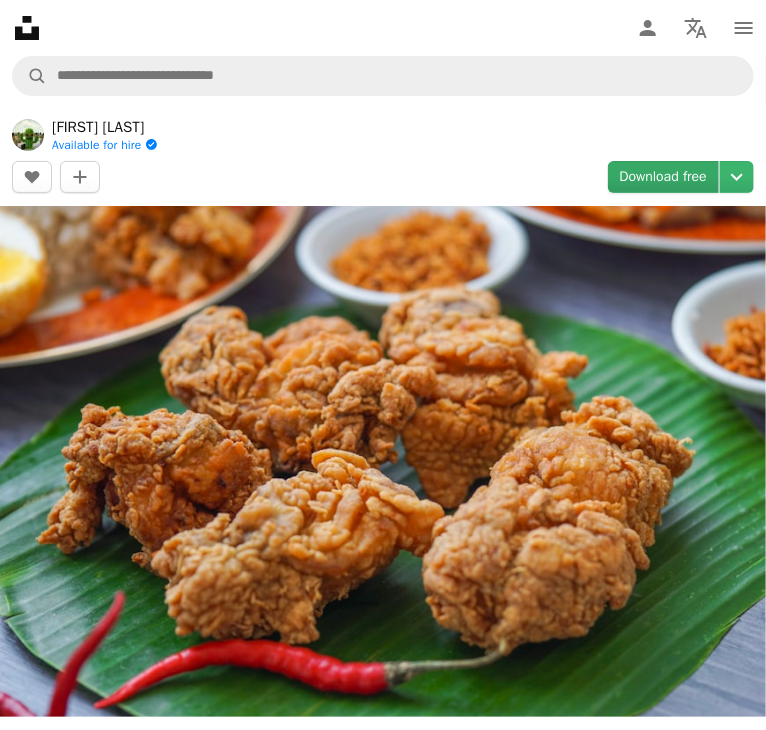 click on "Download free" at bounding box center (664, 177) 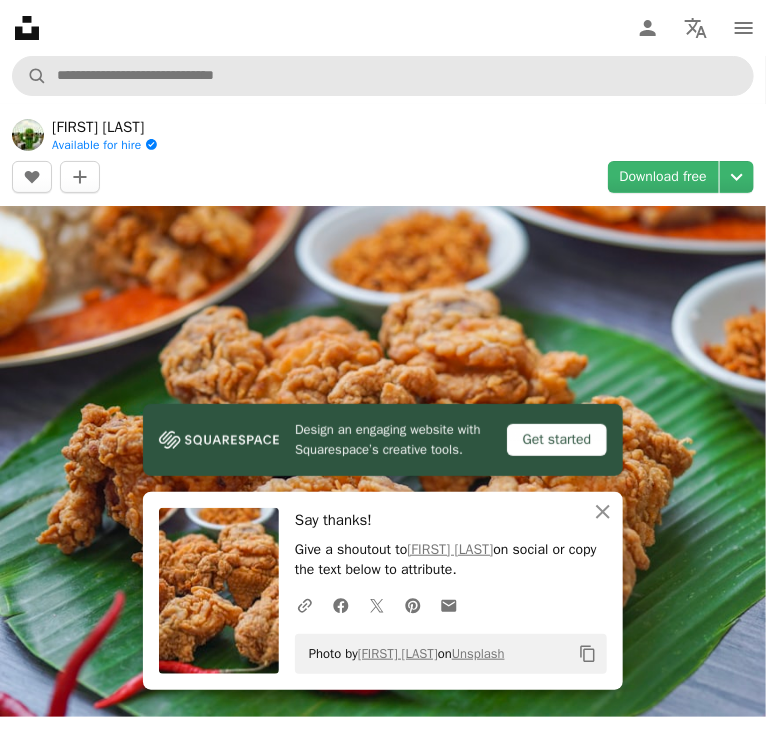 click on "A magnifying glass" at bounding box center (383, 76) 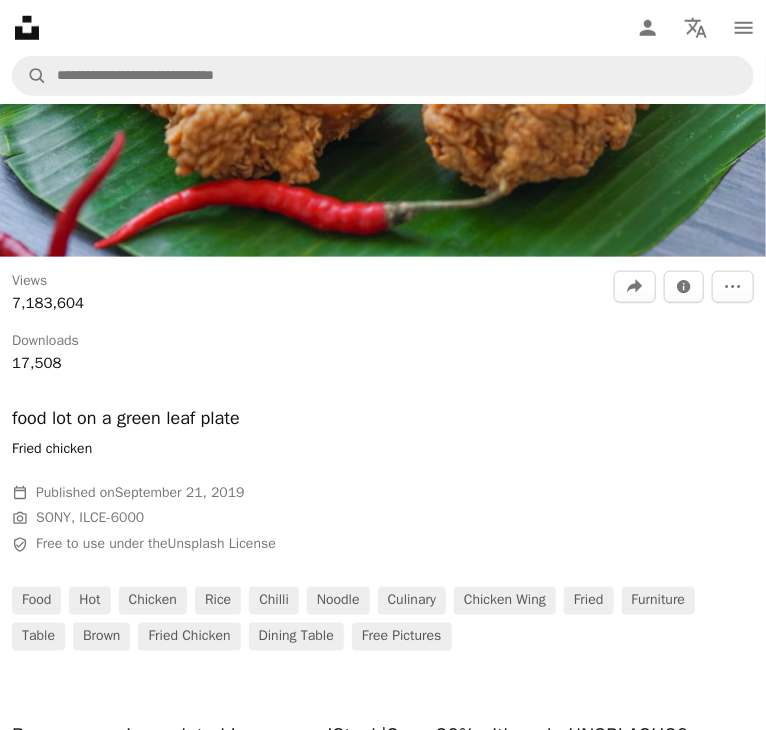 scroll, scrollTop: 0, scrollLeft: 0, axis: both 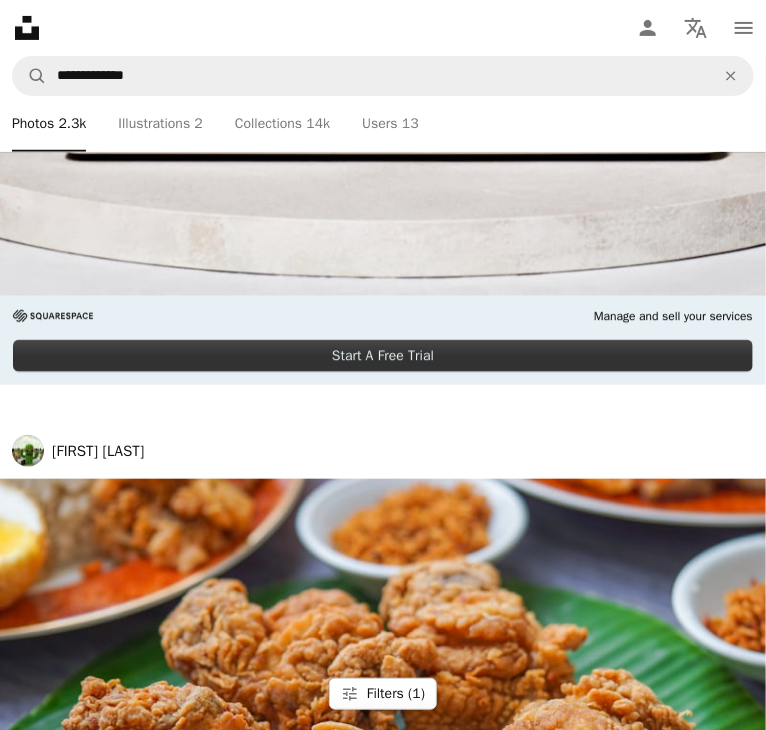 click at bounding box center (383, 1383) 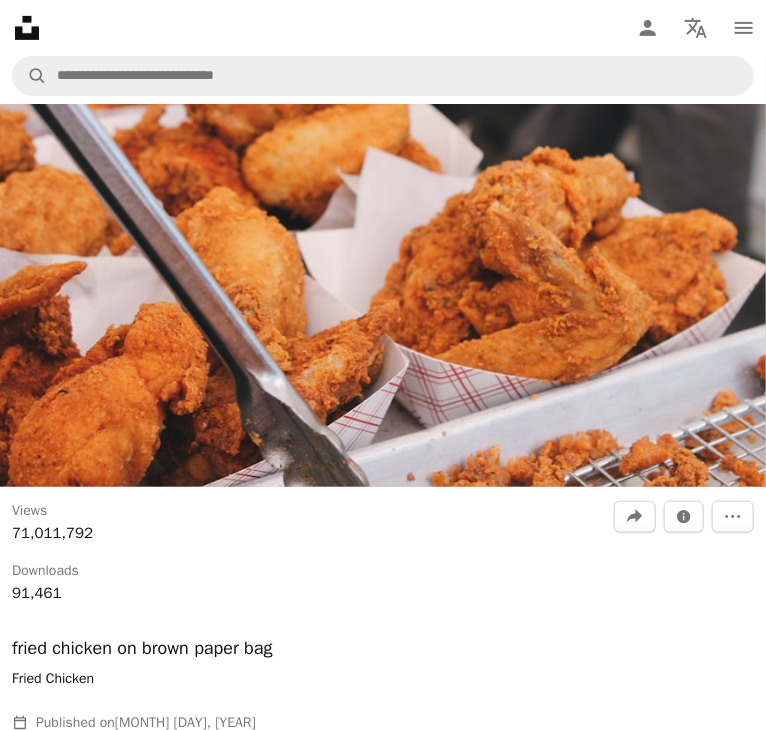 scroll, scrollTop: 0, scrollLeft: 0, axis: both 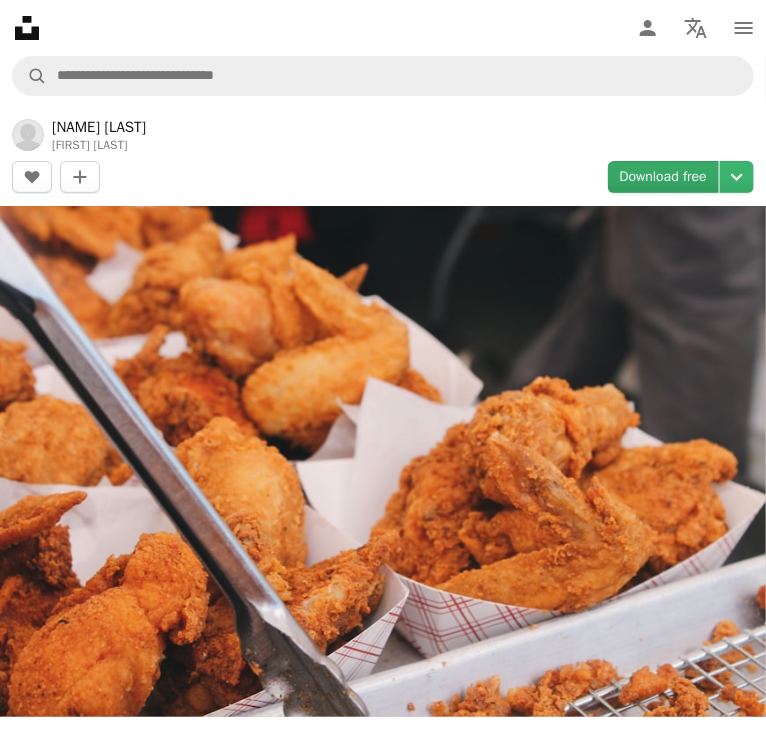 click on "Download free" at bounding box center [664, 177] 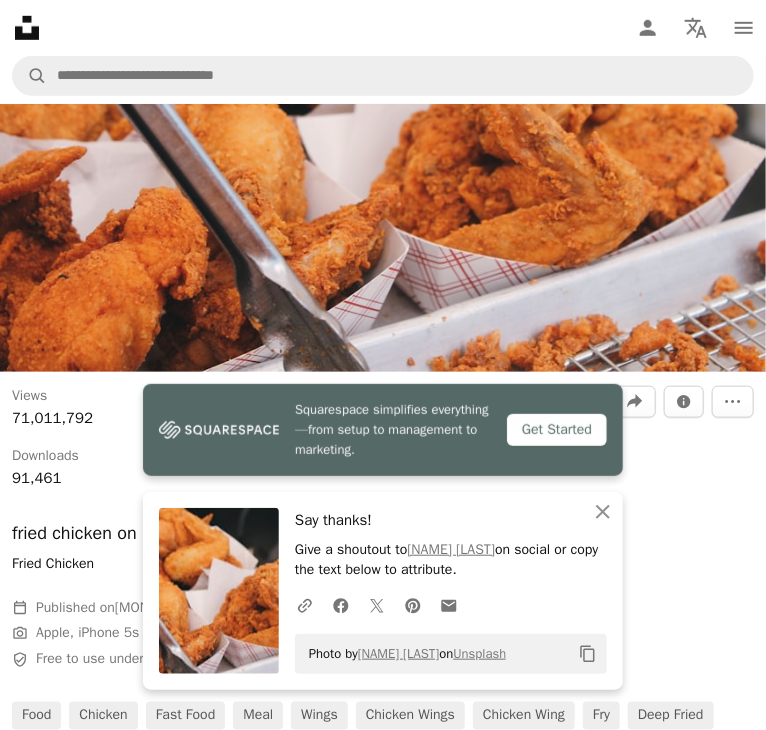 scroll, scrollTop: 460, scrollLeft: 0, axis: vertical 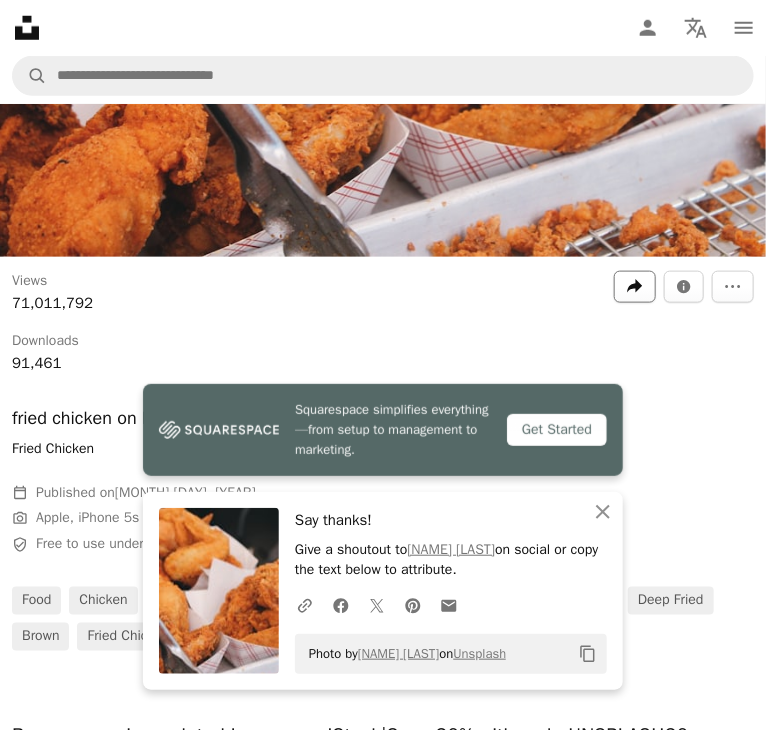 click on "A forward-right arrow Share" at bounding box center [635, 287] 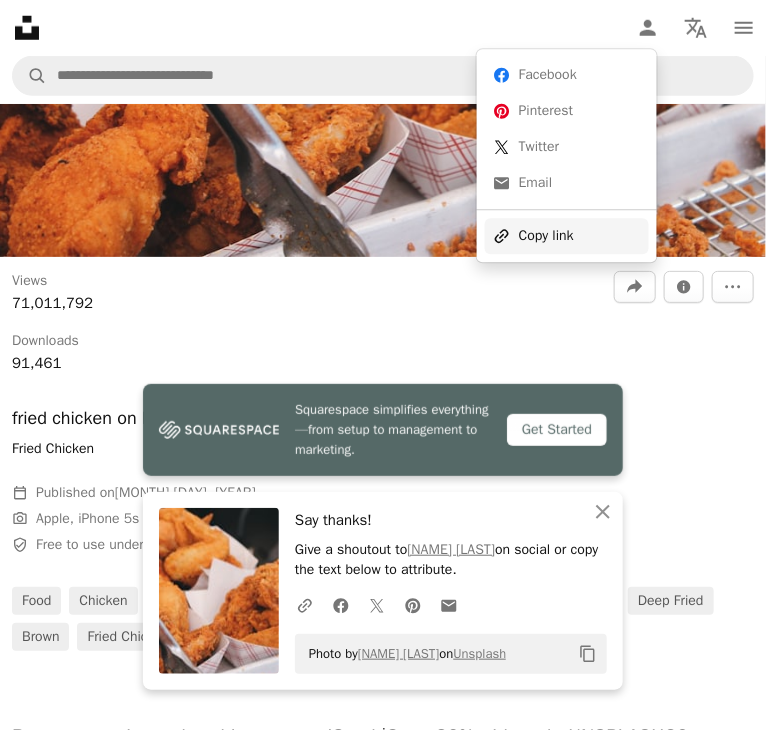 click on "A URL sharing icon (chains) Copy link" at bounding box center (567, 237) 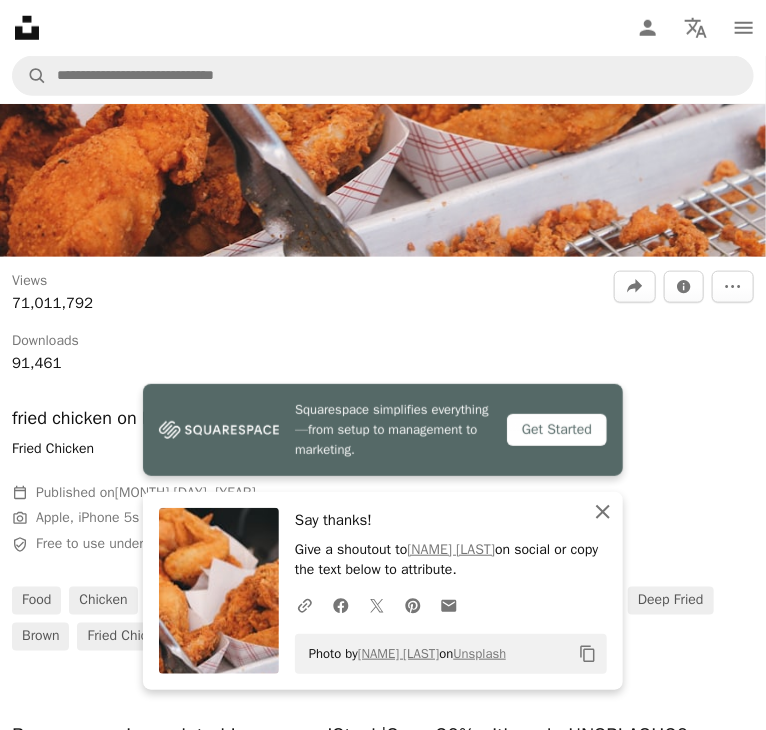 click on "An X shape" 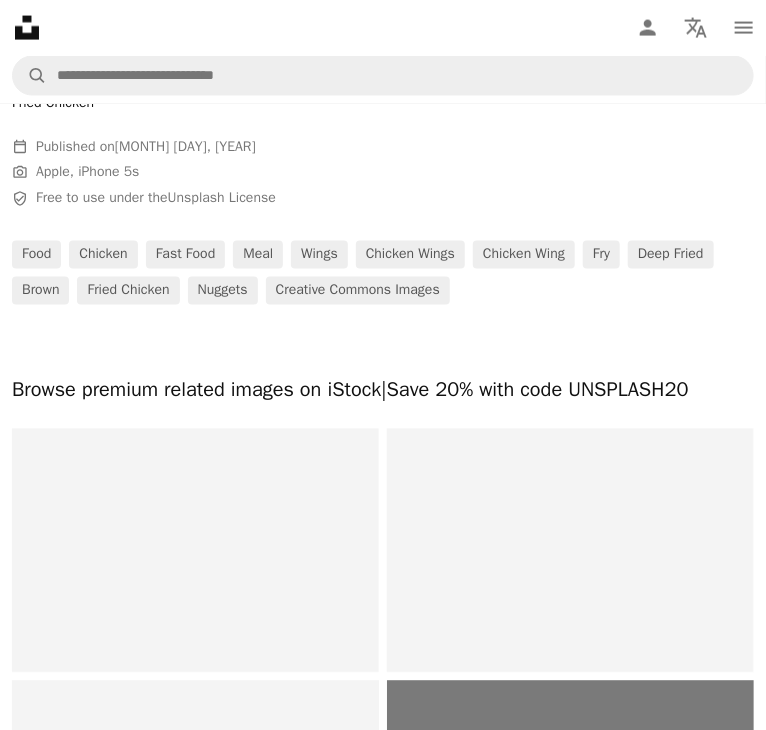 scroll, scrollTop: 345, scrollLeft: 0, axis: vertical 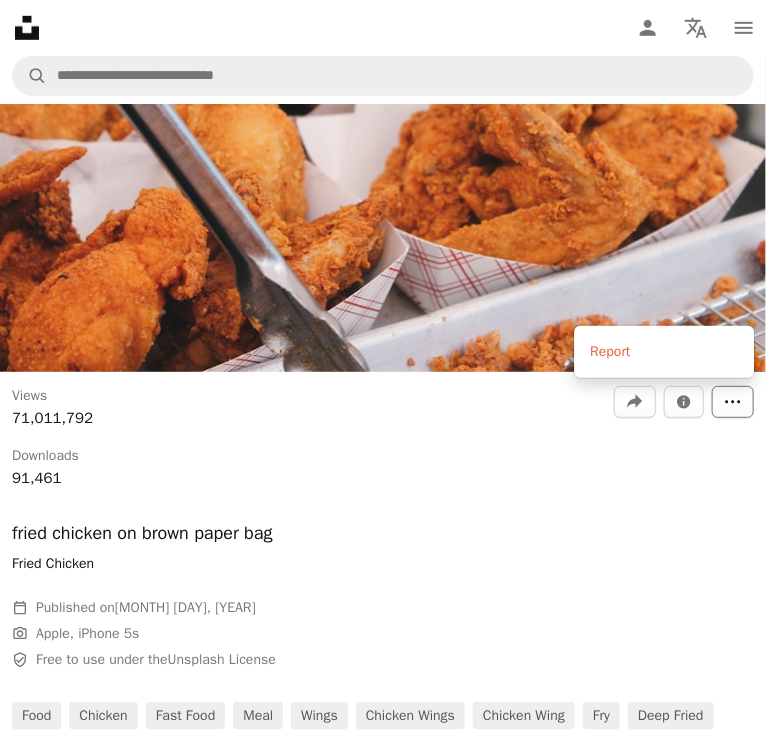 click on "More Actions" 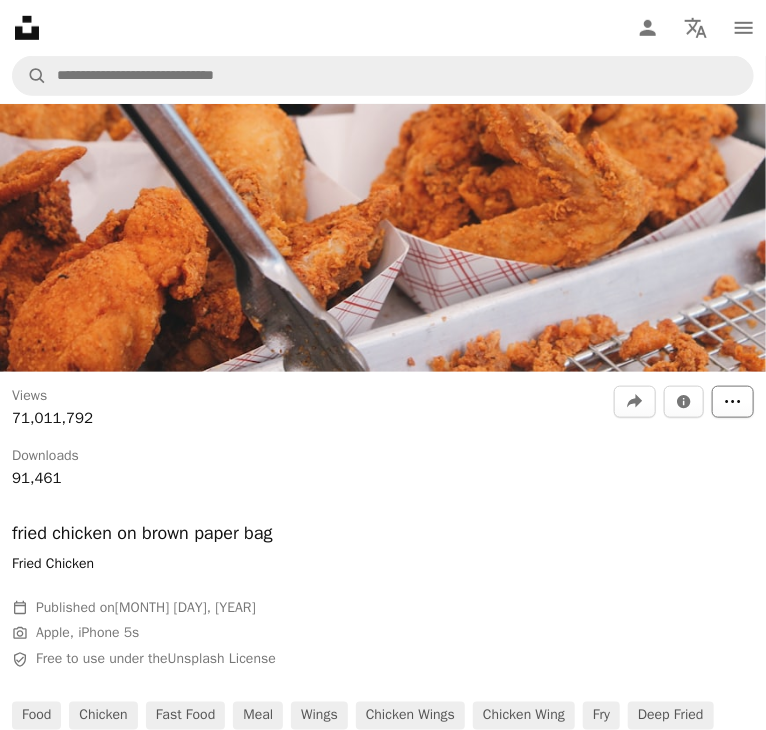 click 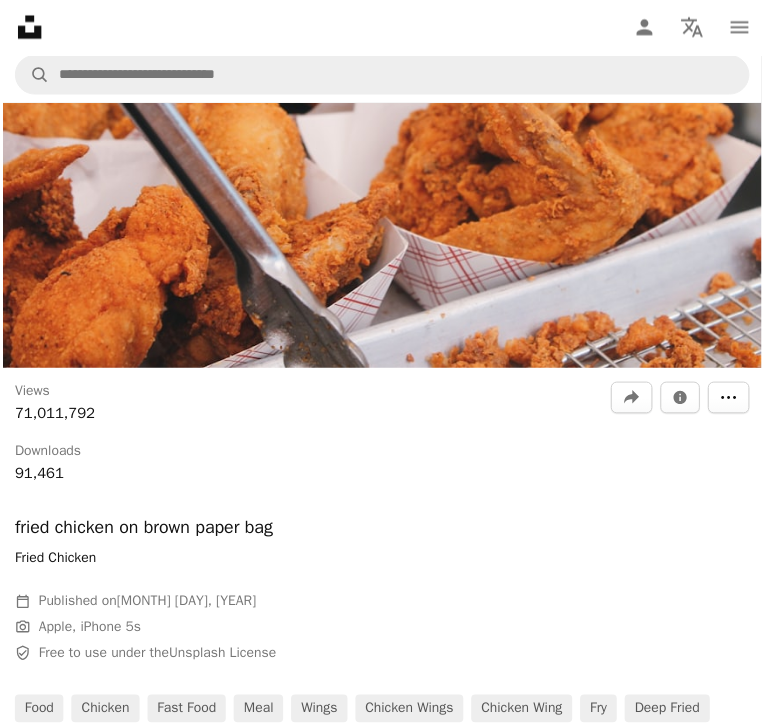scroll, scrollTop: 115, scrollLeft: 0, axis: vertical 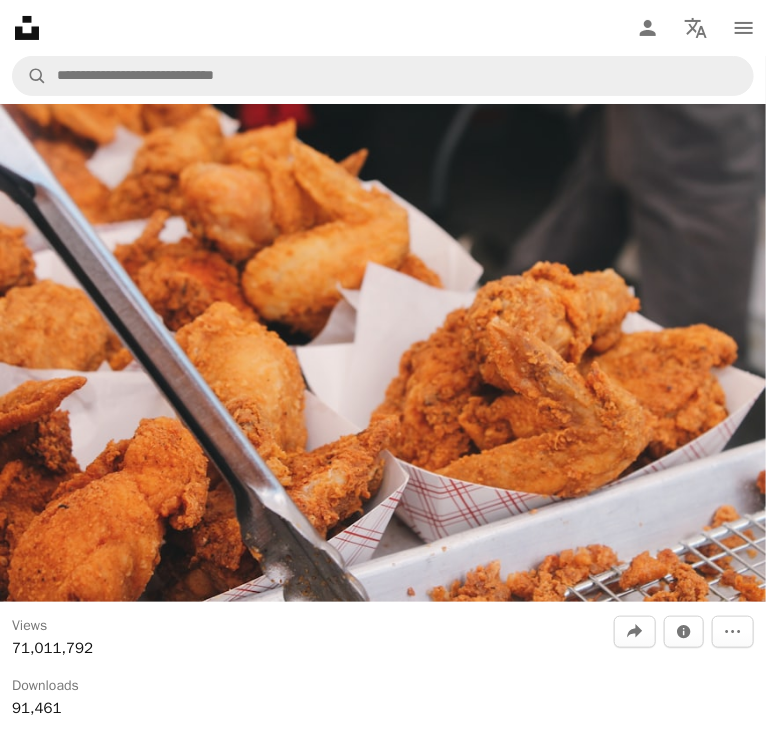 click on "Views 71,011,792" at bounding box center [301, 638] 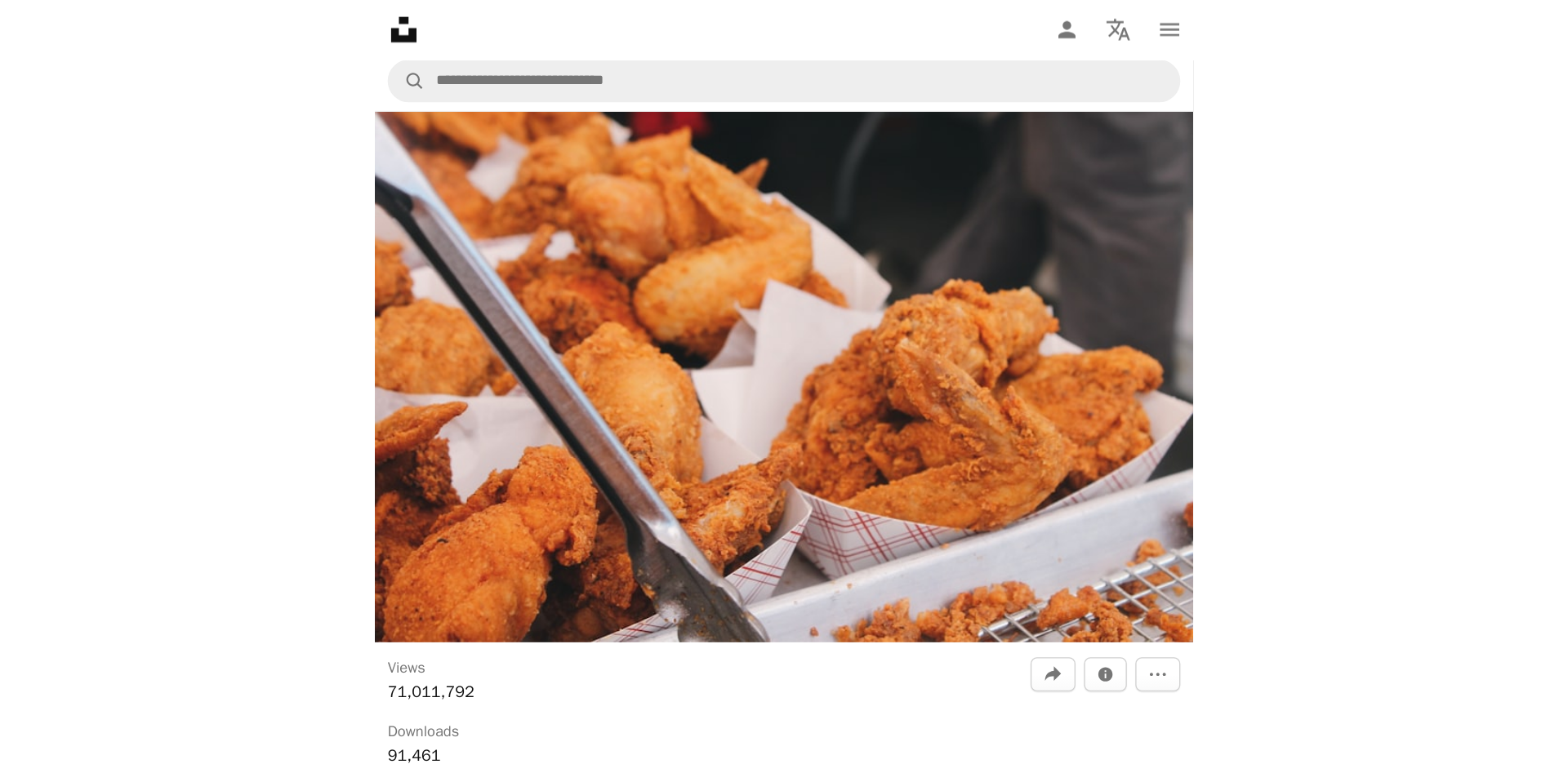 scroll, scrollTop: 0, scrollLeft: 0, axis: both 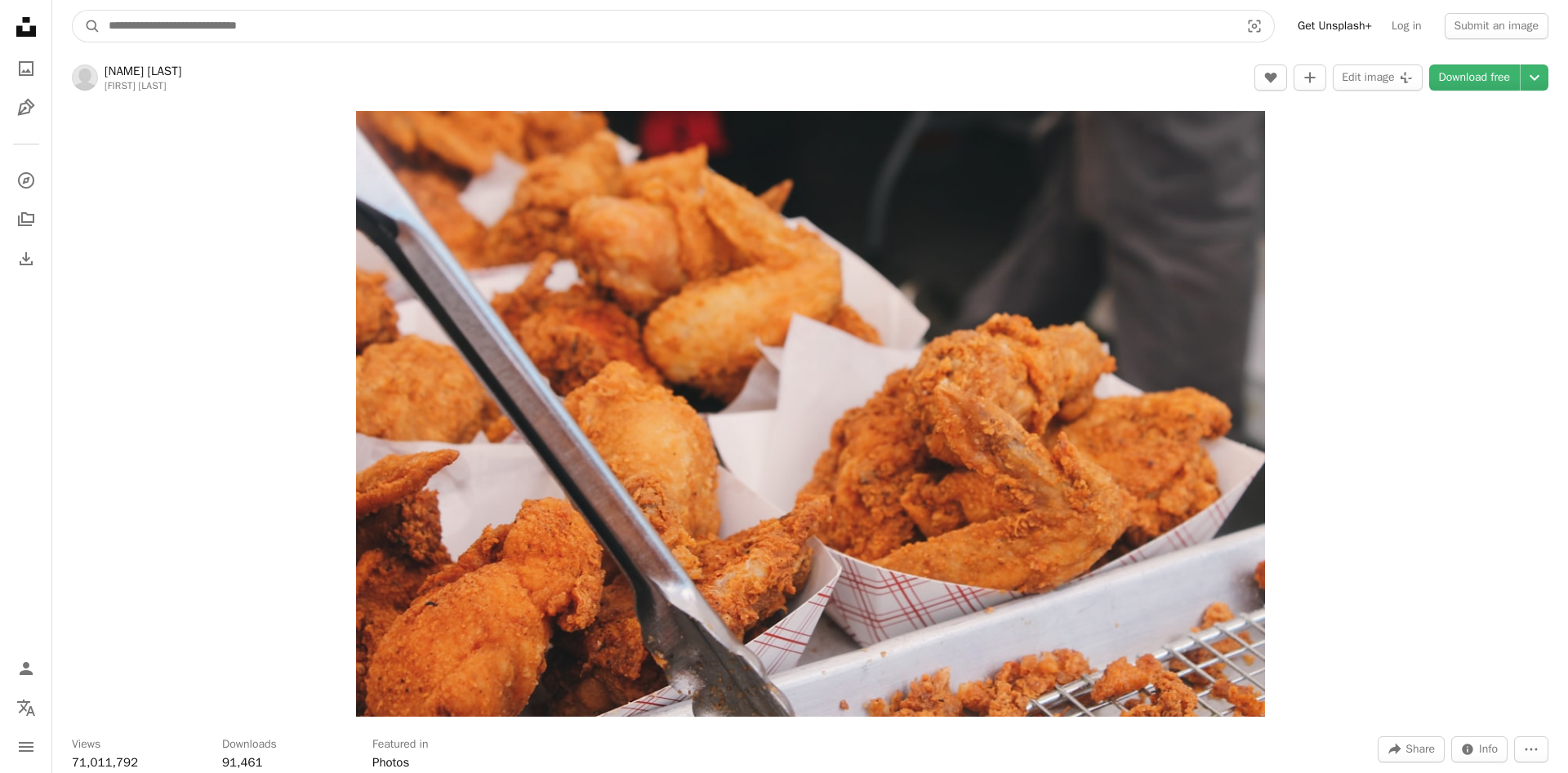 click at bounding box center [667, 26] 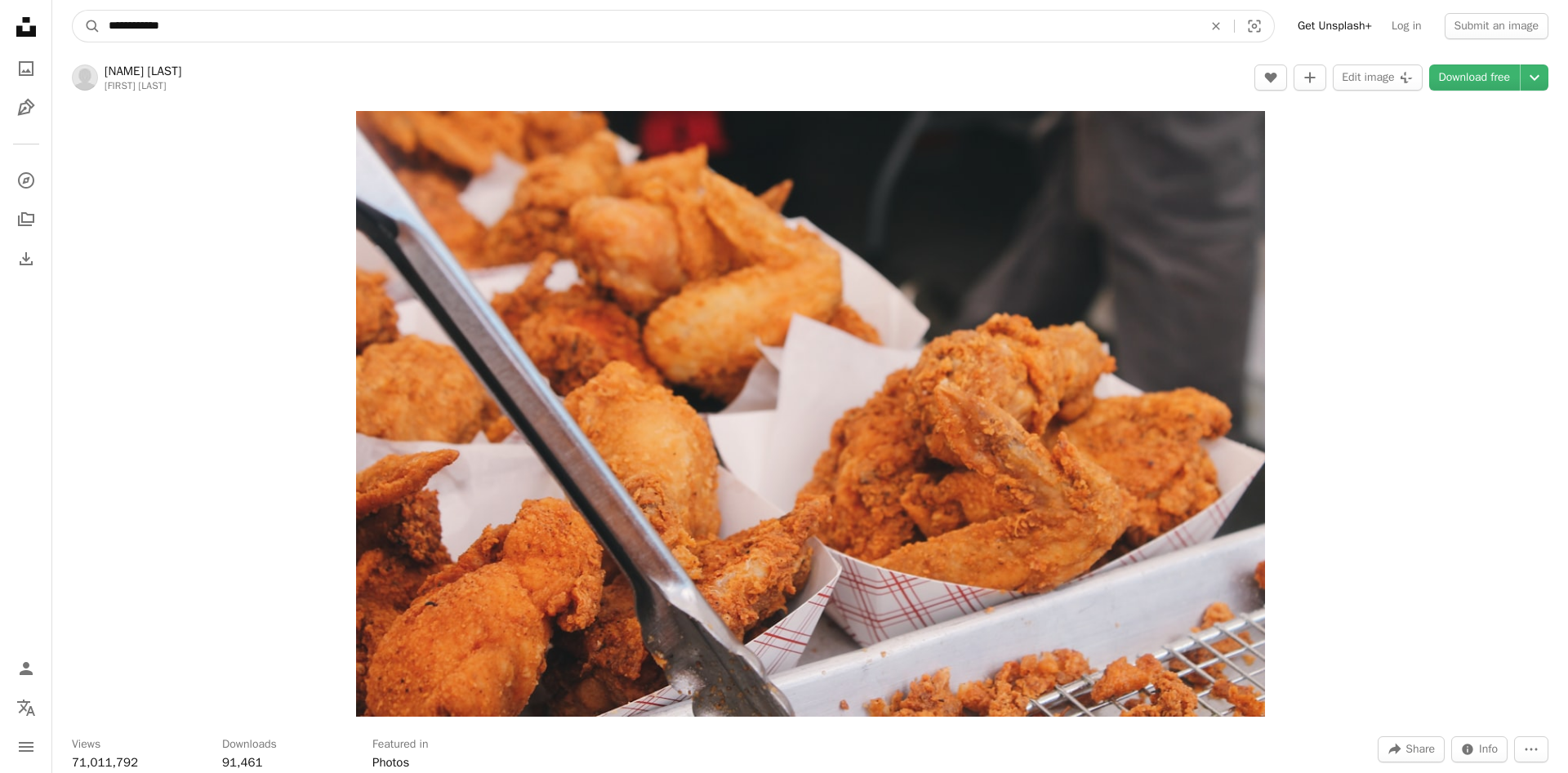 type on "**********" 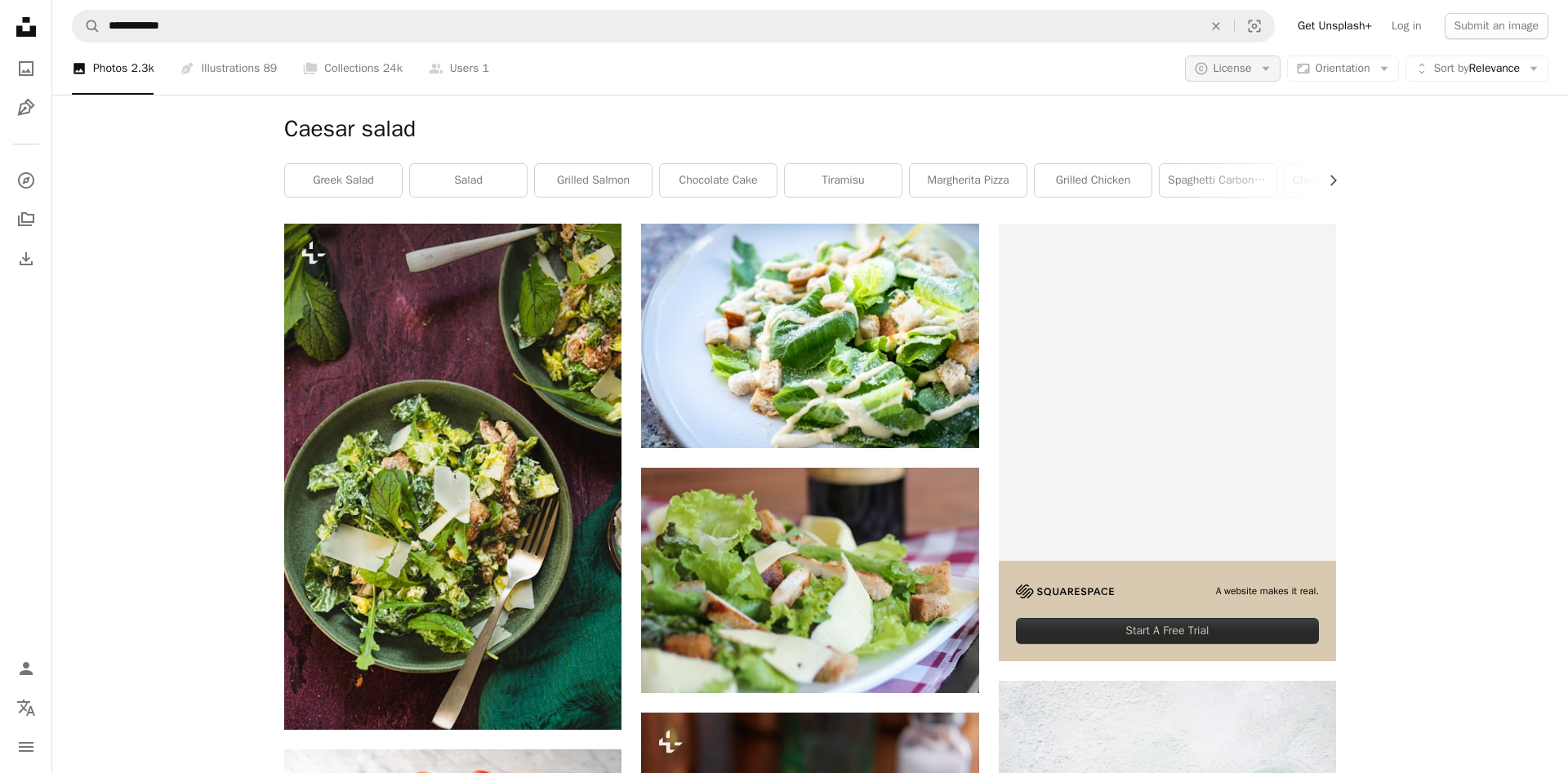 click on "A copyright icon © License Arrow down" at bounding box center [1232, 69] 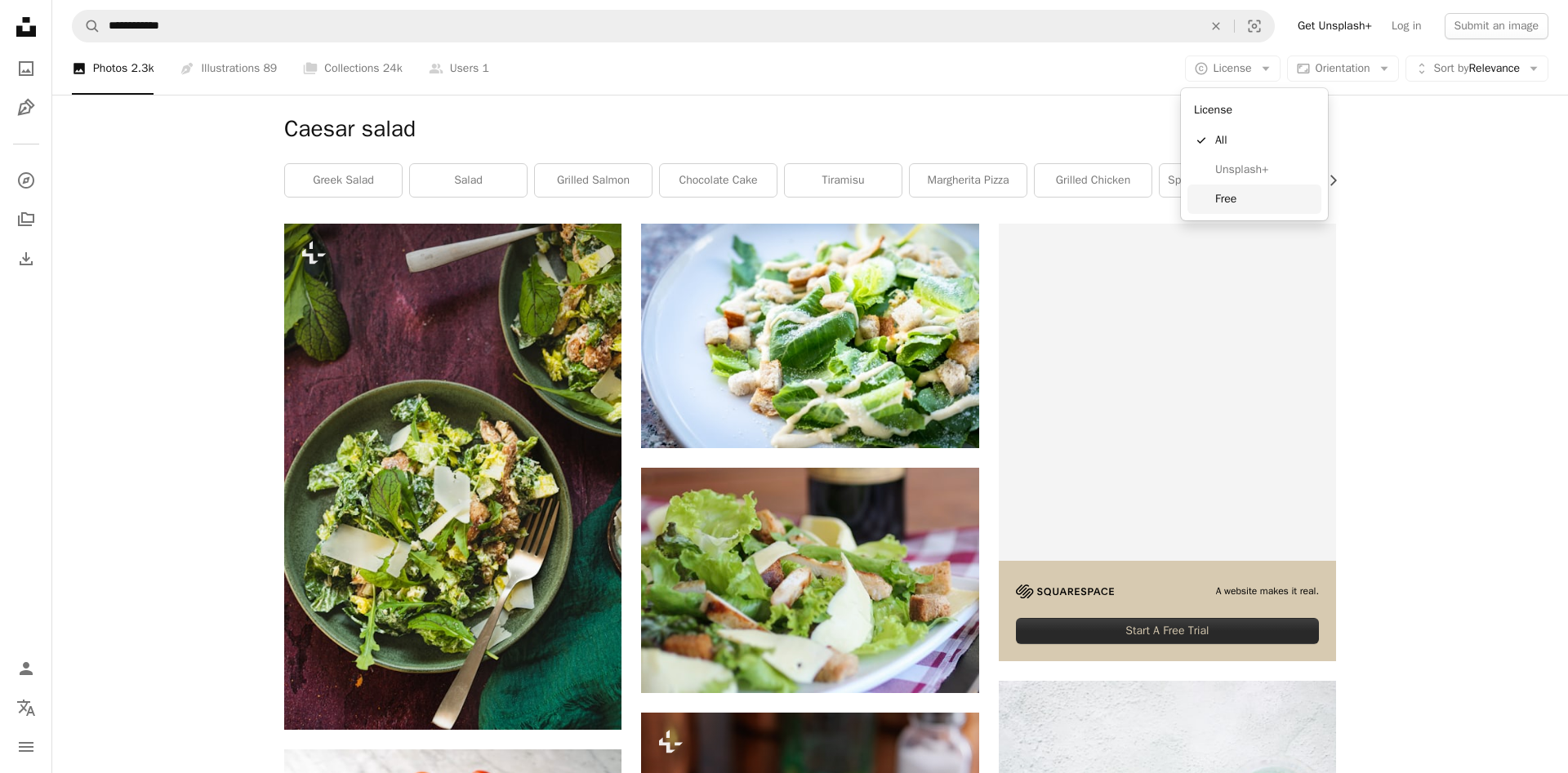 click on "Free" at bounding box center [1265, 199] 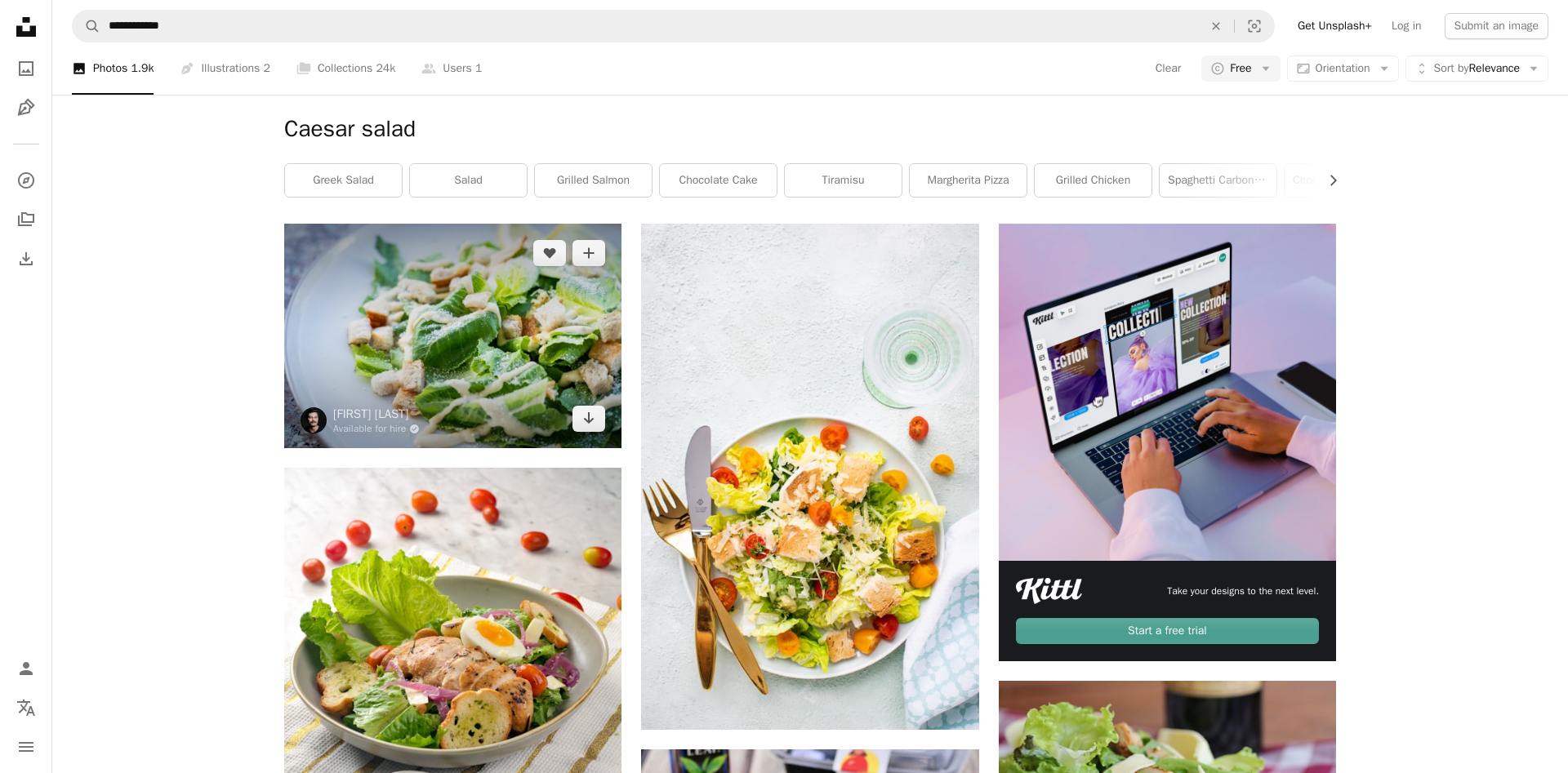 click at bounding box center (452, 335) 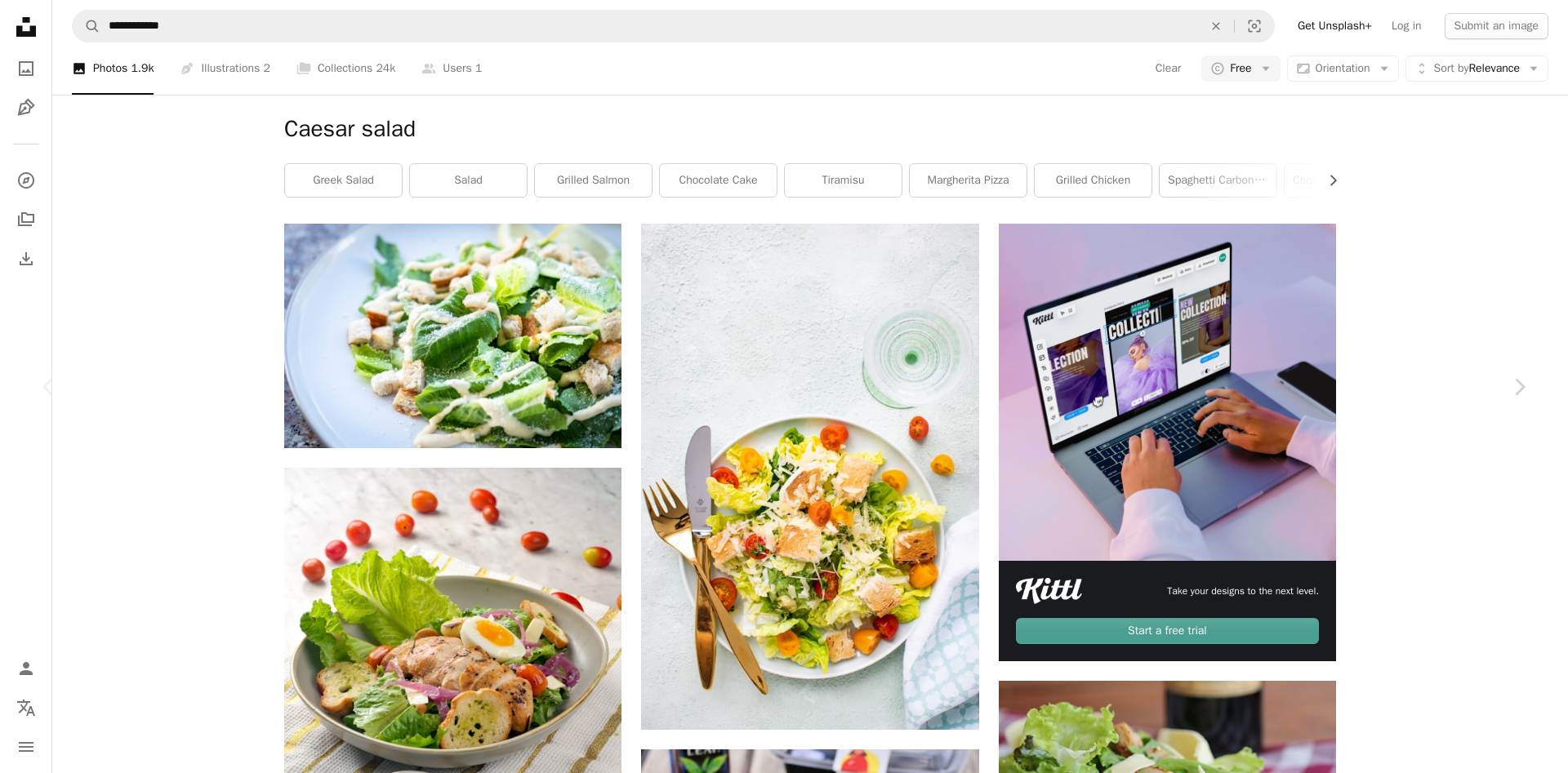 click on "An X shape Chevron left Chevron right [FIRST] [LAST] Available for hire A checkmark inside of a circle A heart A plus sign Edit image   Plus sign for Unsplash+ Download free Chevron down Zoom in Views 18,973,832 Downloads 20,181 Featured in Food & Drink A forward-right arrow Share Info icon Info More Actions Calendar outlined Published on  February 16, 2019 Camera SONY, ILCE-7M3 Safety Free to use under the  Unsplash License salad food and drink vegan vegetarian food plant fruit vegetable meal dish Free stock photos Browse premium related images on iStock  |  Save 20% with code UNSPLASH20 View more on iStock  ↗ Related images A heart A plus sign [FIRST] [LAST] Available for hire A checkmark inside of a circle Arrow pointing down A heart A plus sign [FIRST] [LAST] Available for hire A checkmark inside of a circle Arrow pointing down A heart A plus sign [FIRST] [LAST] Arrow pointing down A heart A plus sign [FIRST] [LAST] Available for hire A checkmark inside of a circle Arrow pointing down A heart A plus sign" at bounding box center [784, 4179] 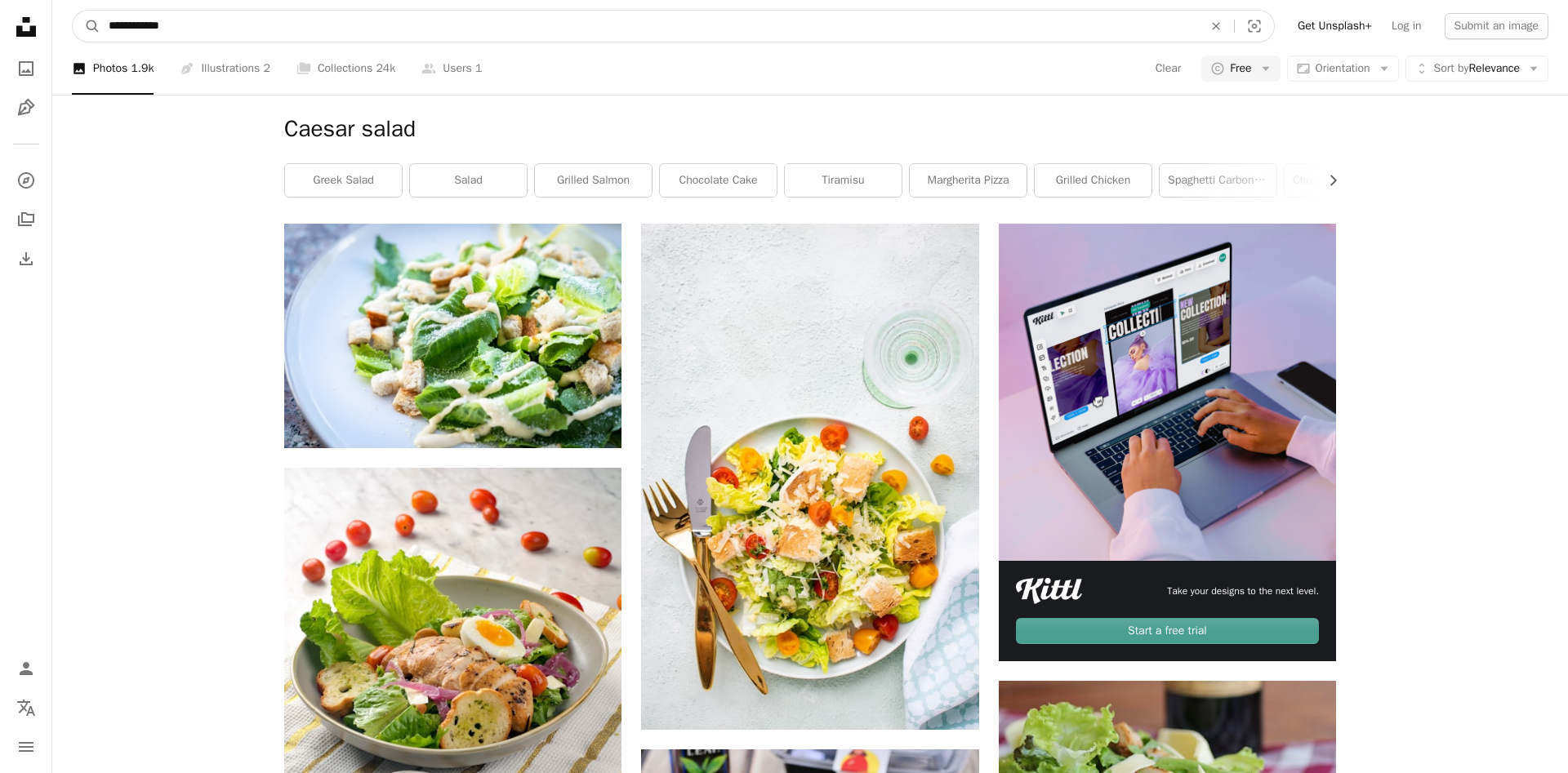 click on "**********" at bounding box center (649, 26) 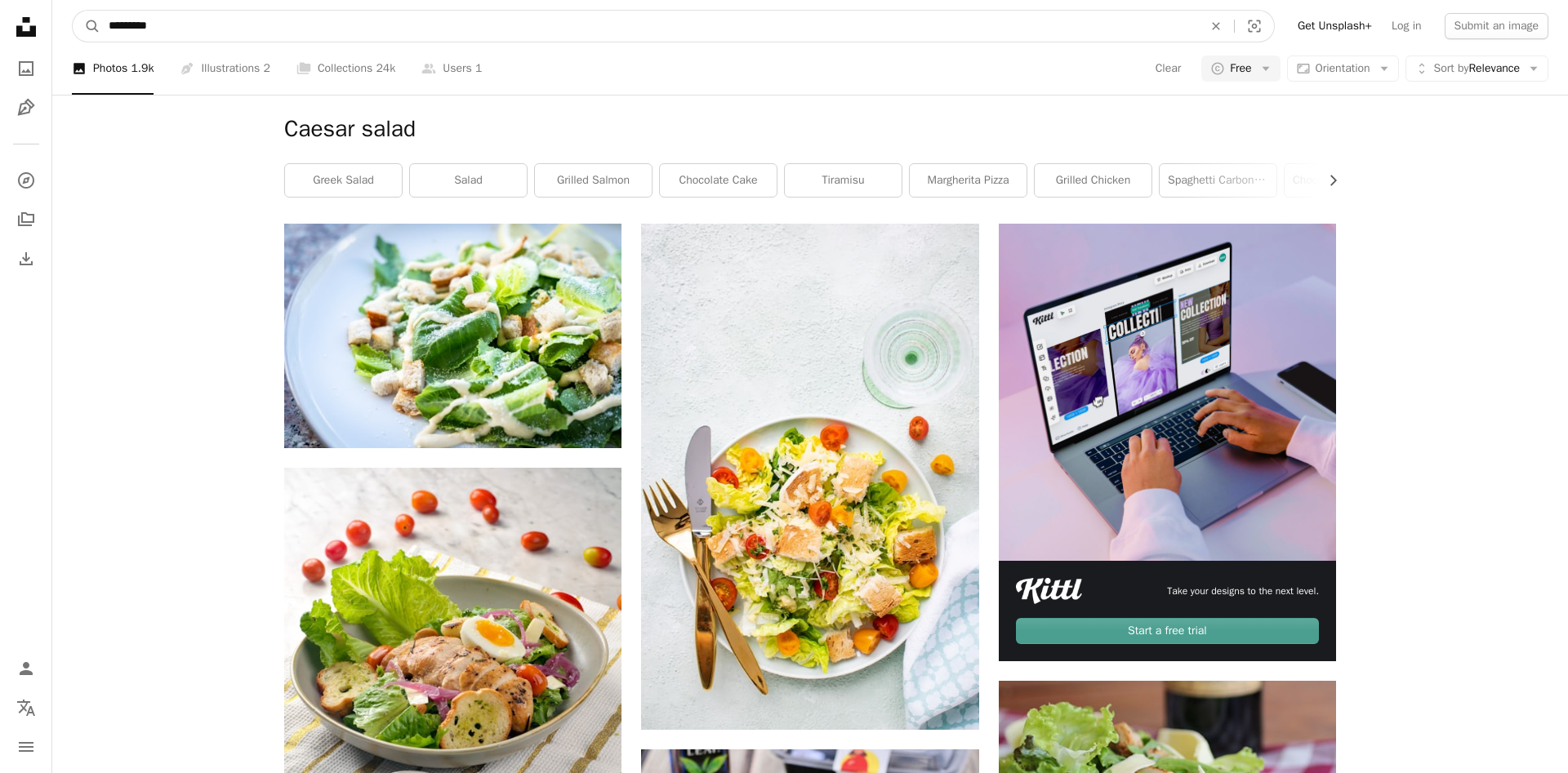 type on "**********" 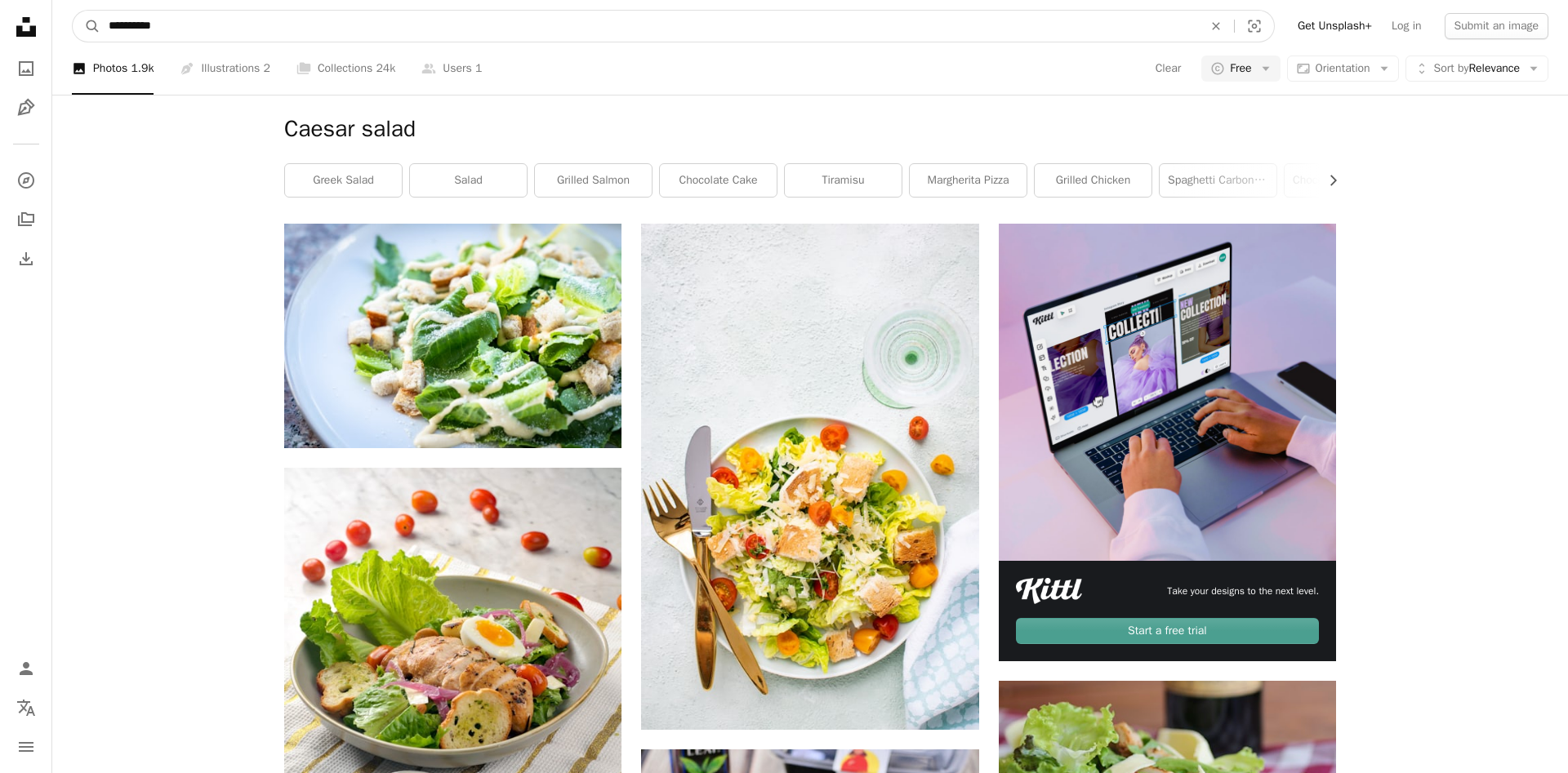 click on "A magnifying glass" at bounding box center (87, 26) 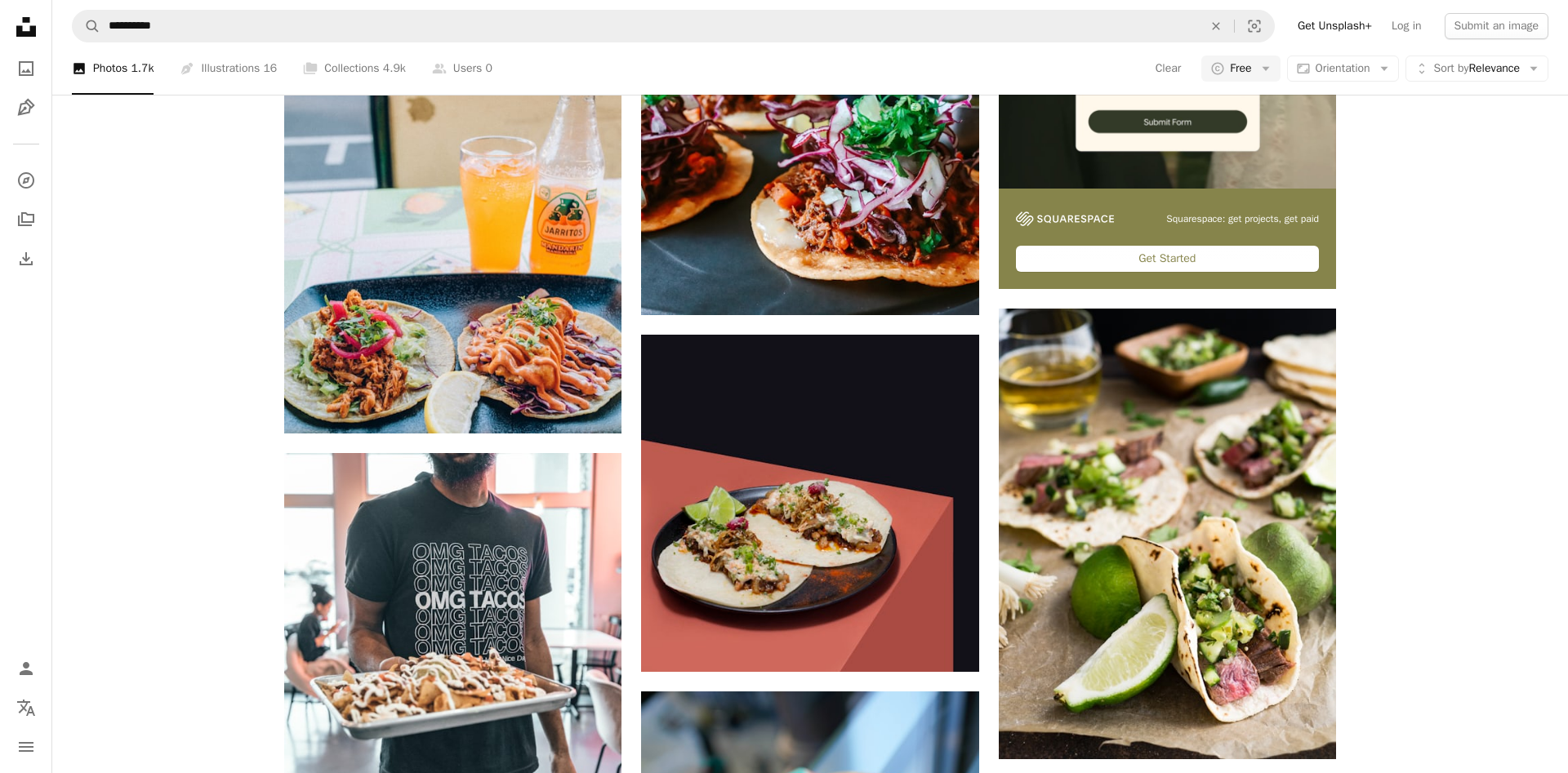scroll, scrollTop: 0, scrollLeft: 0, axis: both 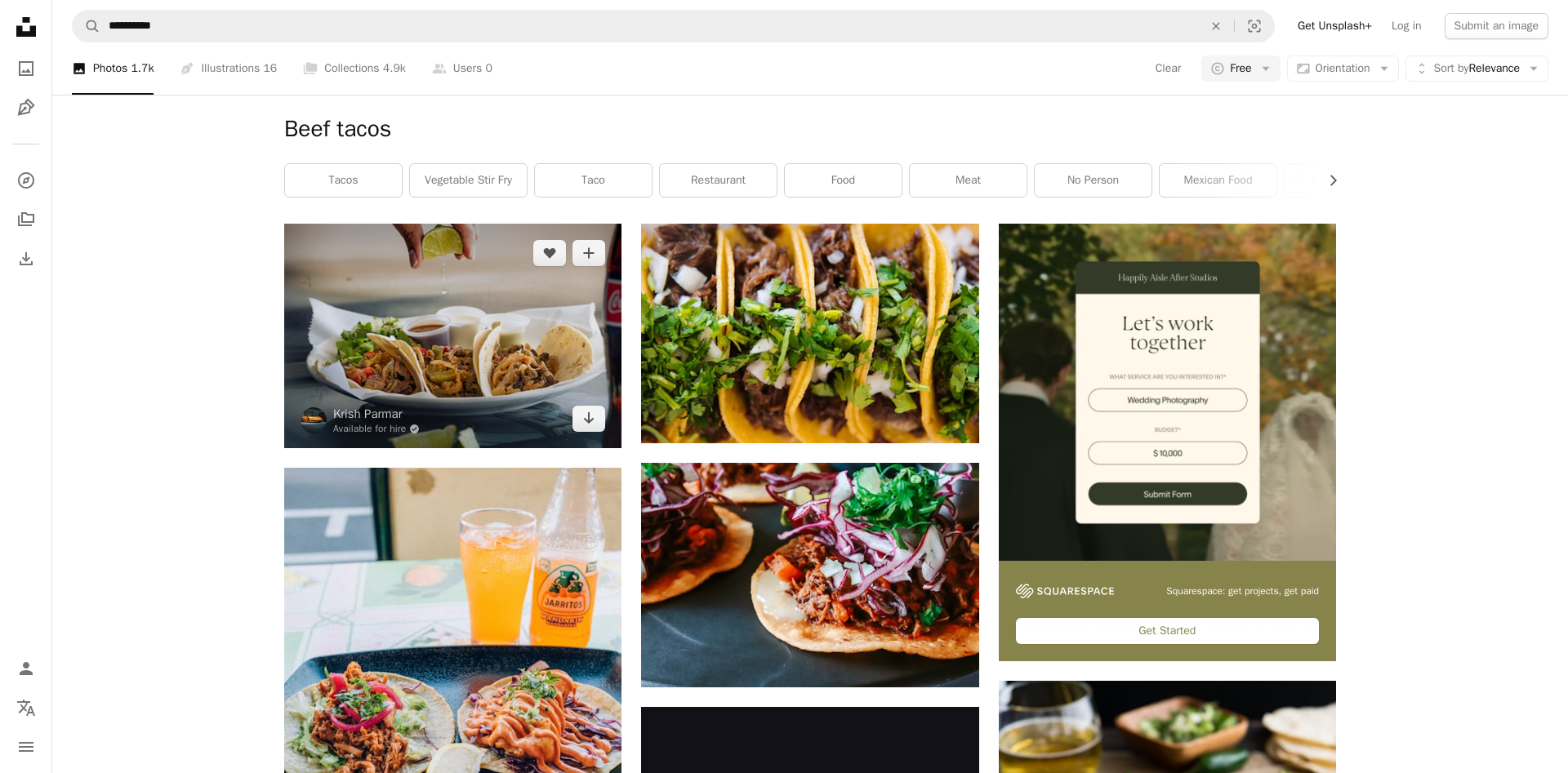 click at bounding box center (452, 335) 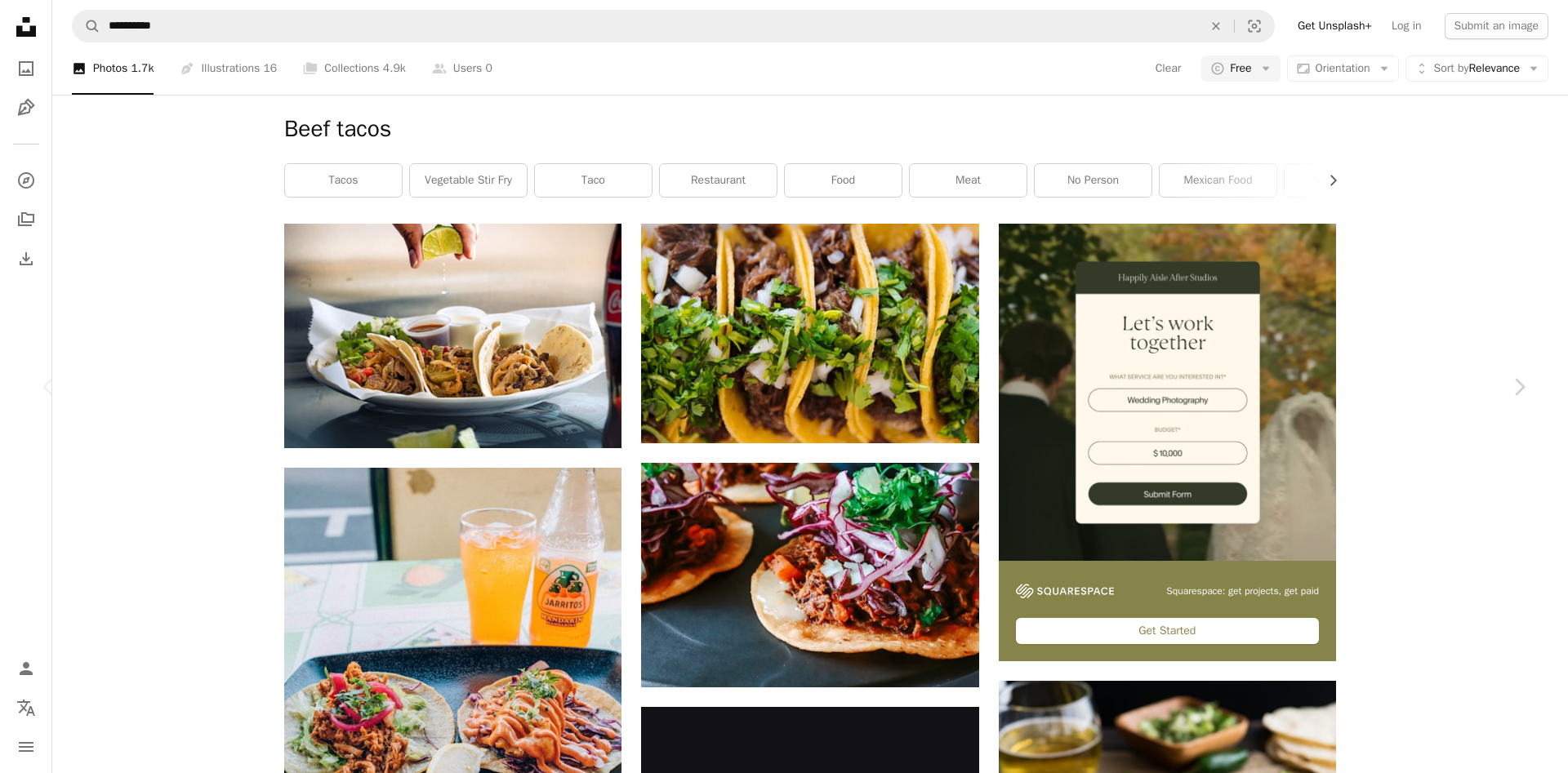 click on "An X shape Chevron left Chevron right [FIRST] [LAST] Available for hire A checkmark inside of a circle A heart A plus sign Edit image   Plus sign for Unsplash+ Download free Chevron down Zoom in Views 97,259 Downloads 2,009 A forward-right arrow Share Info icon Info More Actions Tacos A map marker [CITY], [STATE], [COUNTRY] Calendar outlined Published on  January 1, 2022 Safety Free to use under the  Unsplash License product photography food photography tacos mexican food beef tacos mexican cuisine food human plant fruit brown united states meal [STATE] lime taco citrus fruit Free images Browse premium related images on iStock  |  Save 20% with code UNSPLASH20 View more on iStock  ↗ Related images A heart A plus sign [FIRST] [LAST] Arrow pointing down A heart A plus sign [FIRST] [LAST] Available for hire A checkmark inside of a circle Arrow pointing down Plus sign for Unsplash+ A heart A plus sign [FIRST] [LAST] For  Unsplash+ A lock   Download A heart A plus sign [FIRST] [LAST] Available for hire Arrow pointing down" at bounding box center [784, 4407] 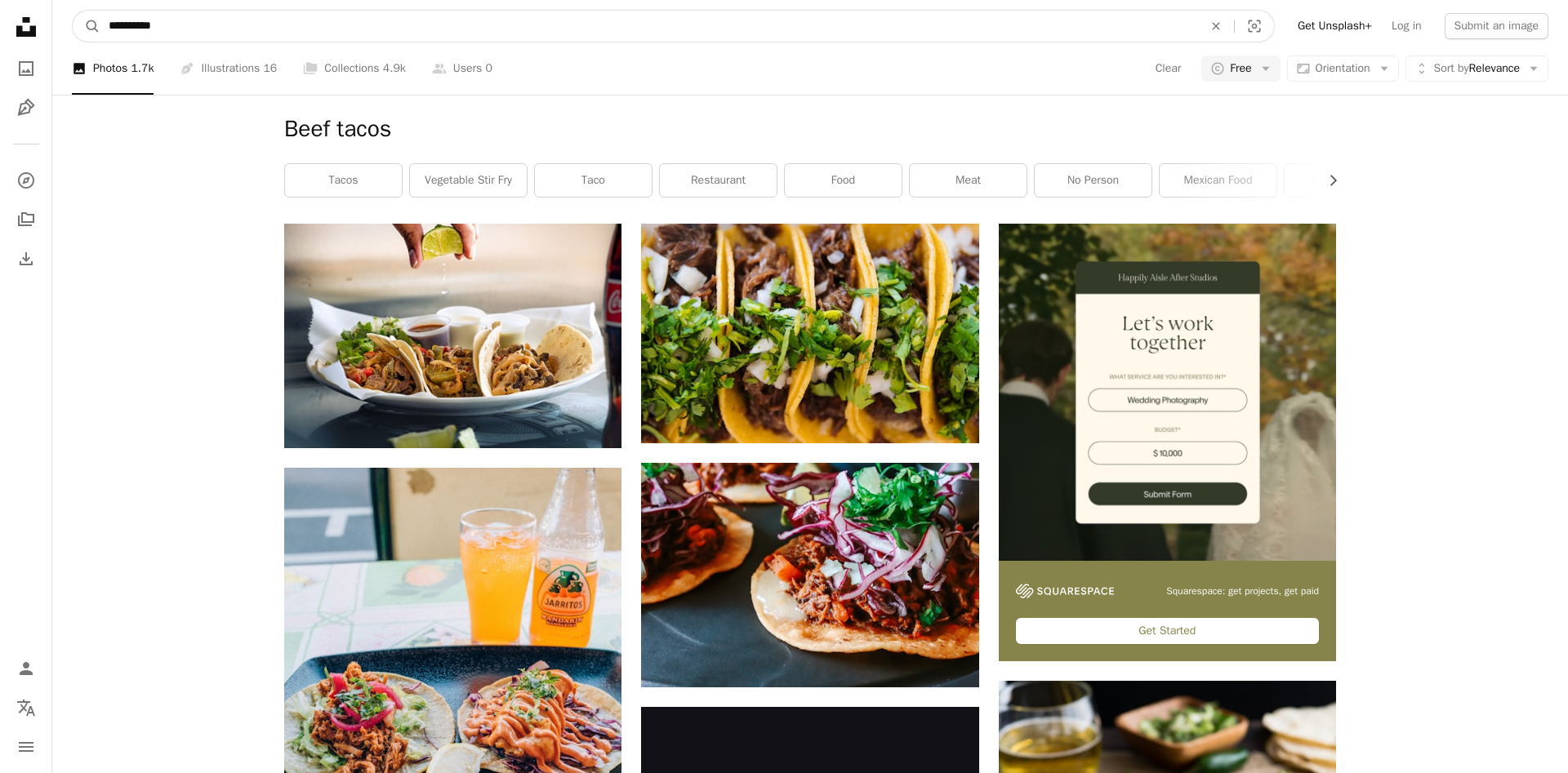 click on "**********" at bounding box center (649, 26) 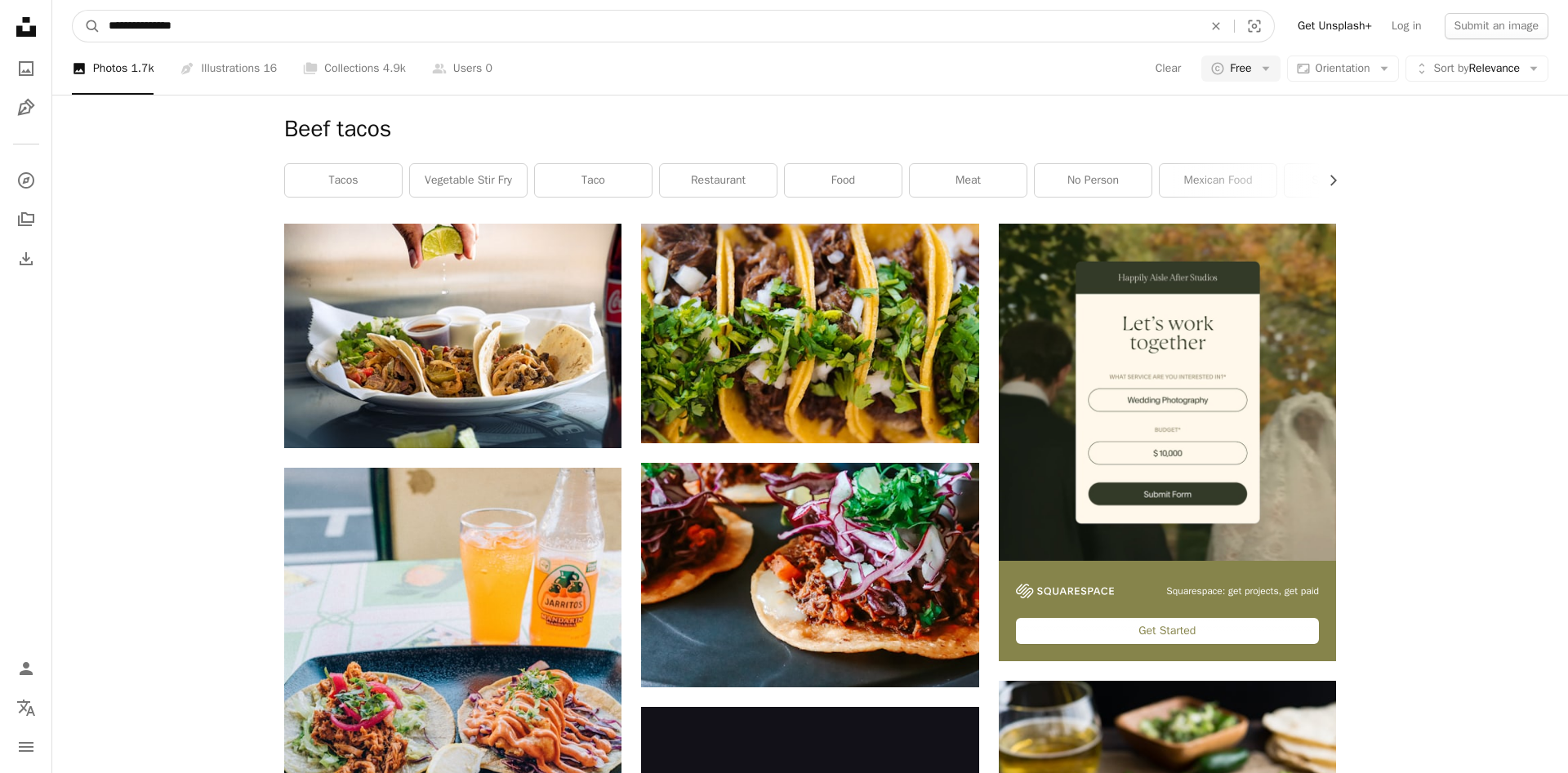 type on "**********" 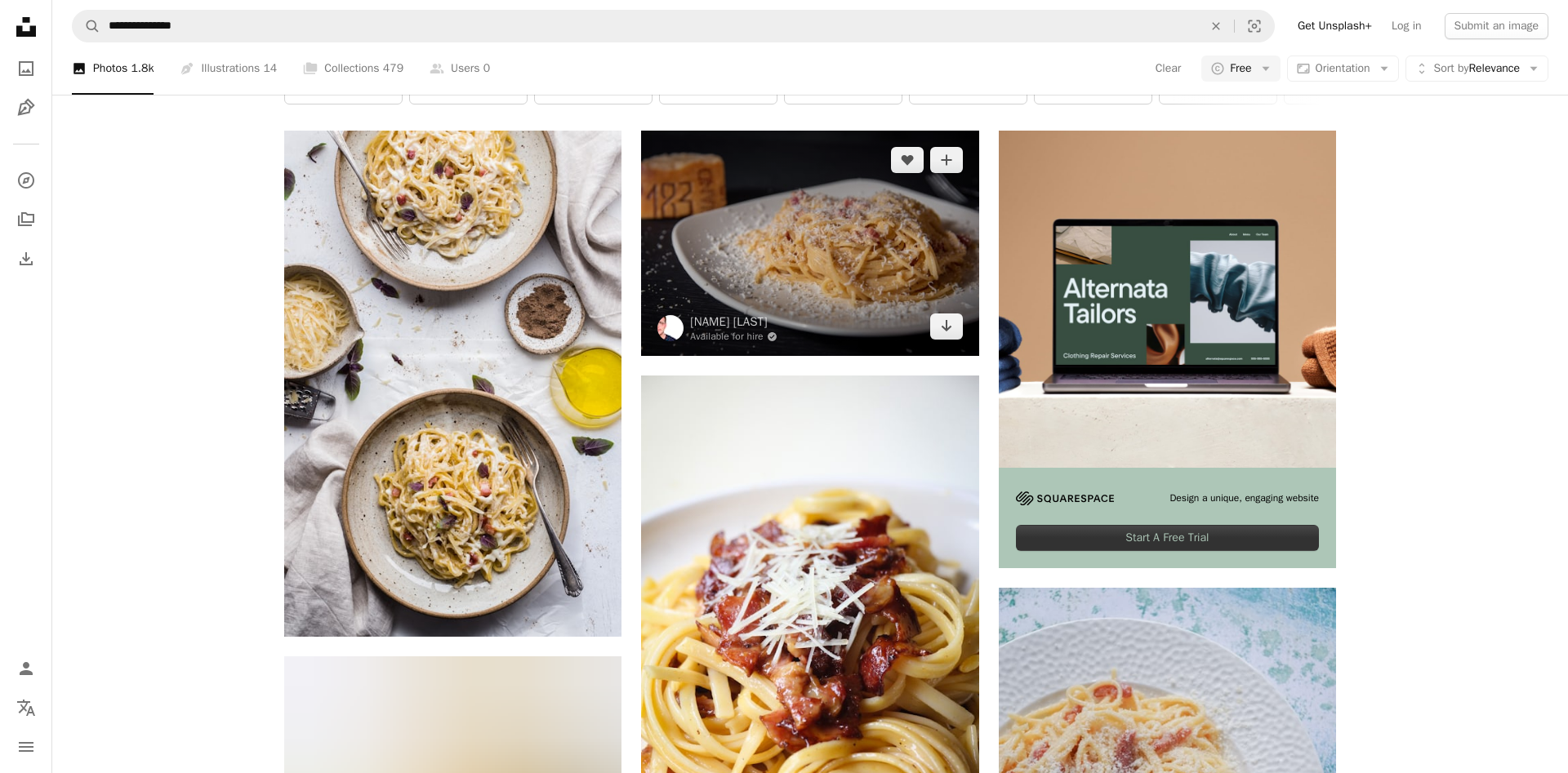 scroll, scrollTop: 0, scrollLeft: 0, axis: both 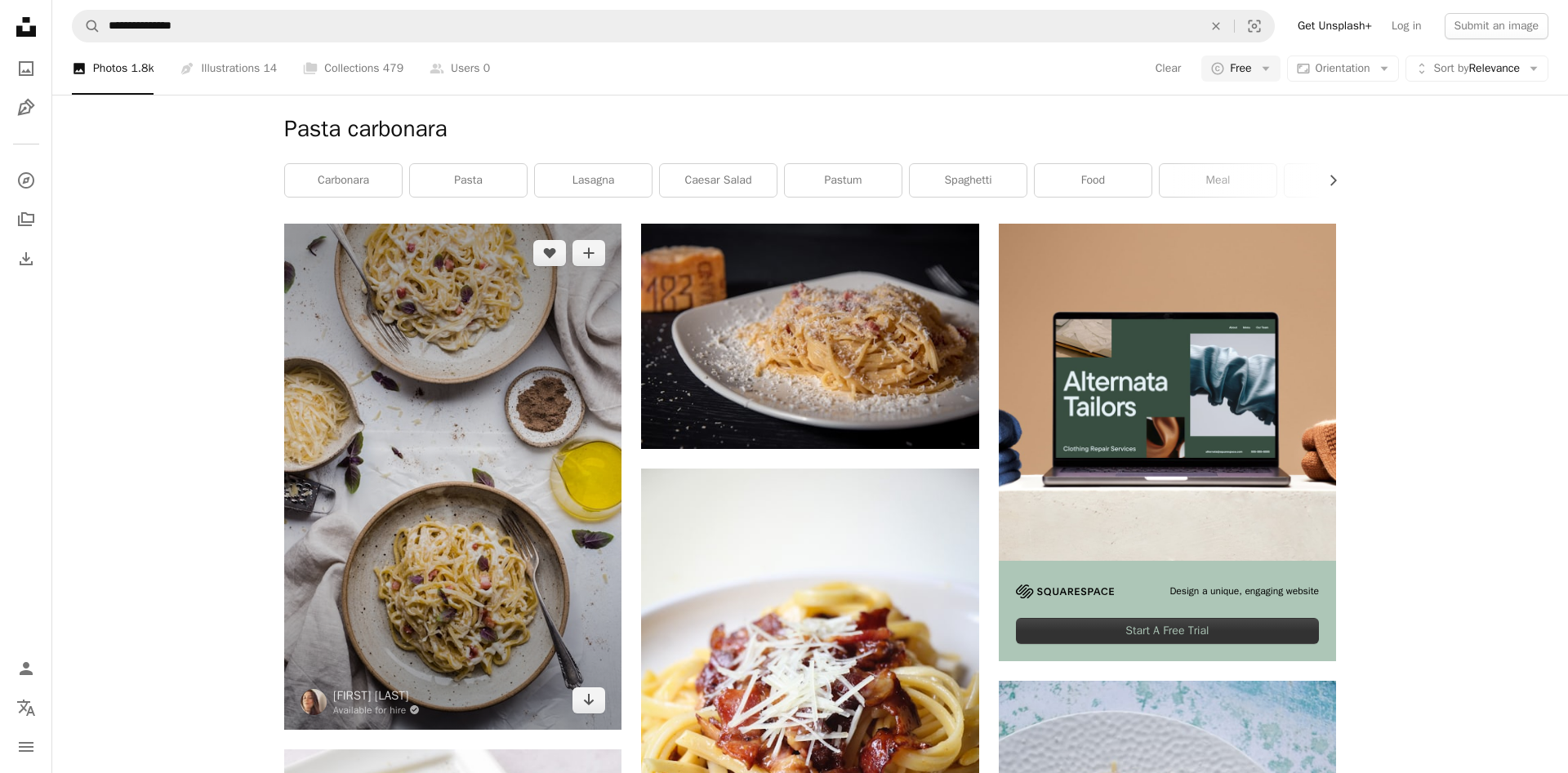 click at bounding box center [452, 477] 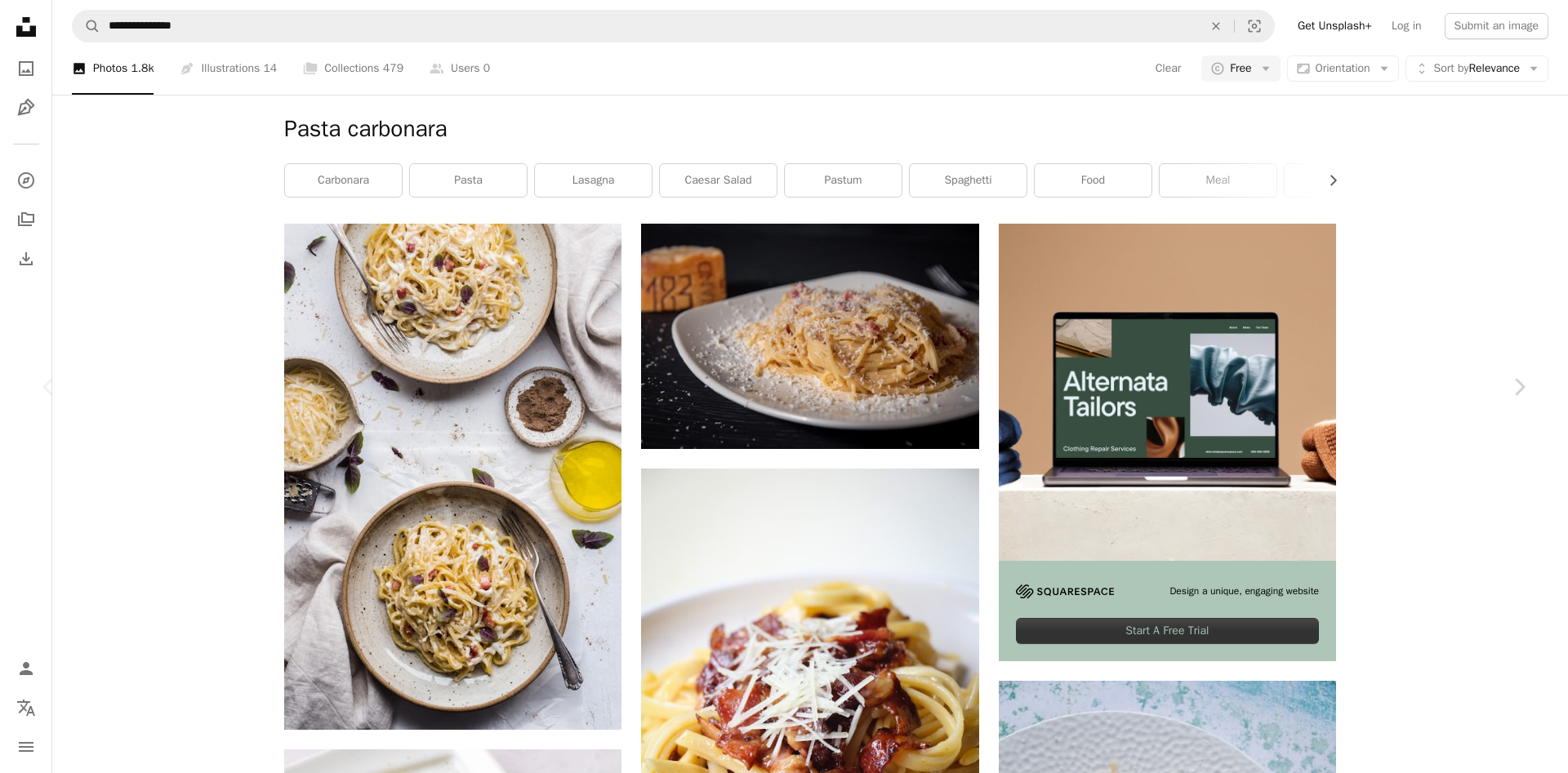 drag, startPoint x: 1309, startPoint y: 301, endPoint x: 1444, endPoint y: 155, distance: 198.84919 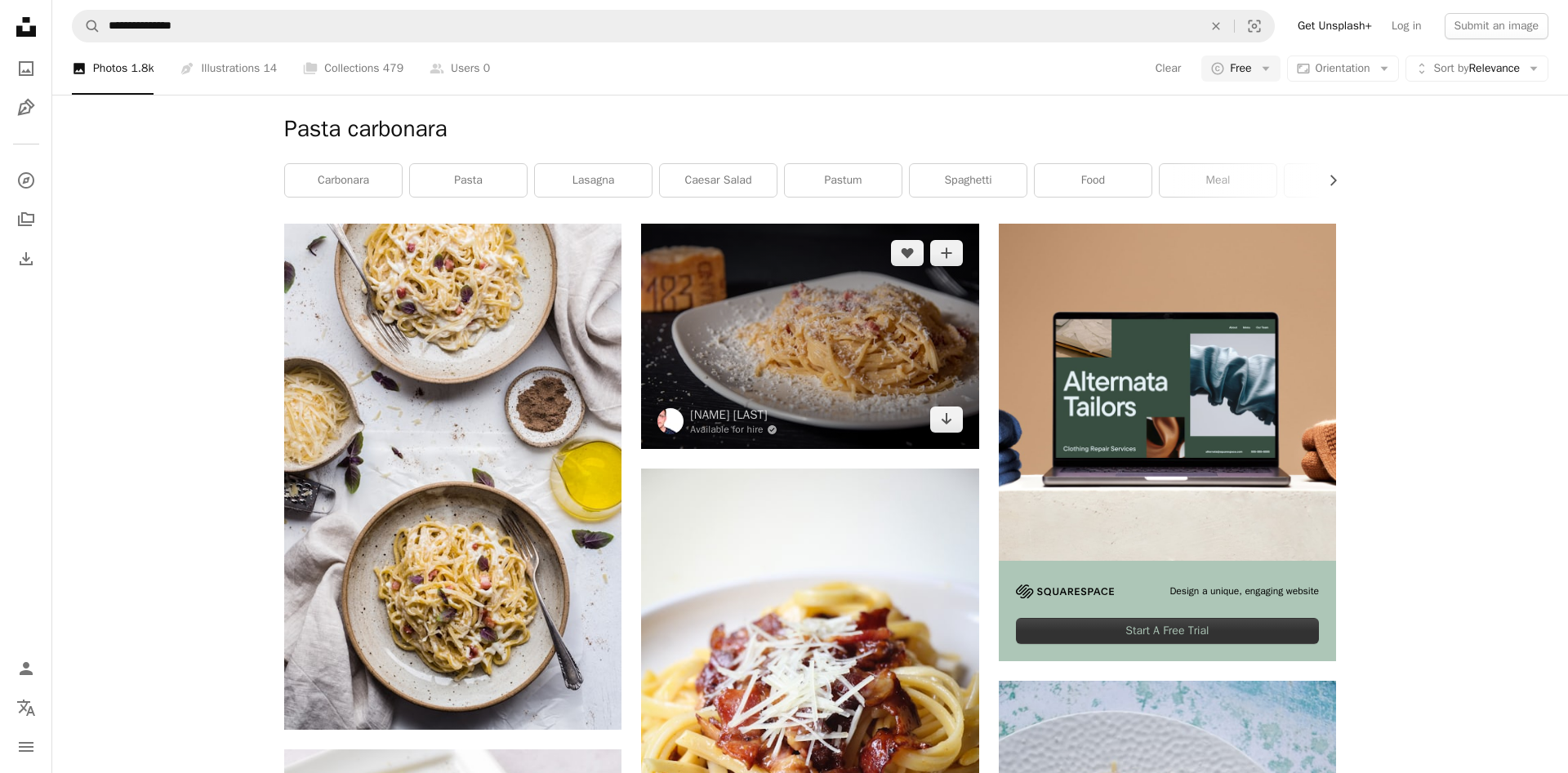 scroll, scrollTop: 93, scrollLeft: 0, axis: vertical 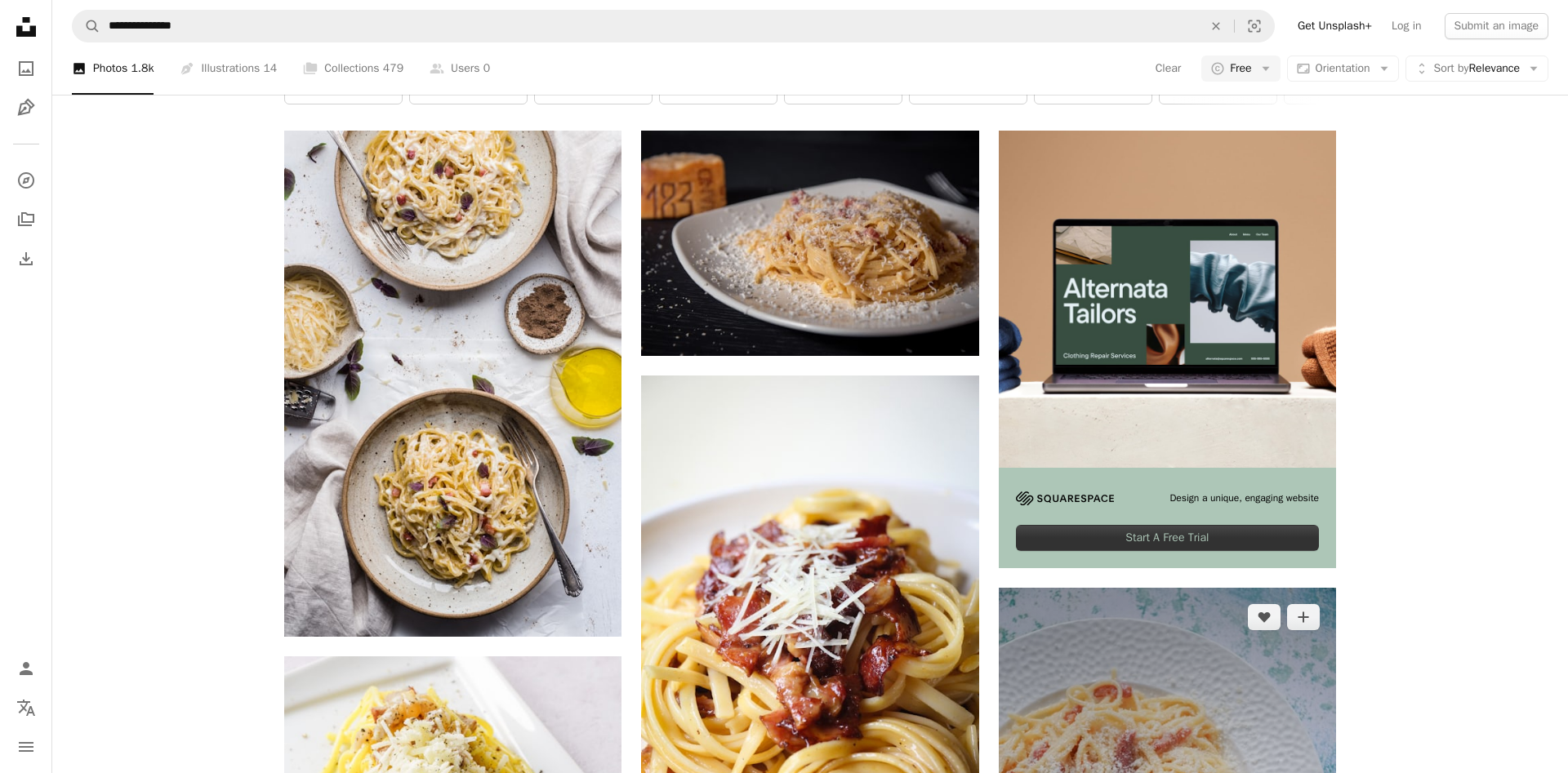 click at bounding box center [1167, 841] 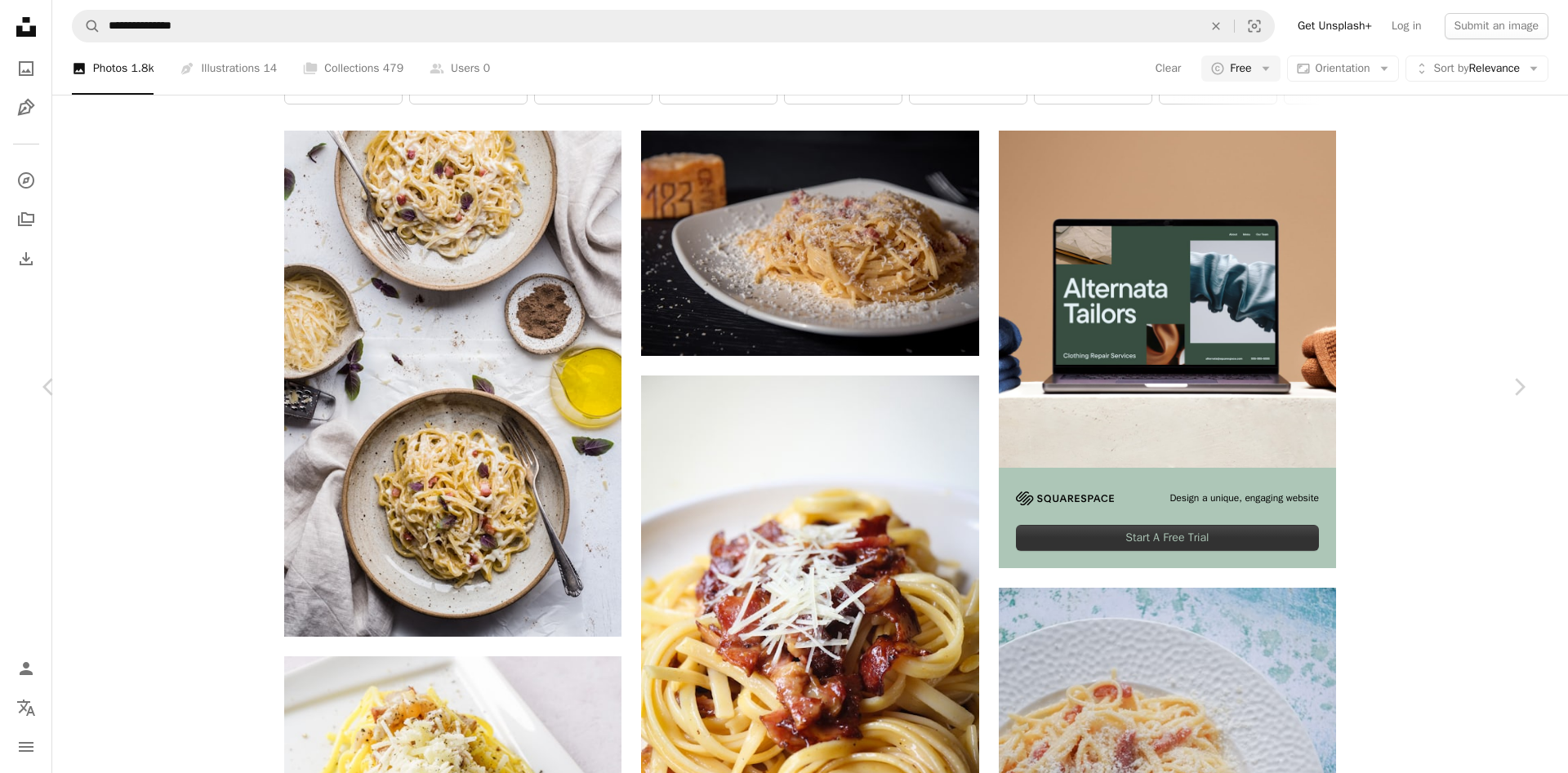 click on "An X shape Chevron left Chevron right [NAME] [LAST] [NAME][LAST] A heart A plus sign Edit image   Plus sign for Unsplash+ Download free Chevron down Zoom in Views 2,199,927 Downloads 8,412 A forward-right arrow Share Info icon Info More Actions So yummy Calendar outlined Published on  [MONTH] [DAY], [YEAR] Camera SONY, ILCE-6400 Safety Free to use under the  Unsplash License pasta dinner eggs dinner party bacon carbonara makaron food bread brown meal dish spaghetti Free images Browse premium related images on iStock  |  Save 20% with code UNSPLASH20 View more on iStock  ↗ Related images A heart A plus sign [NAME] [LAST] Arrow pointing down A heart A plus sign [NAME] [LAST] Available for hire A checkmark inside of a circle Arrow pointing down A heart A plus sign [NAME][LAST] Arrow pointing down A heart A plus sign [NAME] [LAST] Arrow pointing down Plus sign for Unsplash+ A heart A plus sign [NAME] [LAST] For  Unsplash+ A lock   Download A heart A plus sign [NAME] [LAST] Available for hire" at bounding box center [784, 4234] 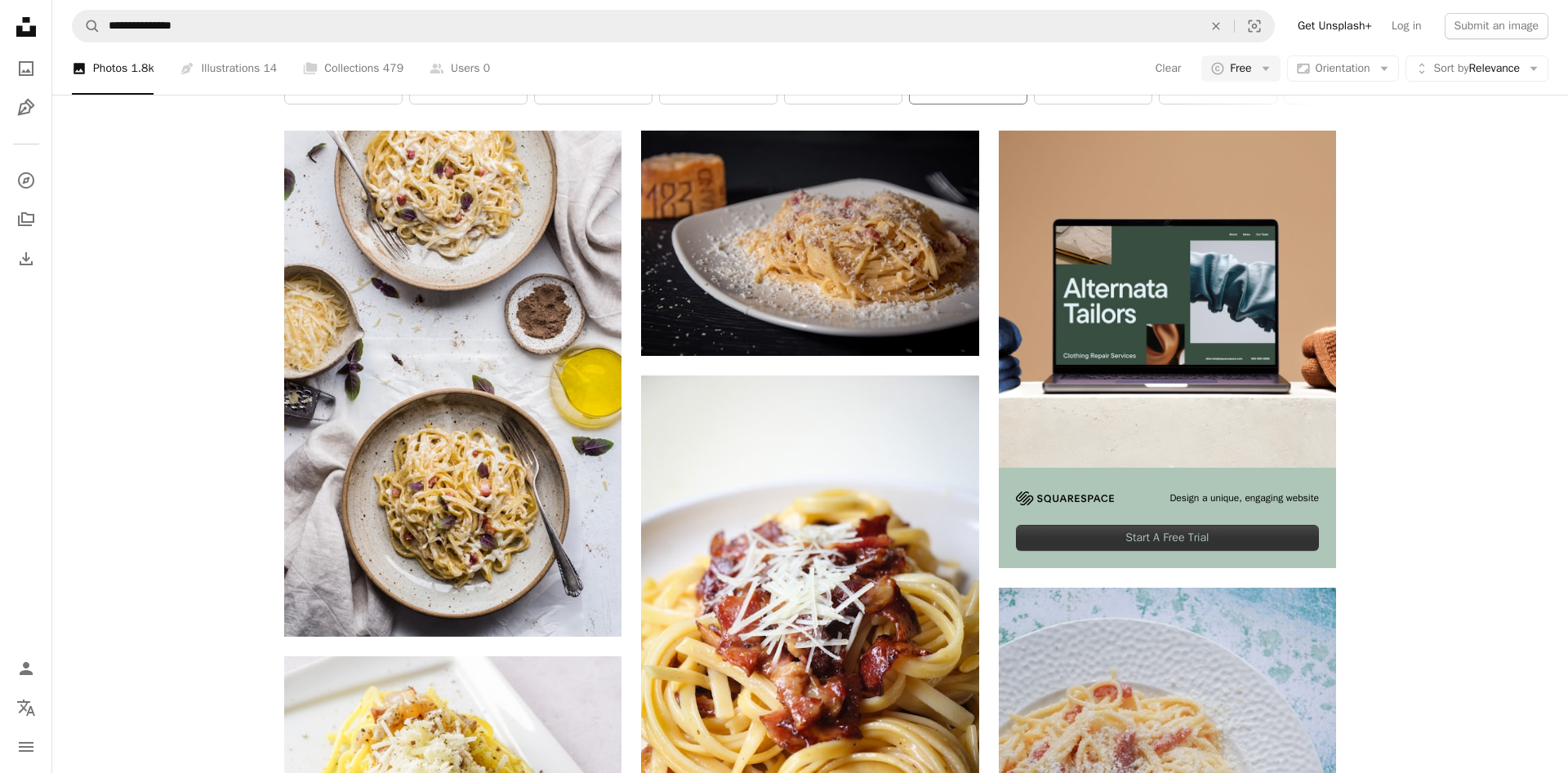 scroll, scrollTop: 0, scrollLeft: 0, axis: both 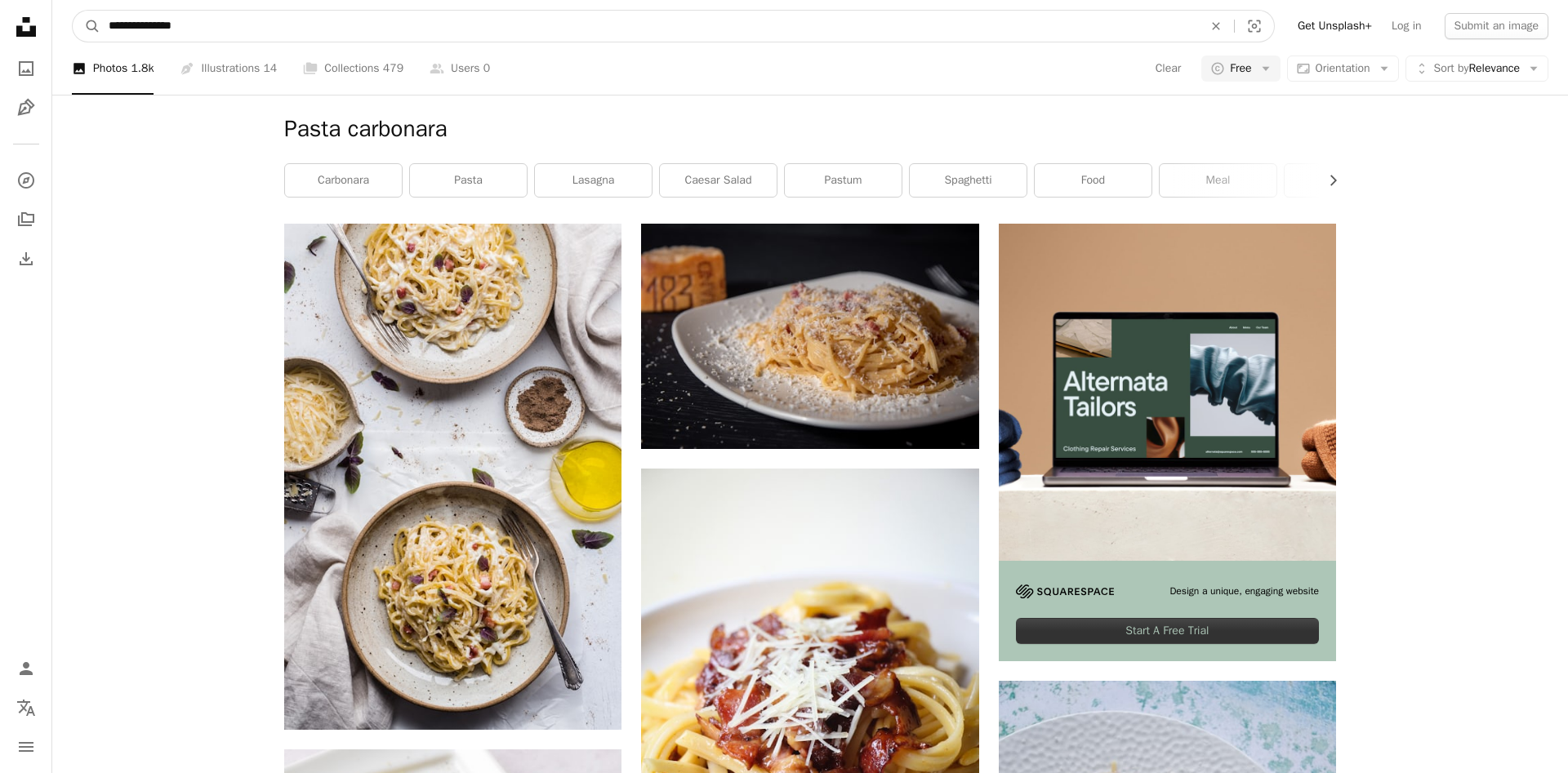 click on "**********" at bounding box center [649, 26] 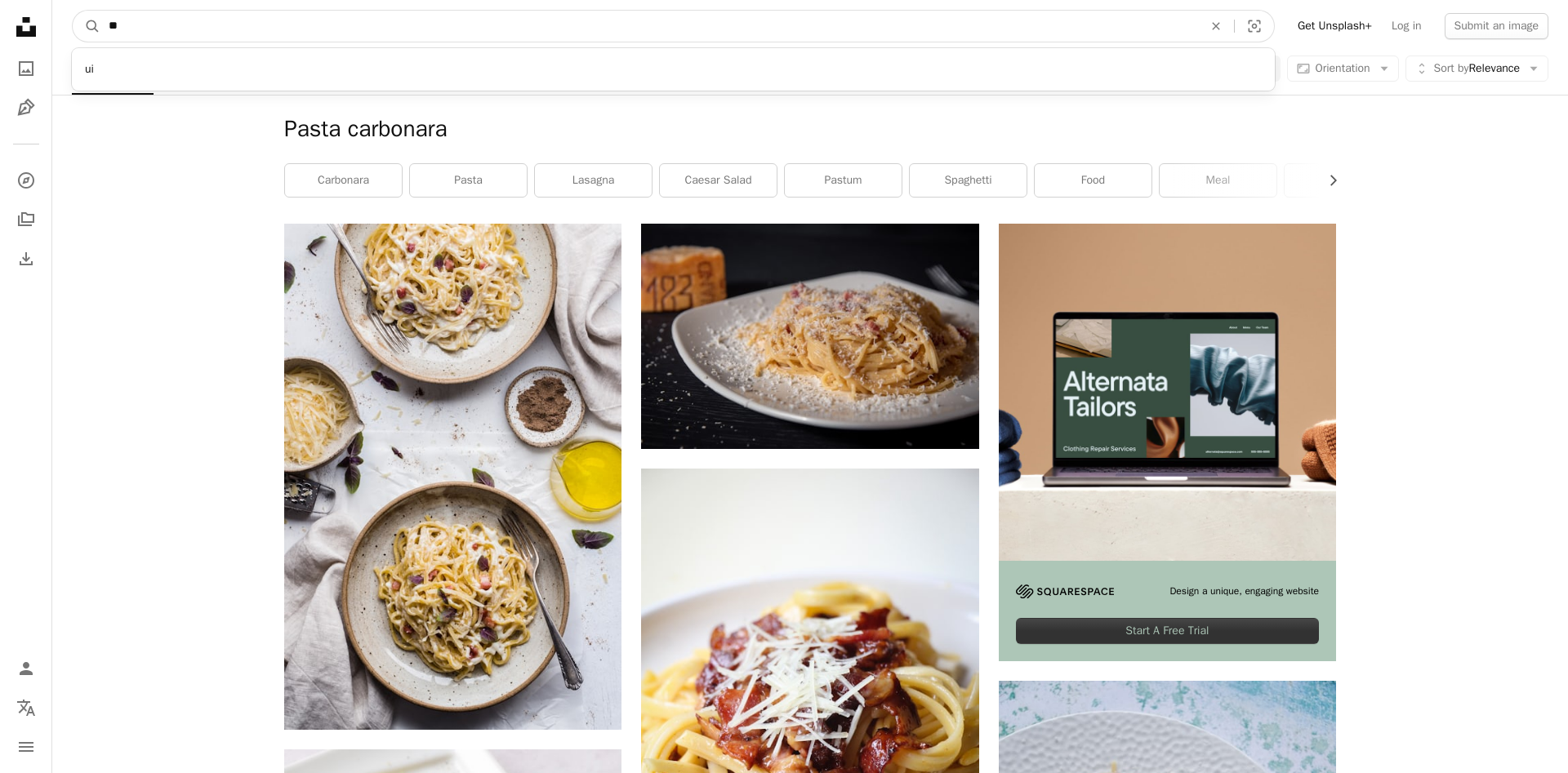 type on "*" 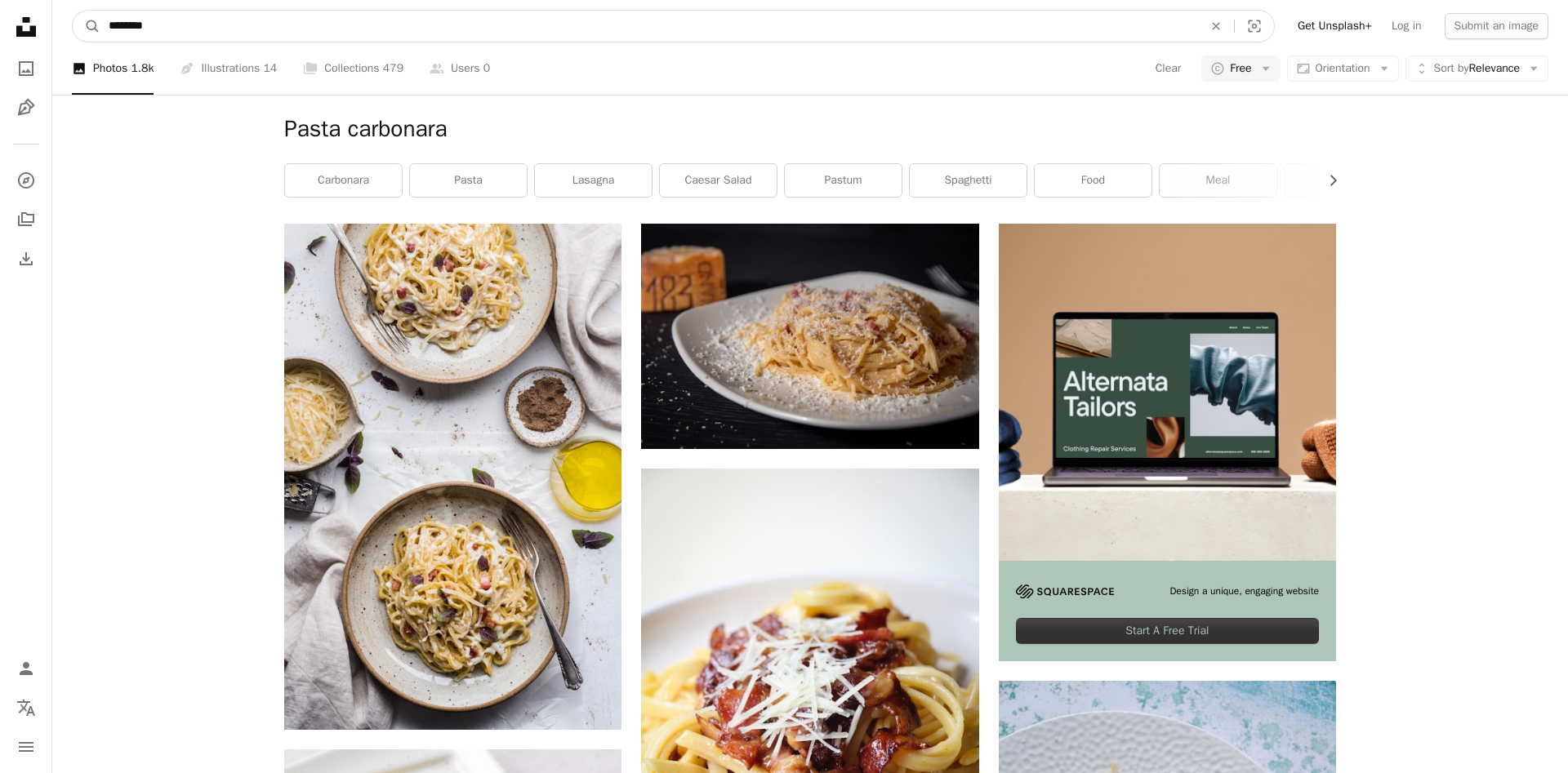 type on "*********" 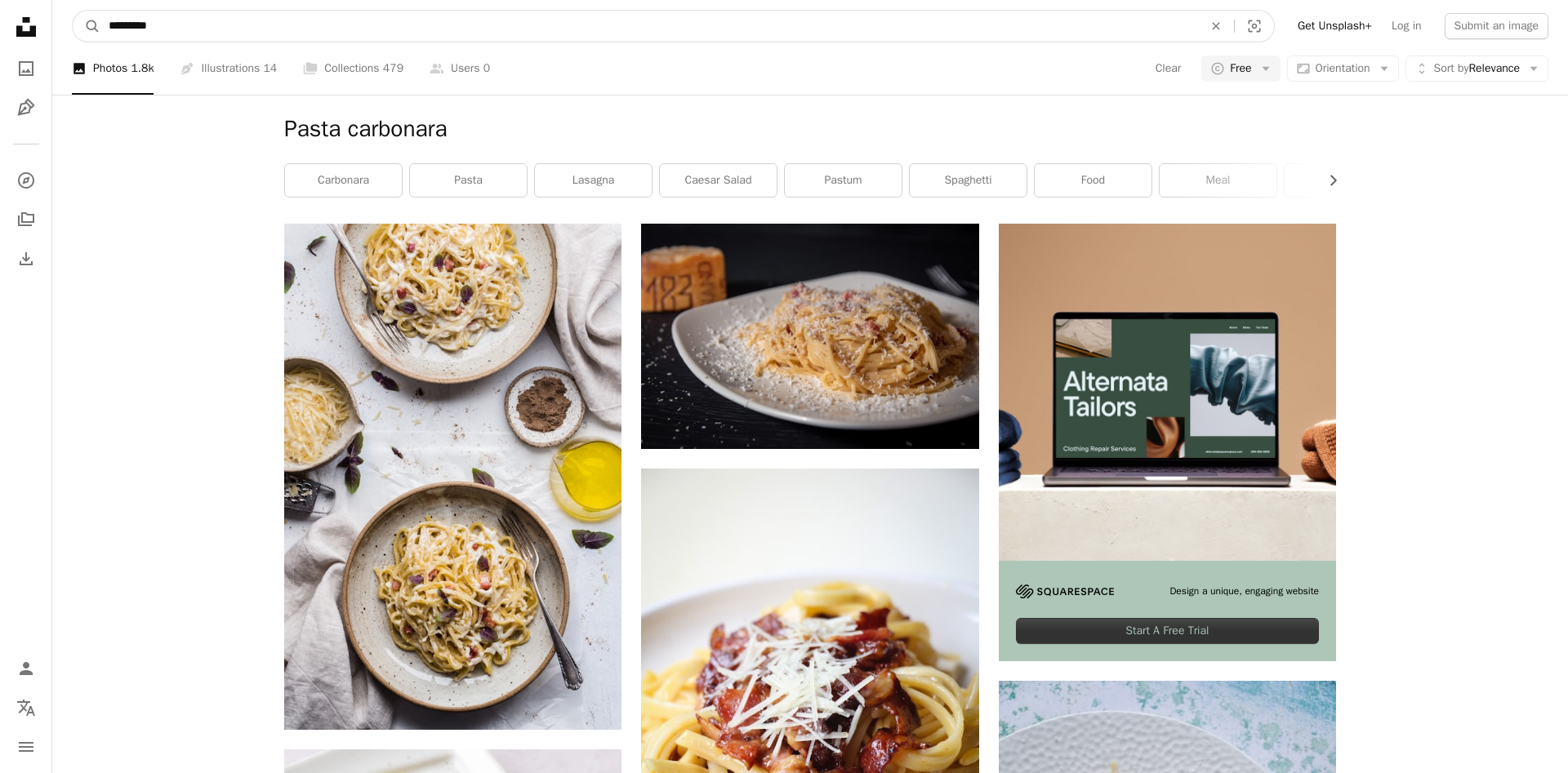 click on "A magnifying glass" at bounding box center [87, 26] 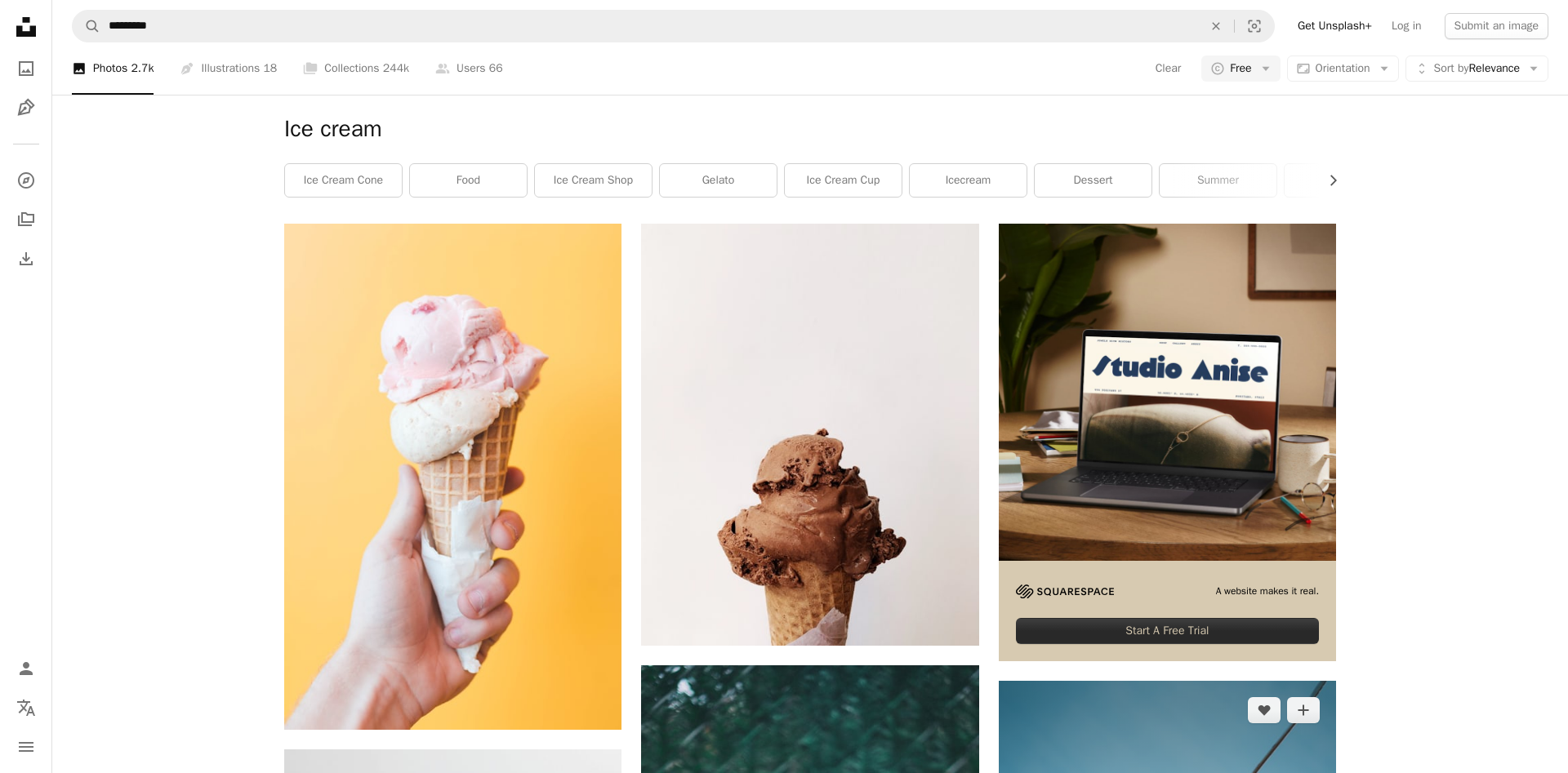 scroll, scrollTop: 93, scrollLeft: 0, axis: vertical 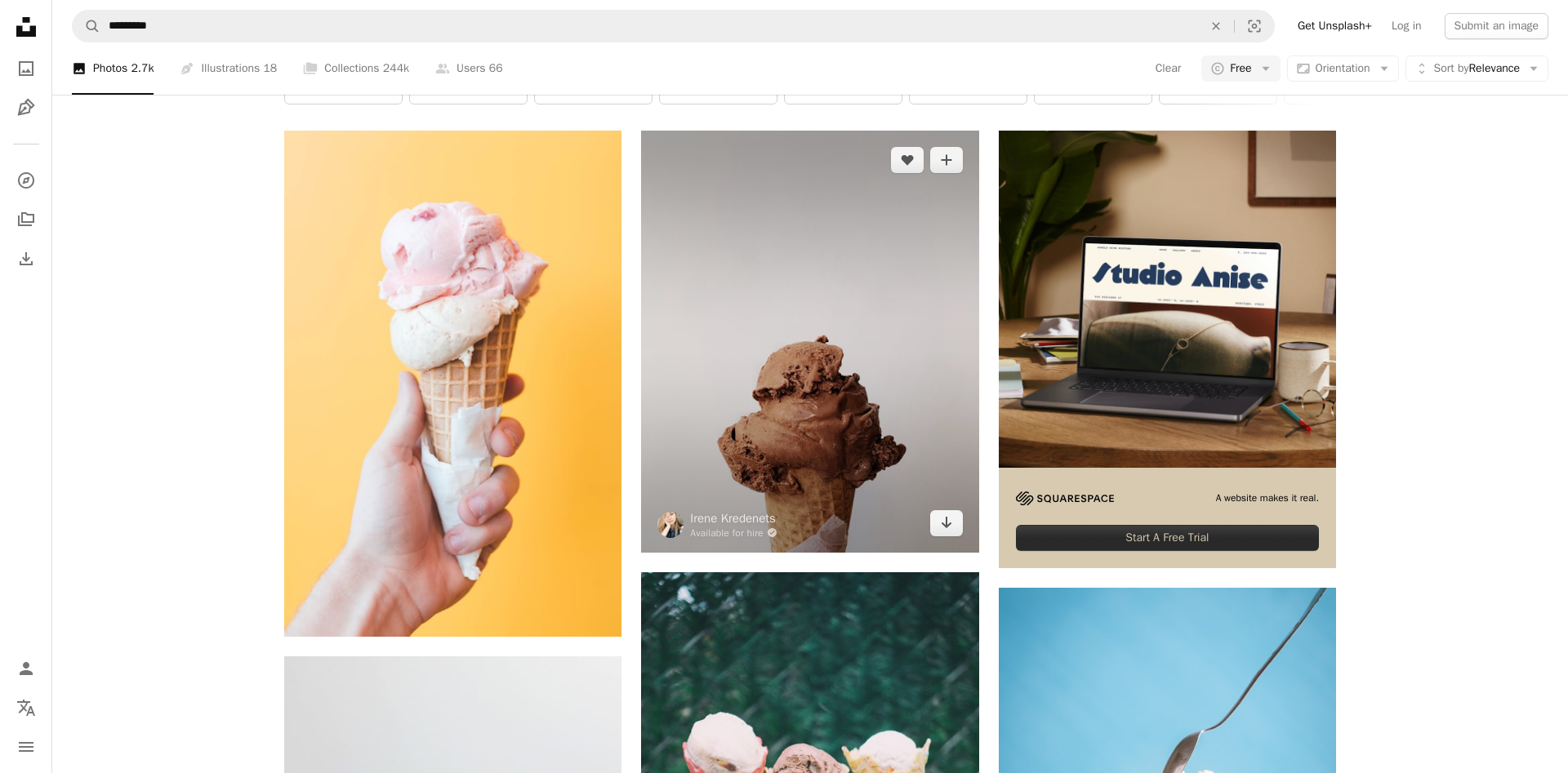 click at bounding box center (809, 341) 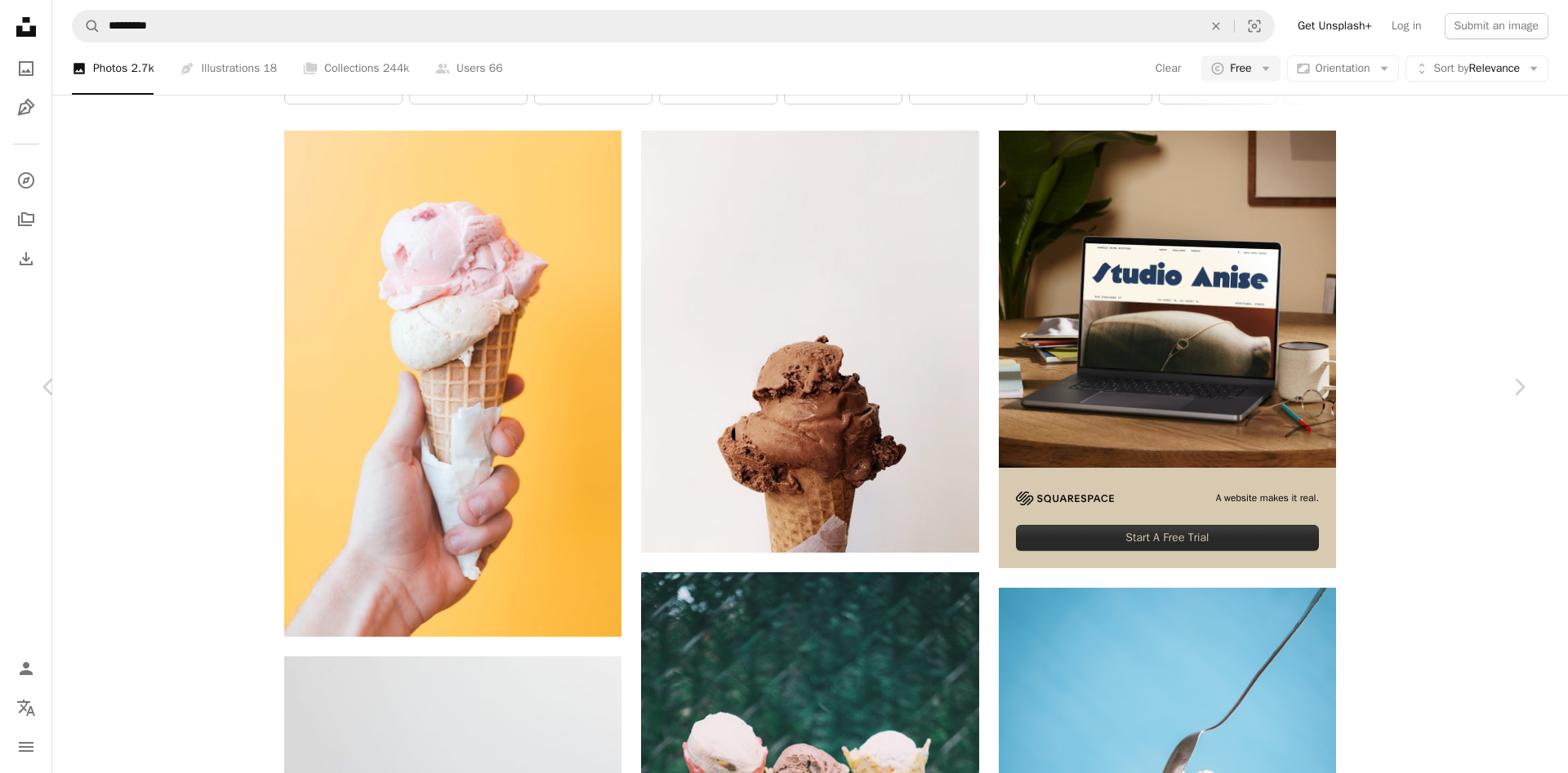 click on "An X shape Chevron left Chevron right [NAME] [LAST] Available for hire A checkmark inside of a circle A heart A plus sign Edit image   Plus sign for Unsplash+ Download free Chevron down Zoom in Views 29,245,214 Downloads 74,143 Featured in Photos ,  Food & Drink A forward-right arrow Share Info icon Info More Actions Calendar outlined Published on  [MONTH] [DAY], [YEAR] Camera Apple, iPhone XS Safety Free to use under the  Unsplash License food and drink food ice cream ice dessert brown cream sweets confectionery fungus creme Creative Commons images Browse premium related images on iStock  |  Save 20% with code UNSPLASH20 View more on iStock  ↗ Related images A heart A plus sign [NAME] [LAST] Arrow pointing down Plus sign for Unsplash+ A heart A plus sign [NAME] [LAST] For  Unsplash+ A lock   Download Plus sign for Unsplash+ A heart A plus sign Curated Lifestyle For  Unsplash+ A lock   Download A heart A plus sign [NAME] [LAST] Available for hire A checkmark inside of a circle Arrow pointing down A heart For" at bounding box center [784, 4644] 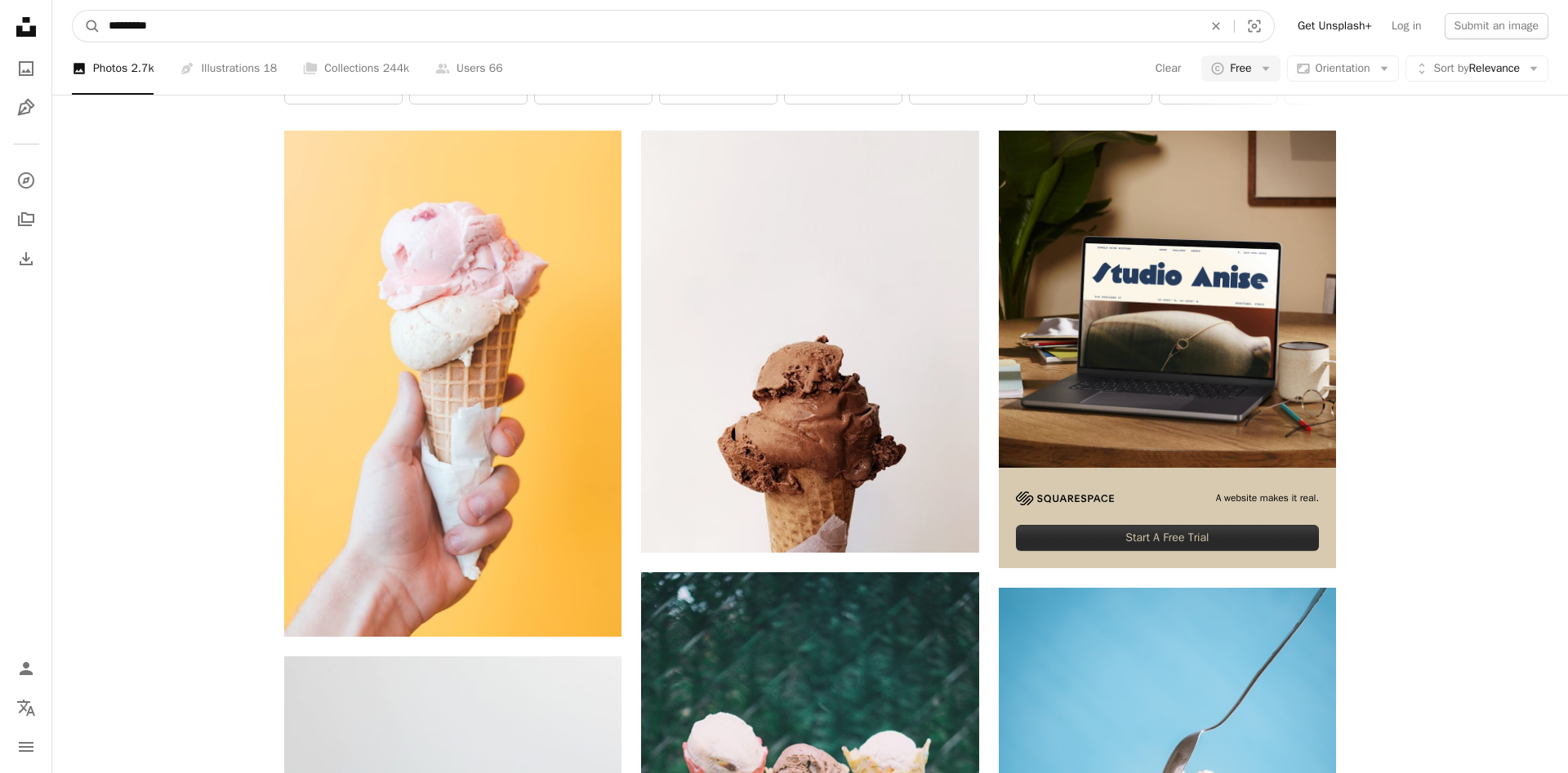 click on "*********" at bounding box center [649, 26] 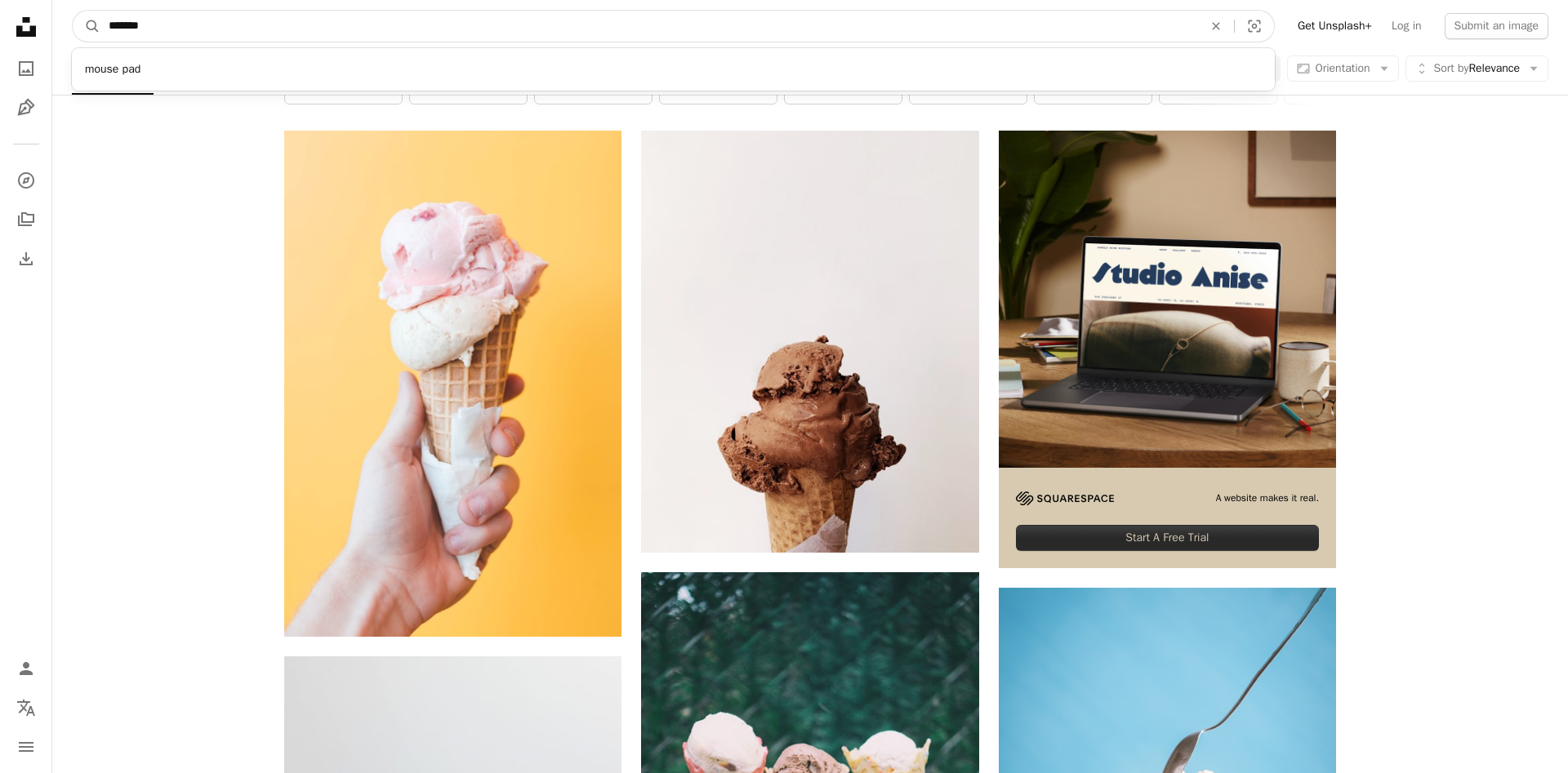 type on "********" 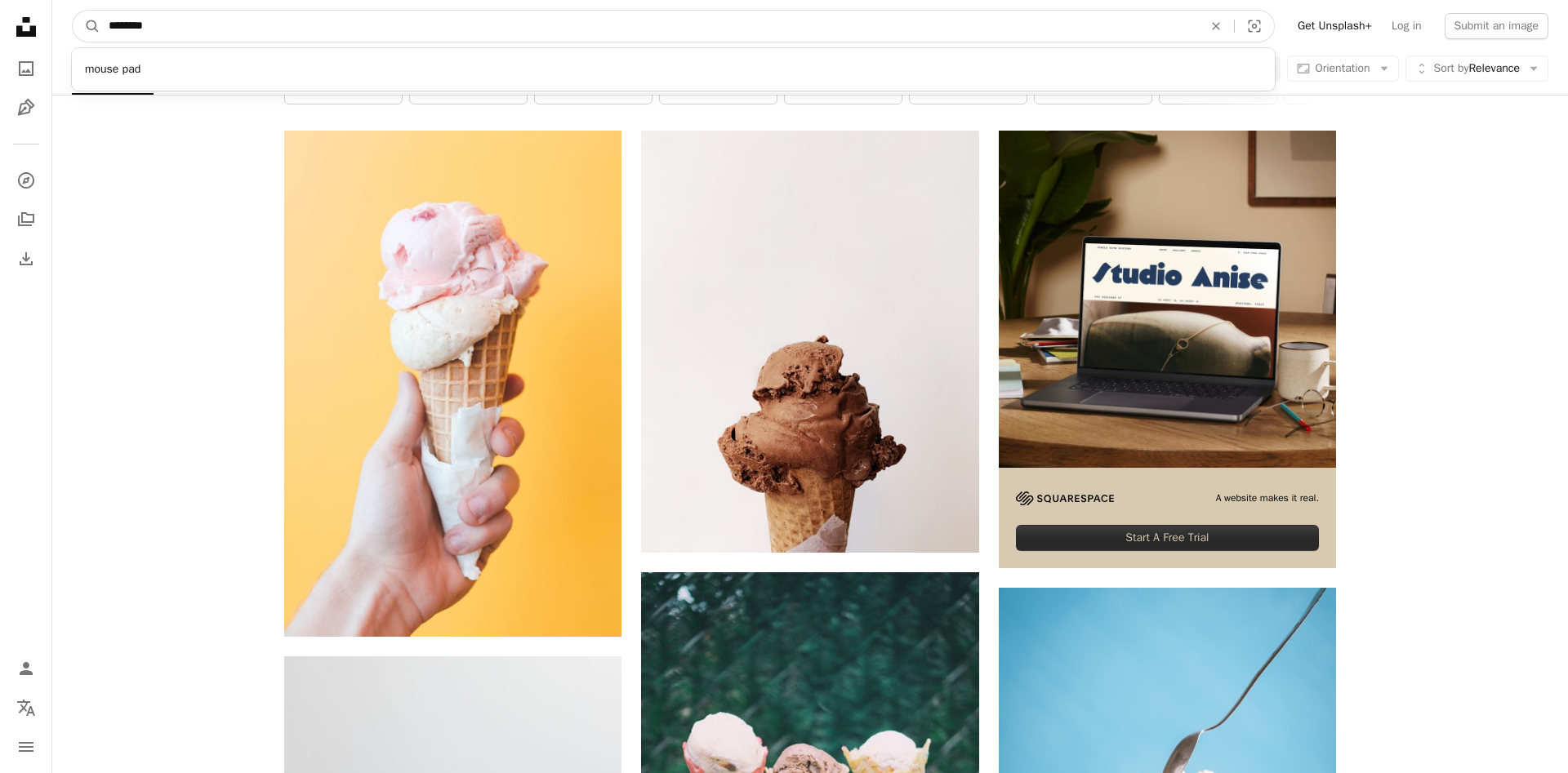 click on "A magnifying glass" at bounding box center (87, 26) 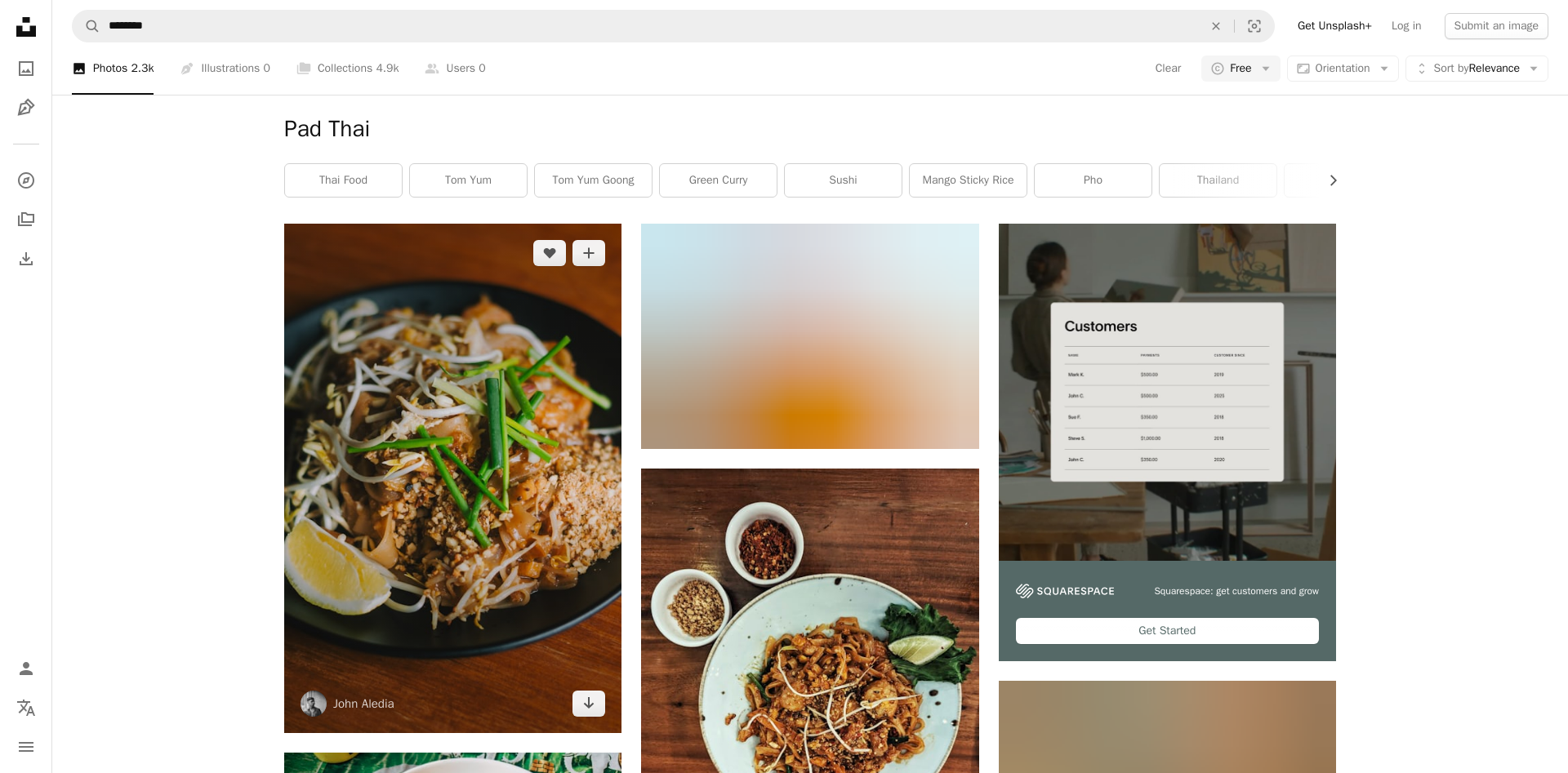 scroll, scrollTop: 186, scrollLeft: 0, axis: vertical 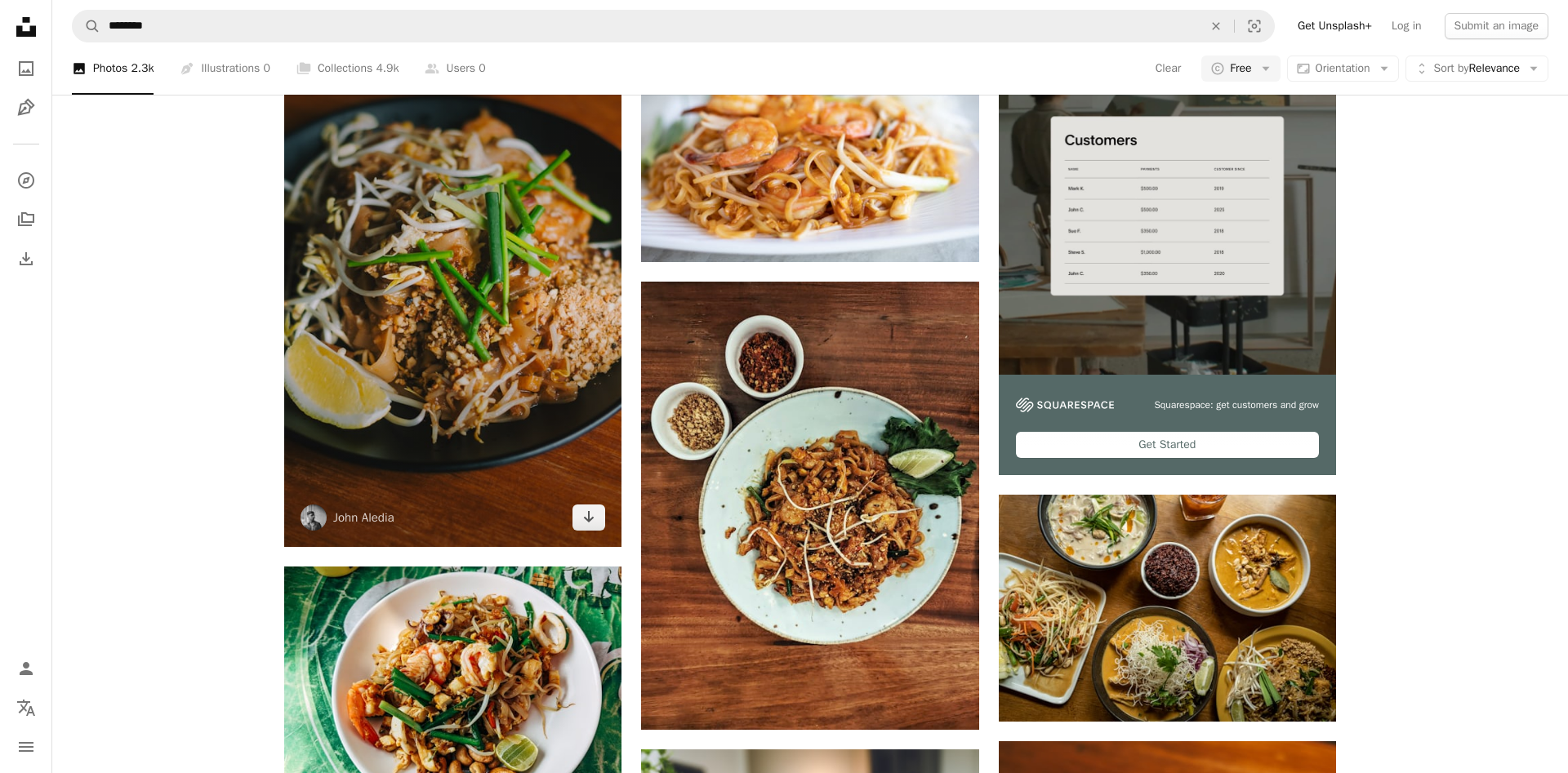 click at bounding box center (452, 292) 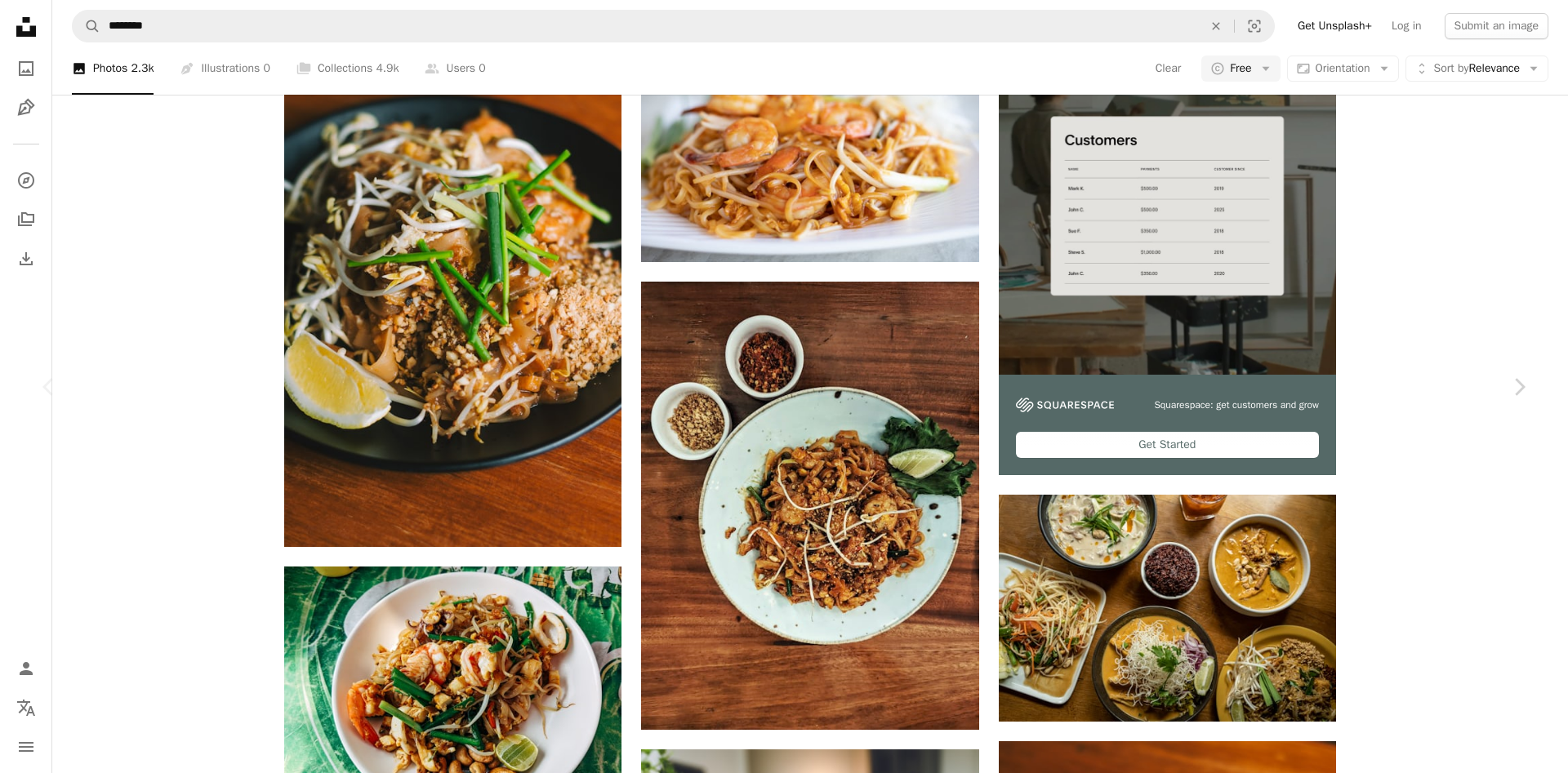 click on "An X shape Chevron left Chevron right [NAME] [LAST] [NAME][LAST] A heart A plus sign Edit image   Plus sign for Unsplash+ Download free Chevron down Zoom in Views 1,887,536 Downloads 15,544 A forward-right arrow Share Info icon Info More Actions Pad thai 2 Calendar outlined Published on  [MONTH] [DAY], [YEAR] Camera NIKON CORPORATION, NIKON D5100 Safety Free to use under the  Unsplash License thailand drink philippines noodles thai food asian food pad thai asian cuisine asian noodles food animal plant pasta vegetable seafood sea life lobster produce sprout noodle HD Wallpapers Browse premium related images on iStock  |  Save 20% with code UNSPLASH20 View more on iStock  ↗ Related images A heart A plus sign [NAME] [LAST] Arrow pointing down A heart A plus sign [NAME] [LAST] Available for hire A checkmark inside of a circle Arrow pointing down A heart A plus sign [NAME] [LAST] Available for hire A checkmark inside of a circle Arrow pointing down A heart A plus sign [NAME] [LAST] Arrow pointing down A heart A heart" at bounding box center [784, 3841] 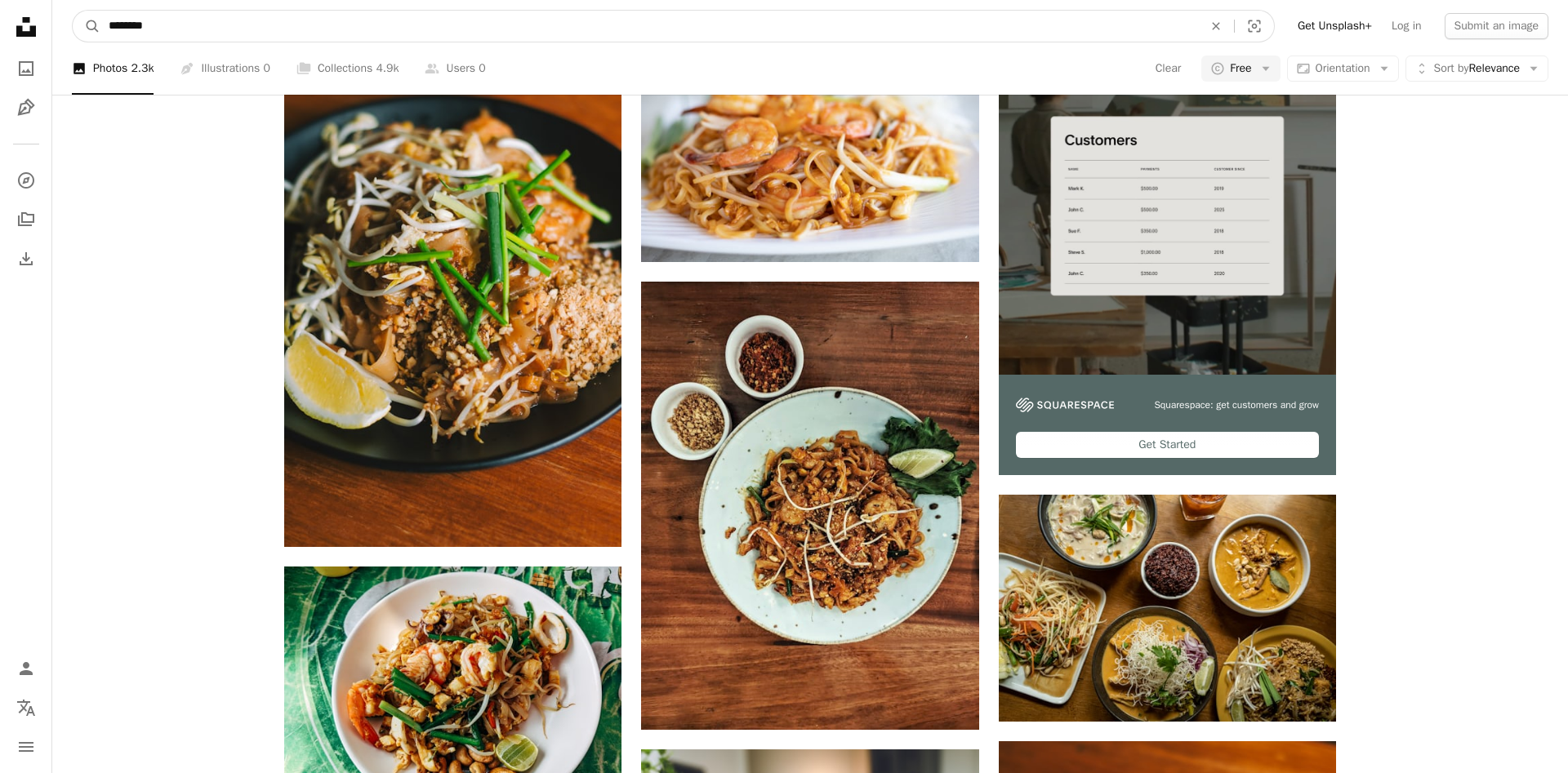 drag, startPoint x: 405, startPoint y: 40, endPoint x: 415, endPoint y: 36, distance: 11 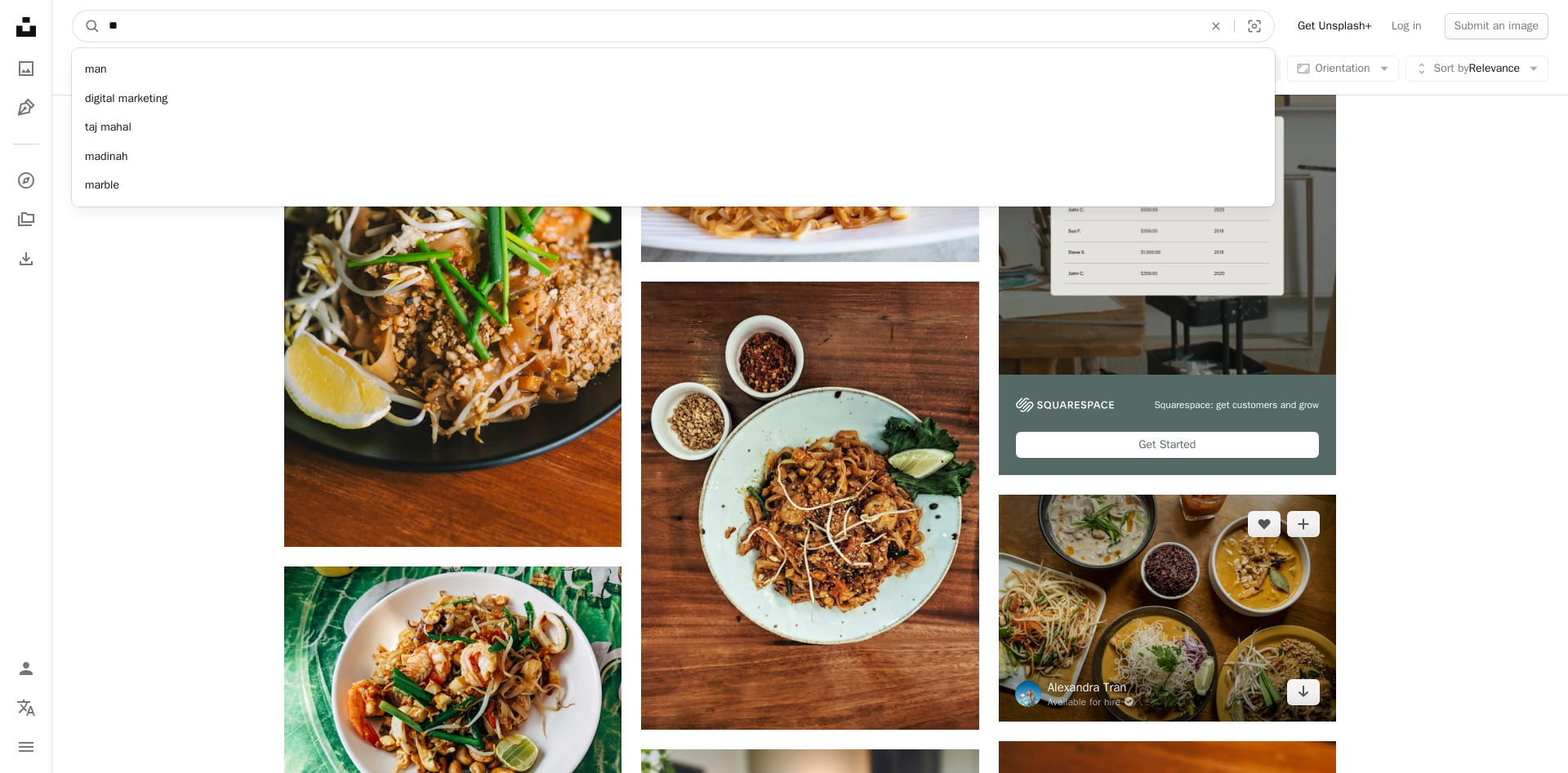 type on "*" 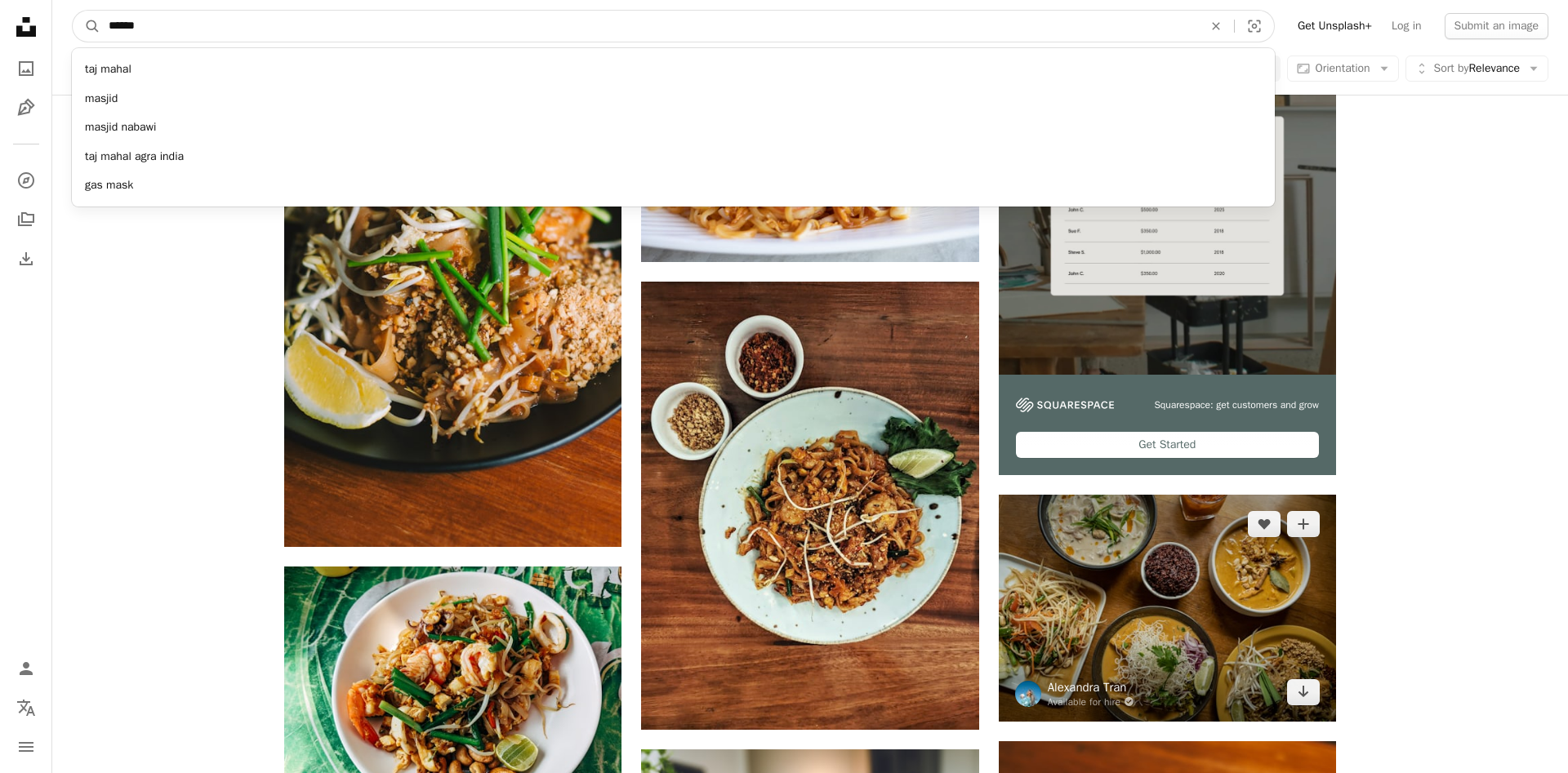 type on "******" 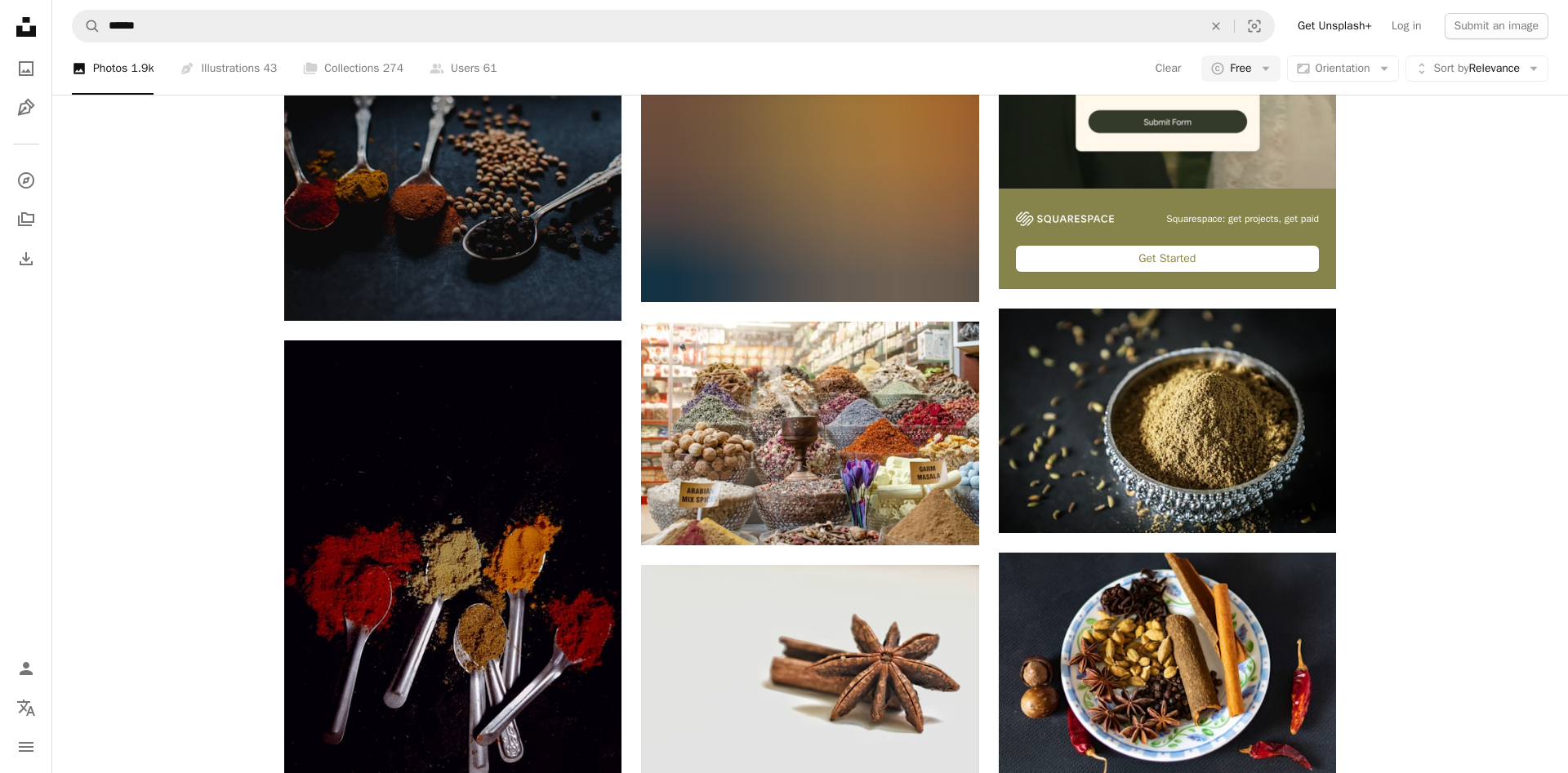 scroll, scrollTop: 0, scrollLeft: 0, axis: both 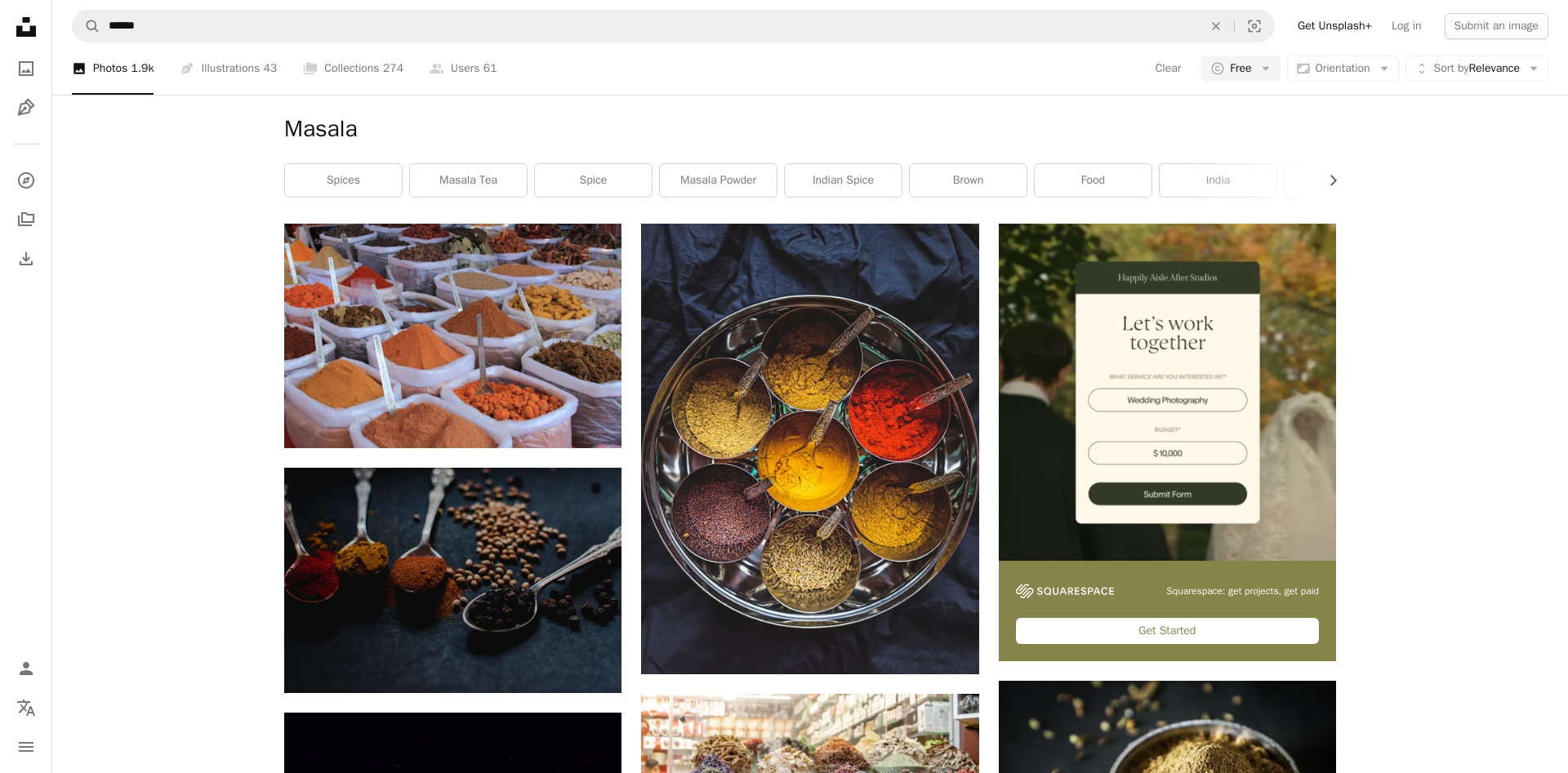 click on "A magnifying glass ****** An X shape Visual search Get Unsplash+ Log in Submit an image" at bounding box center (810, 26) 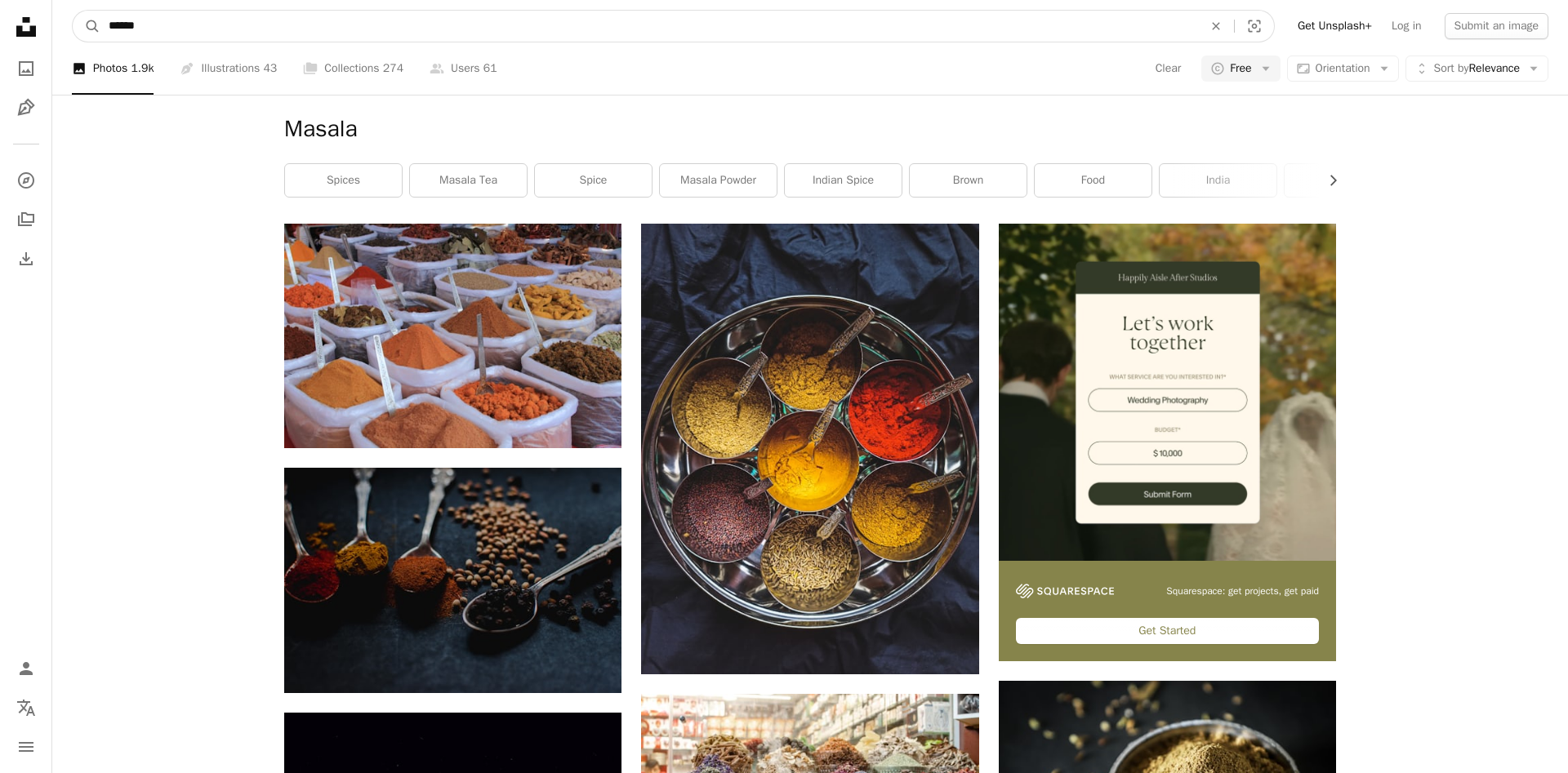 click on "******" at bounding box center [649, 26] 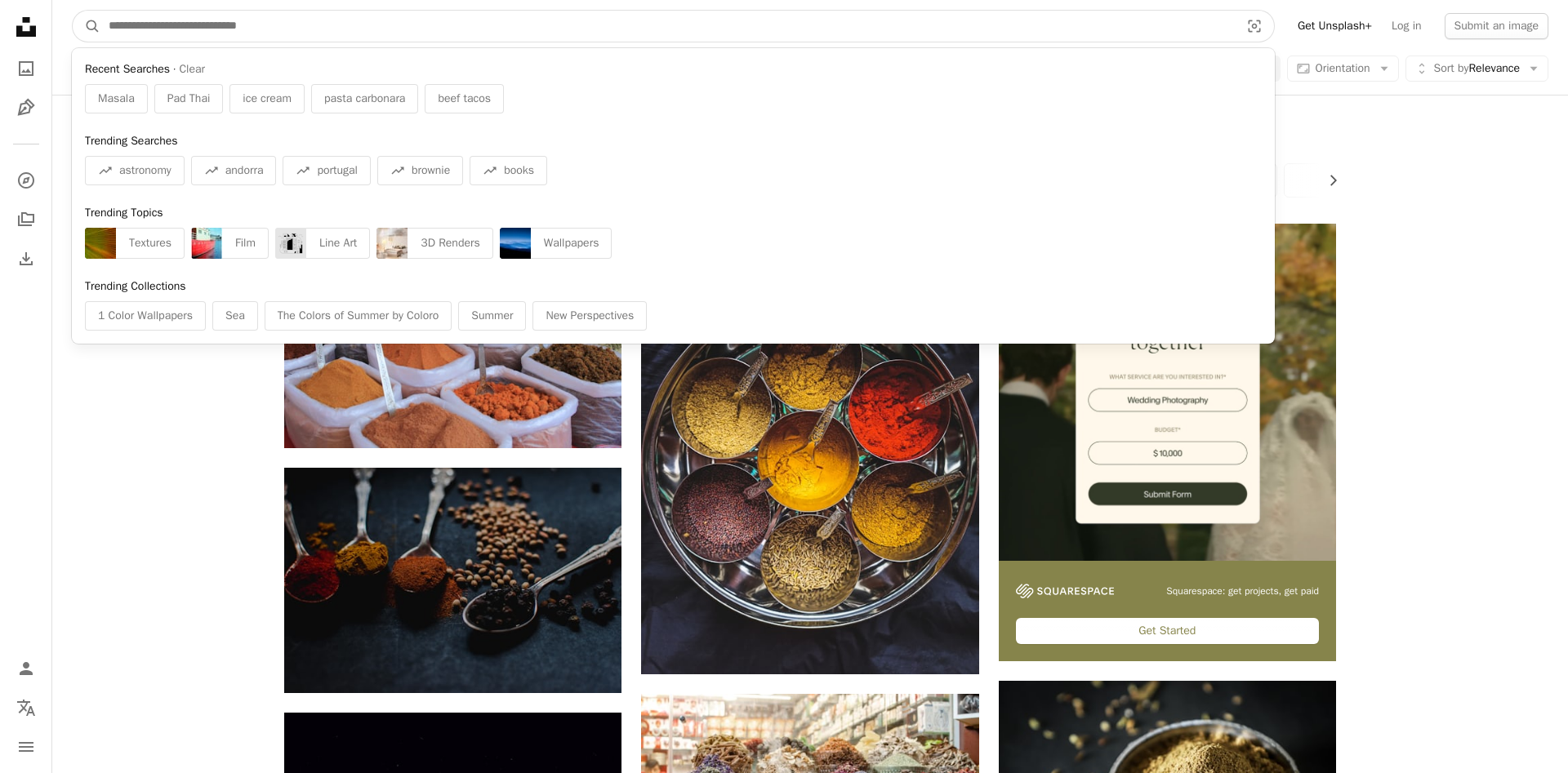 type on "*" 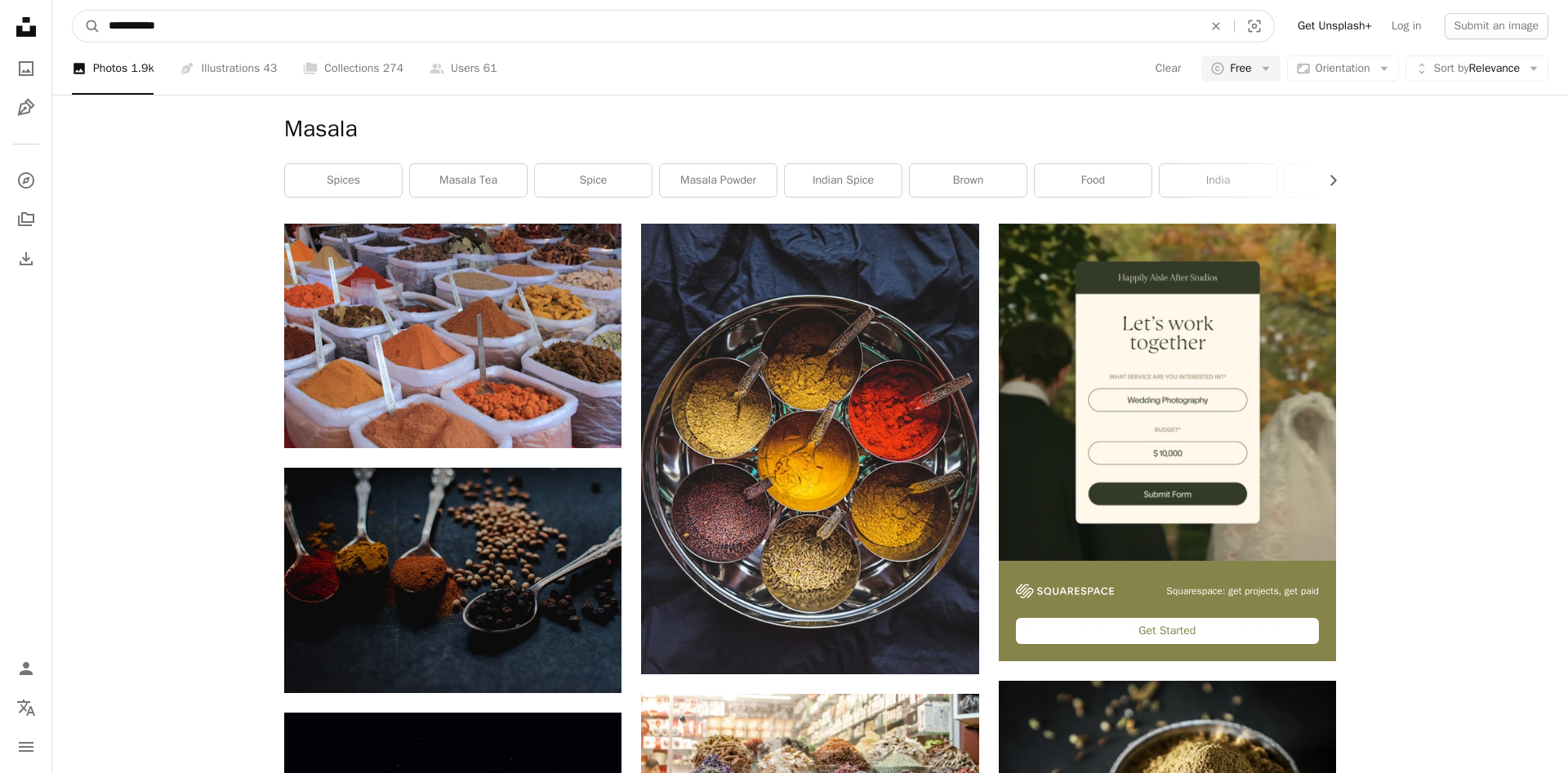 type on "**********" 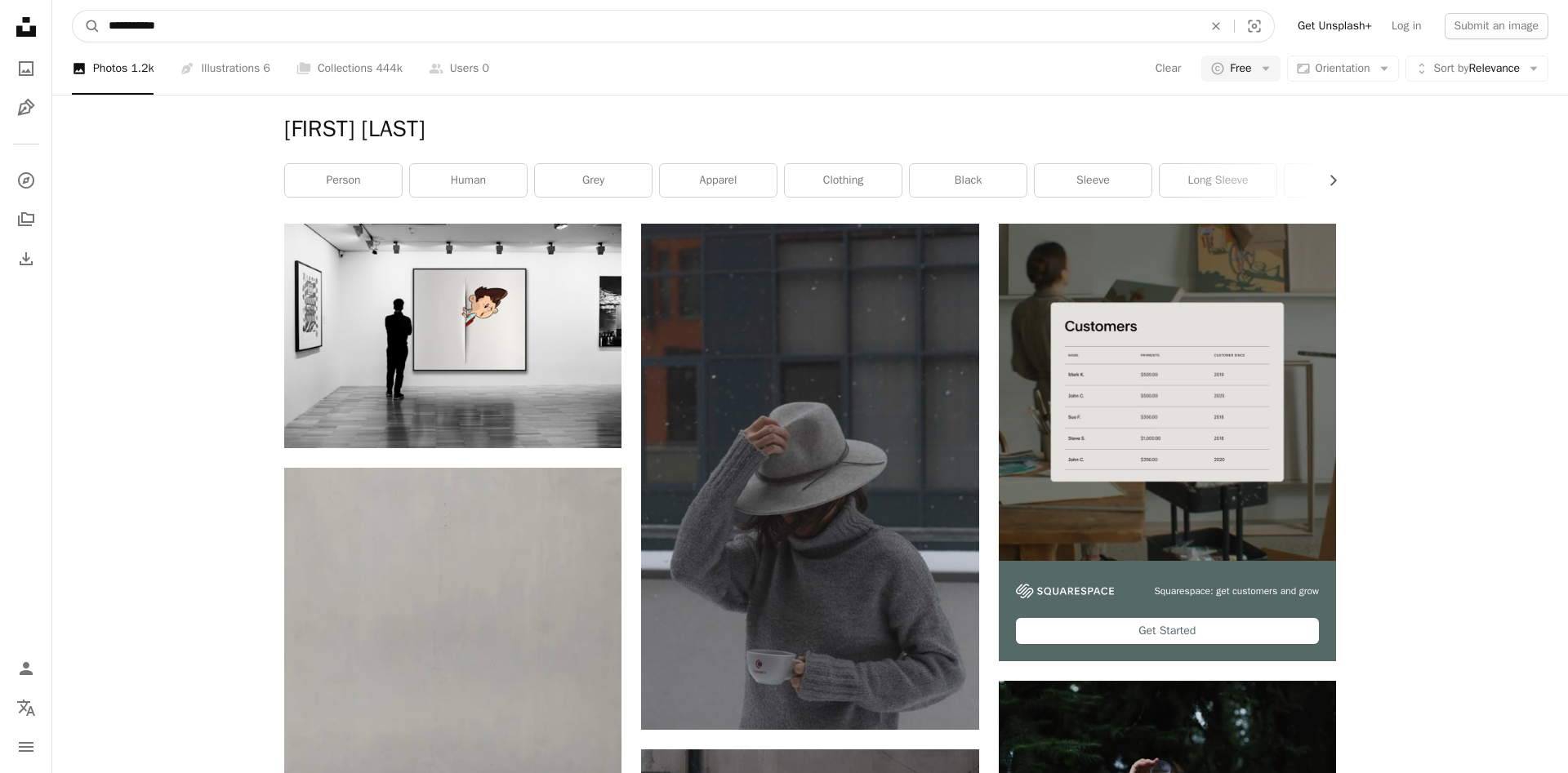 click on "**********" at bounding box center (649, 26) 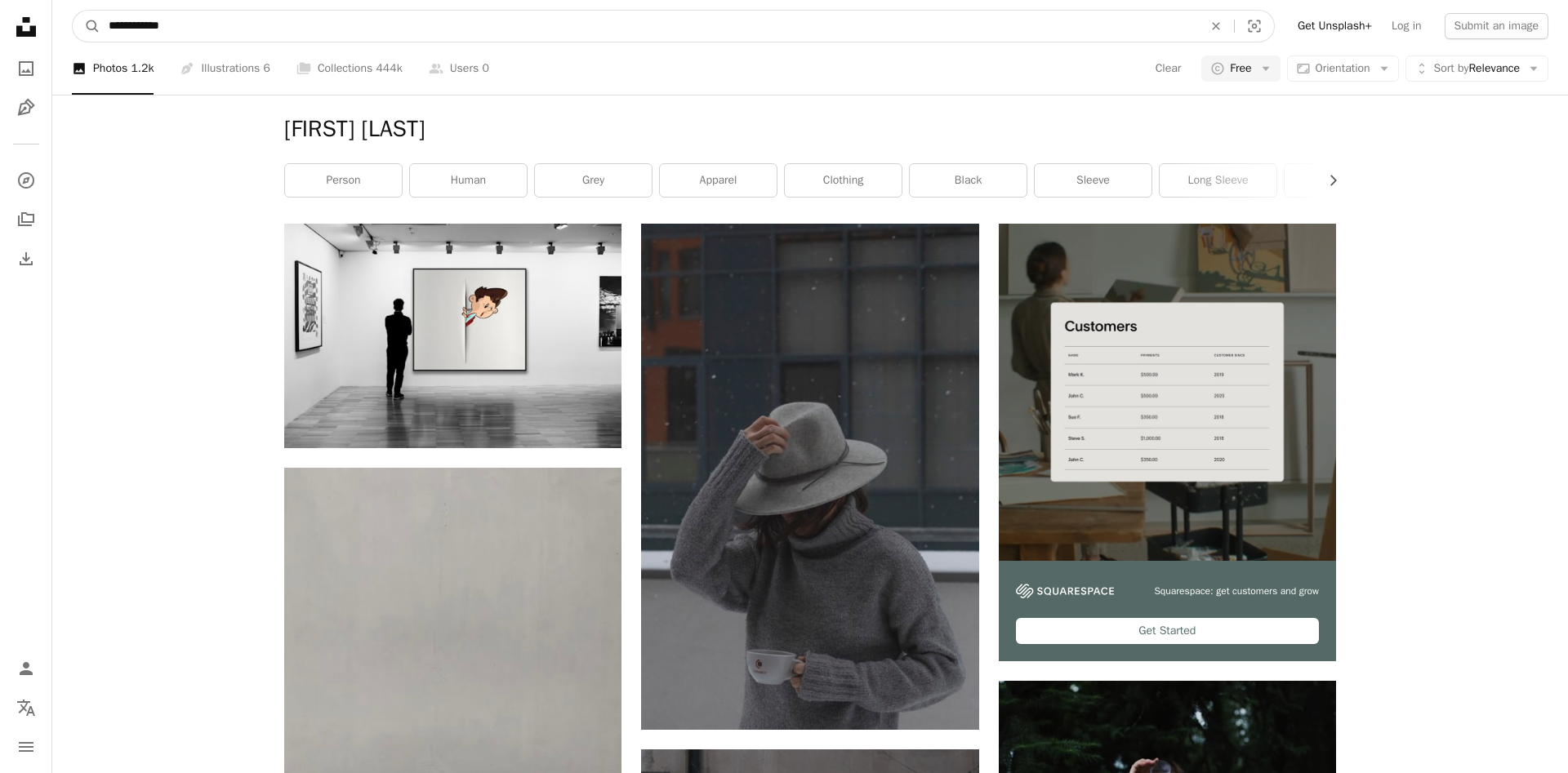 click on "A magnifying glass" at bounding box center (87, 26) 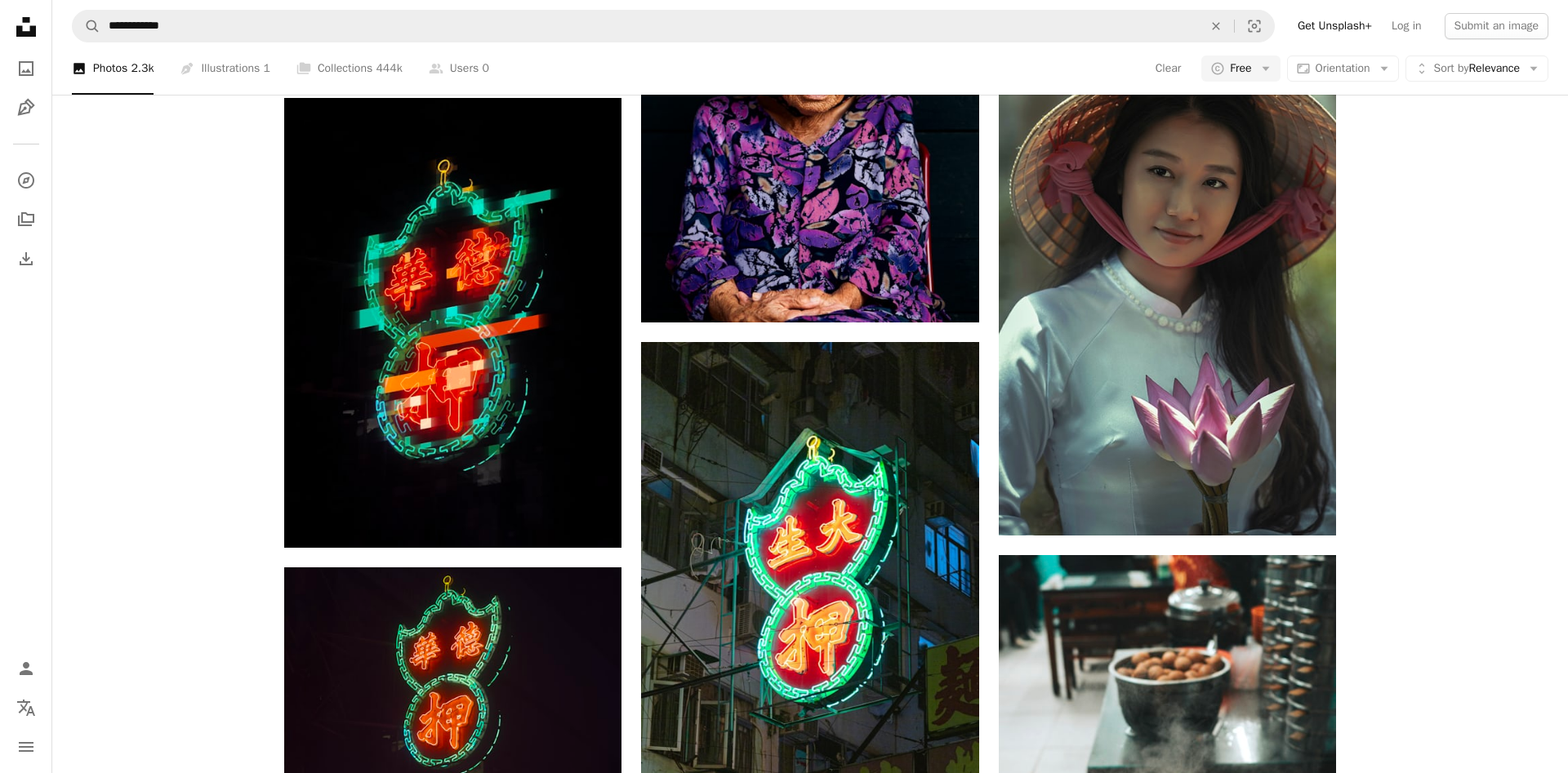 scroll, scrollTop: 0, scrollLeft: 0, axis: both 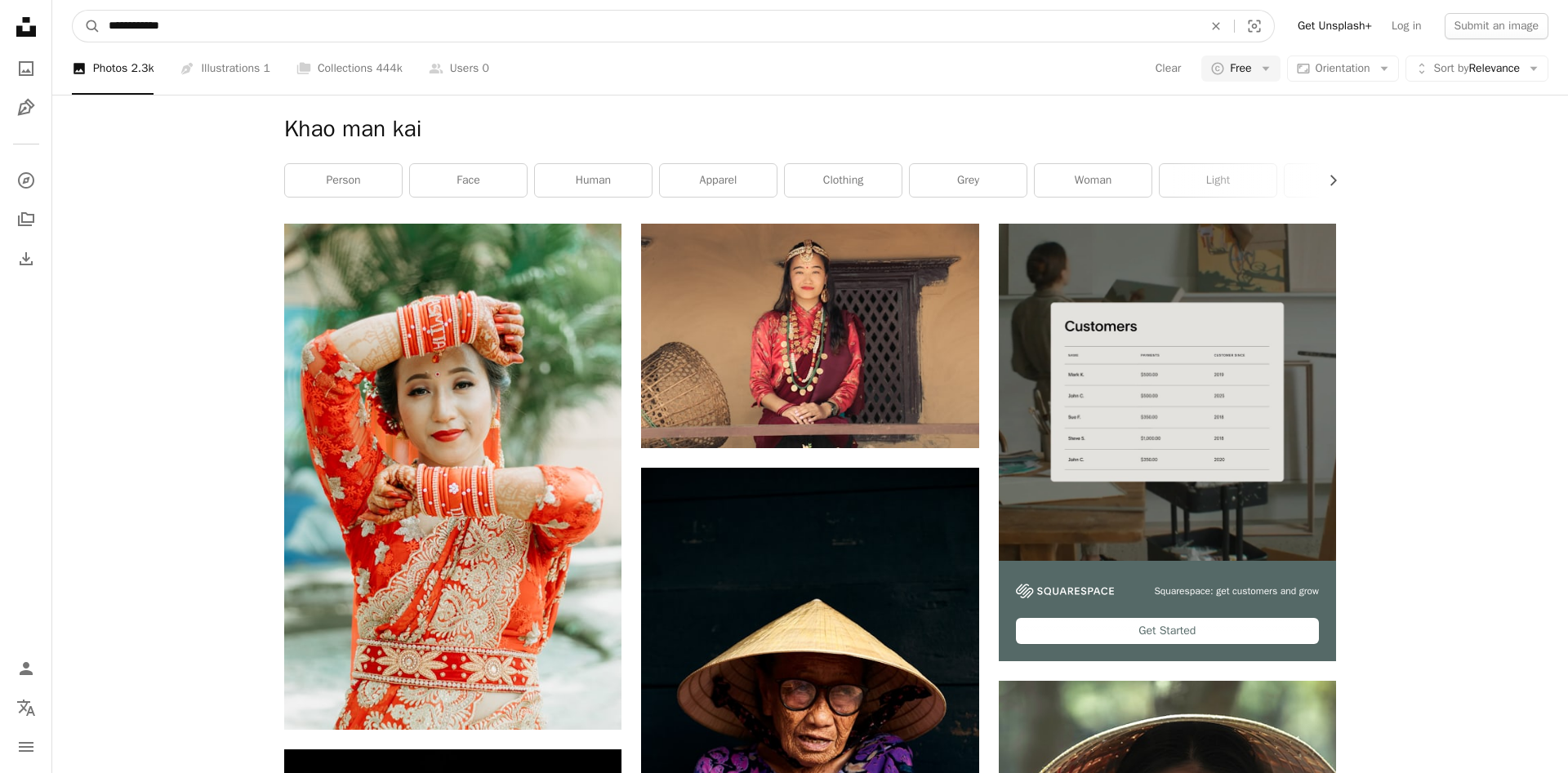 click on "**********" at bounding box center (649, 26) 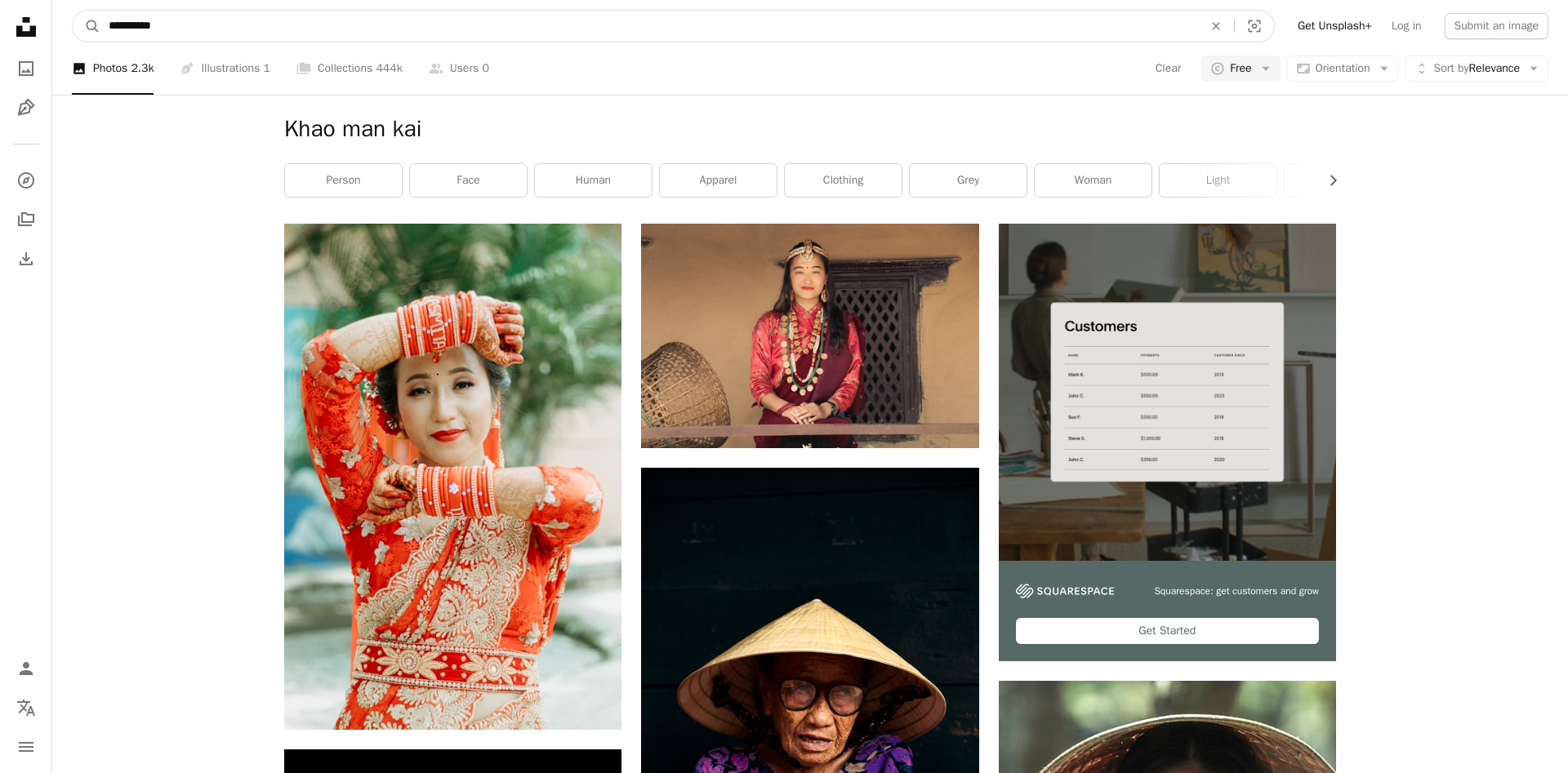 type on "**********" 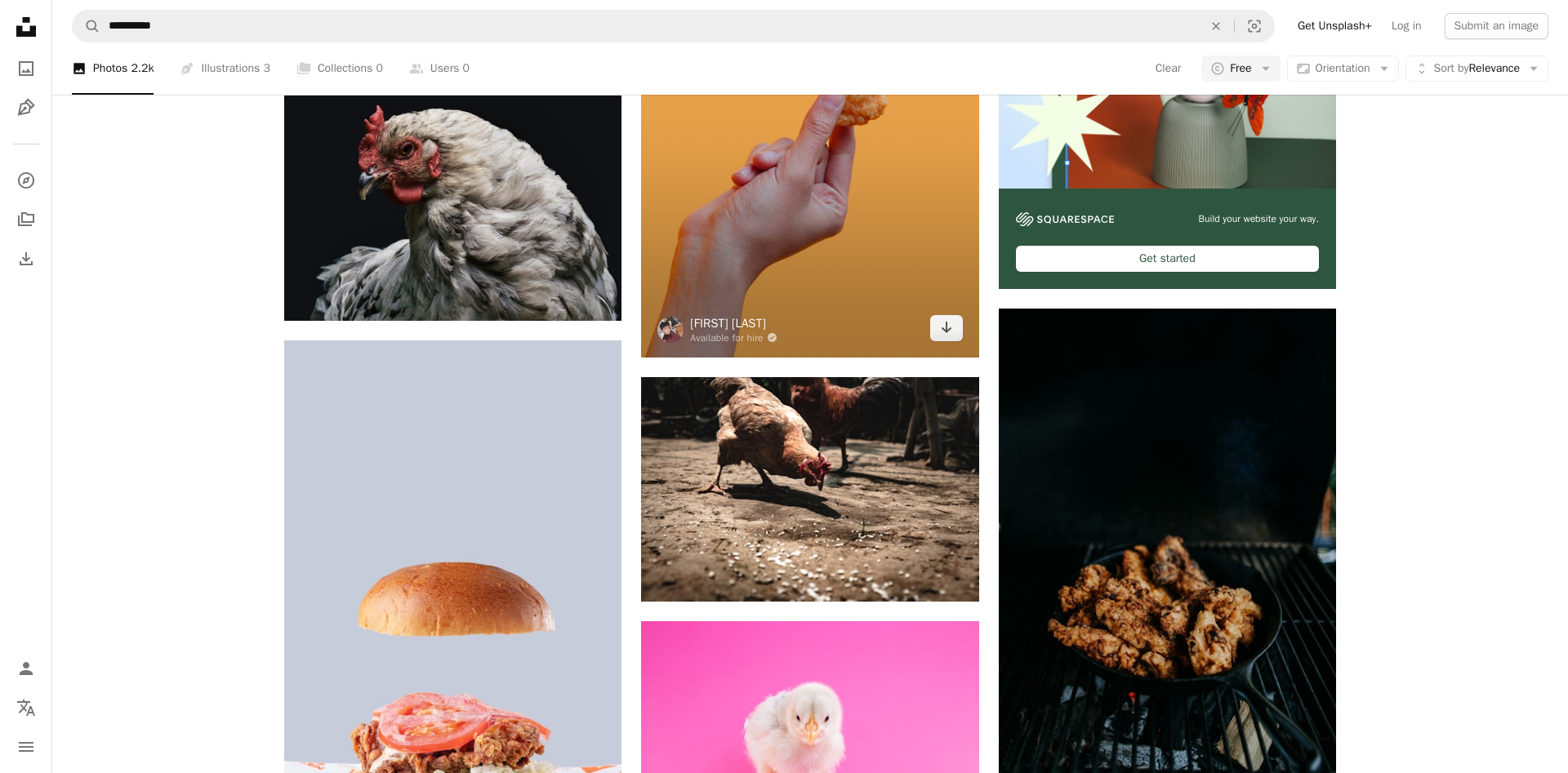 scroll, scrollTop: 0, scrollLeft: 0, axis: both 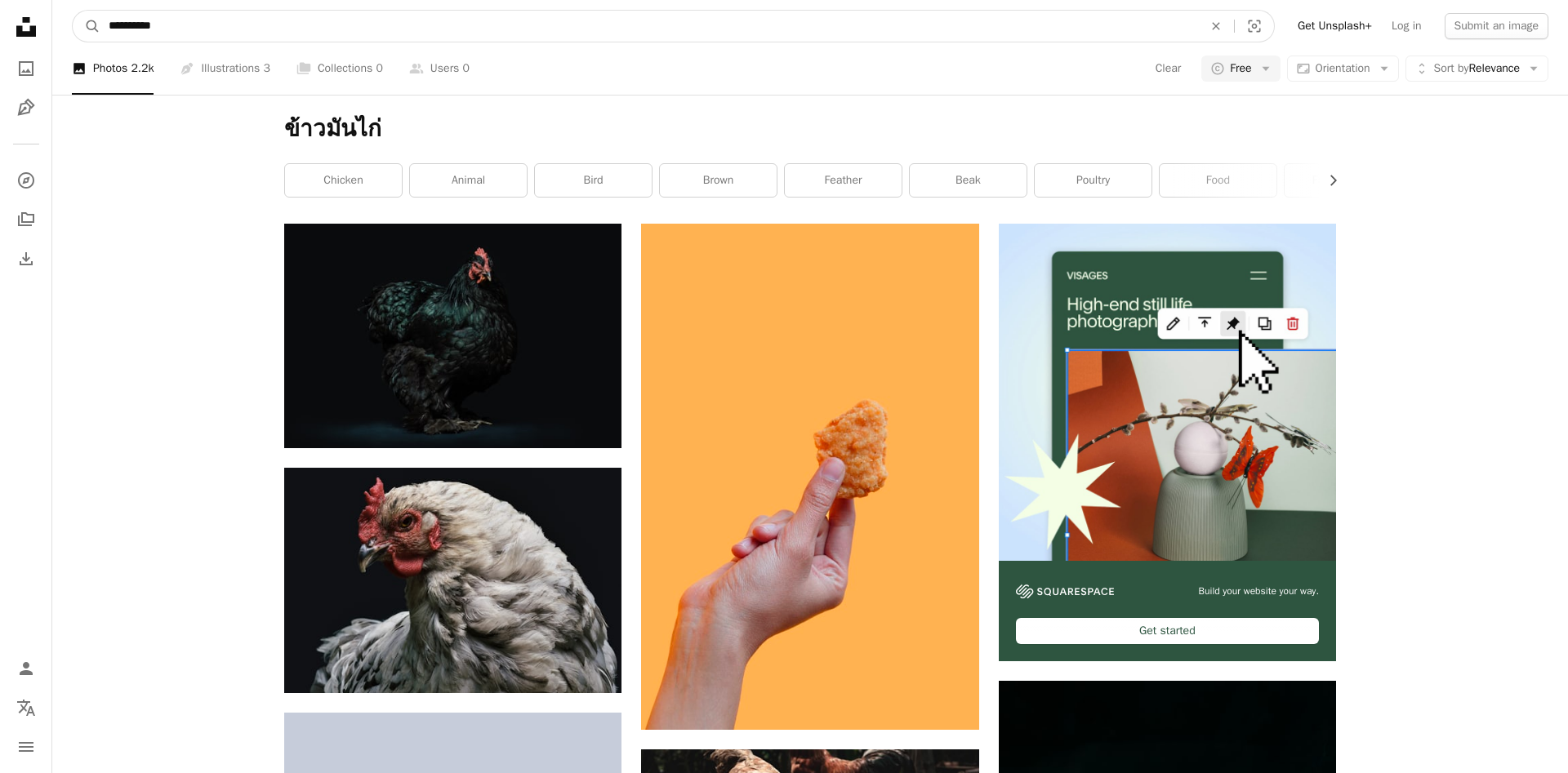 click on "**********" at bounding box center [649, 26] 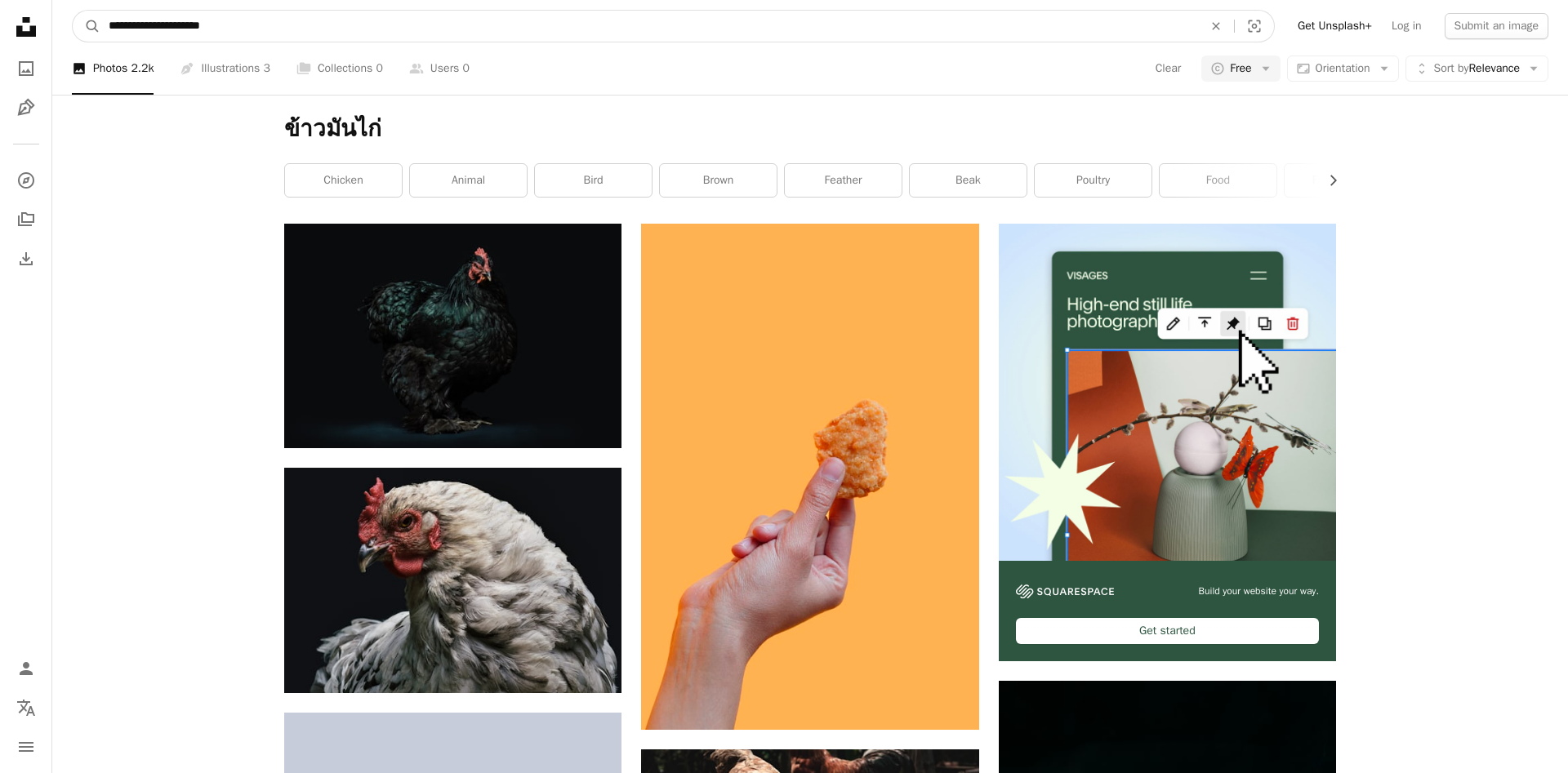 type on "**********" 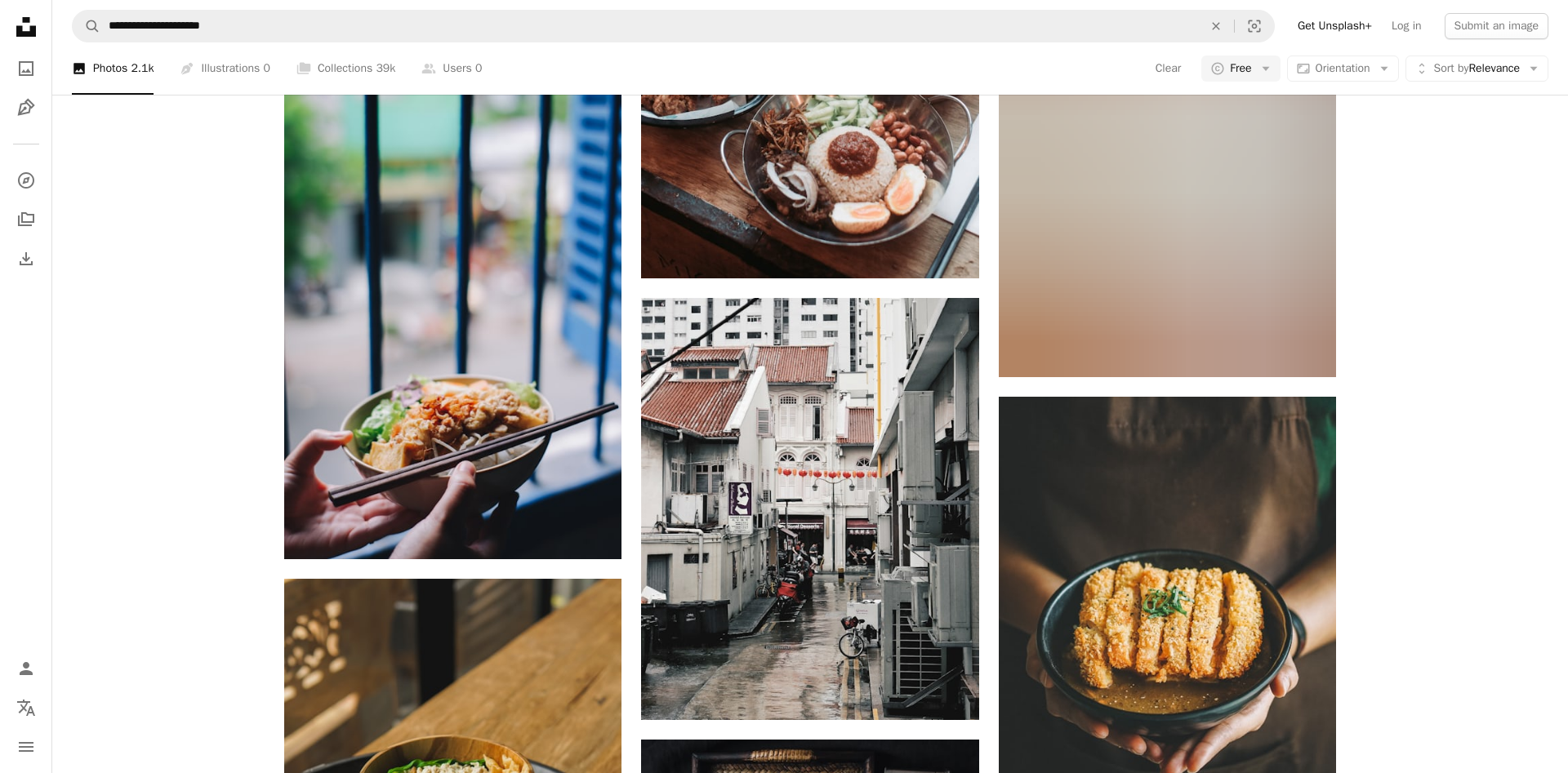 scroll, scrollTop: 1768, scrollLeft: 0, axis: vertical 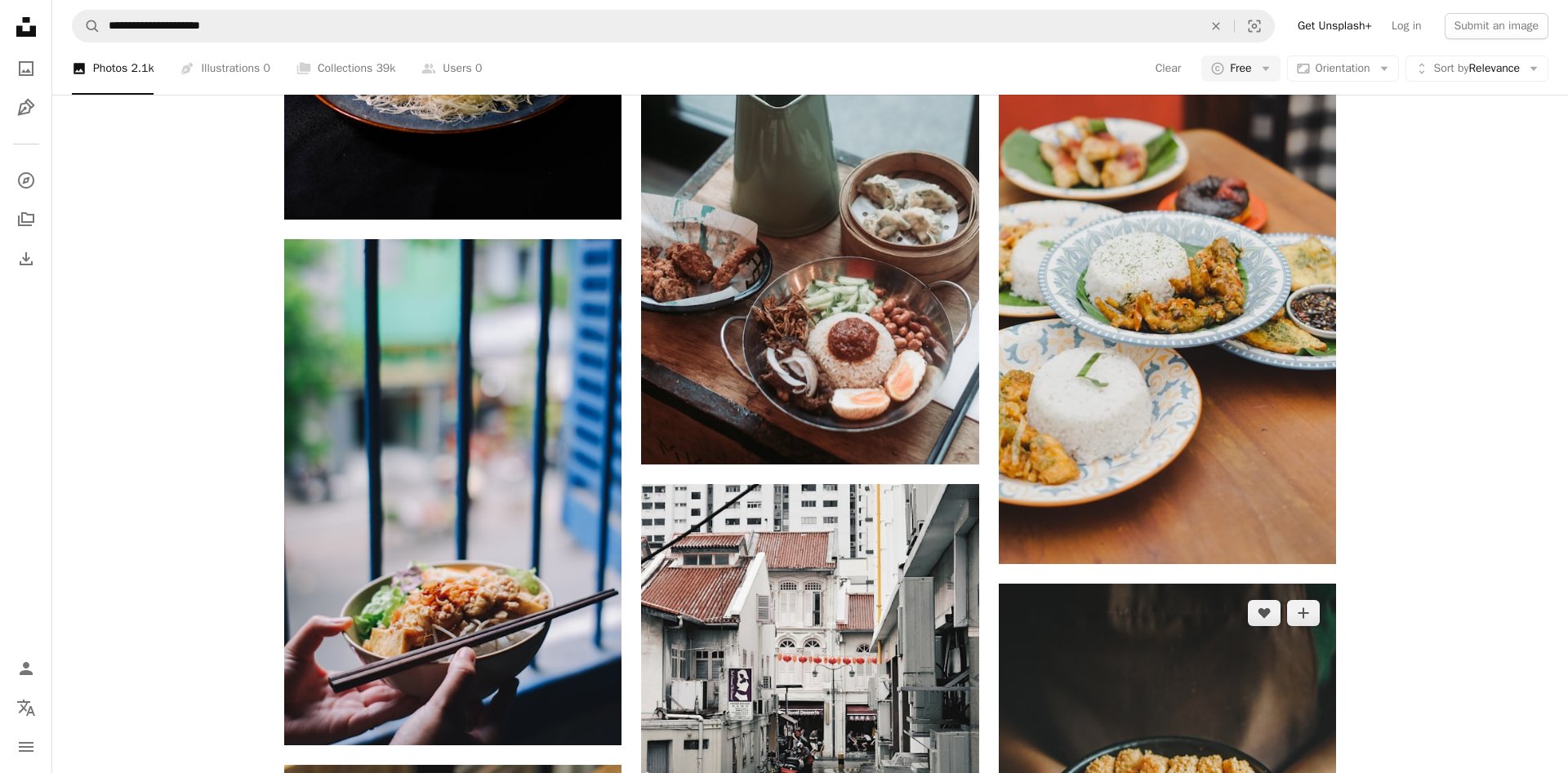 click at bounding box center (1167, 794) 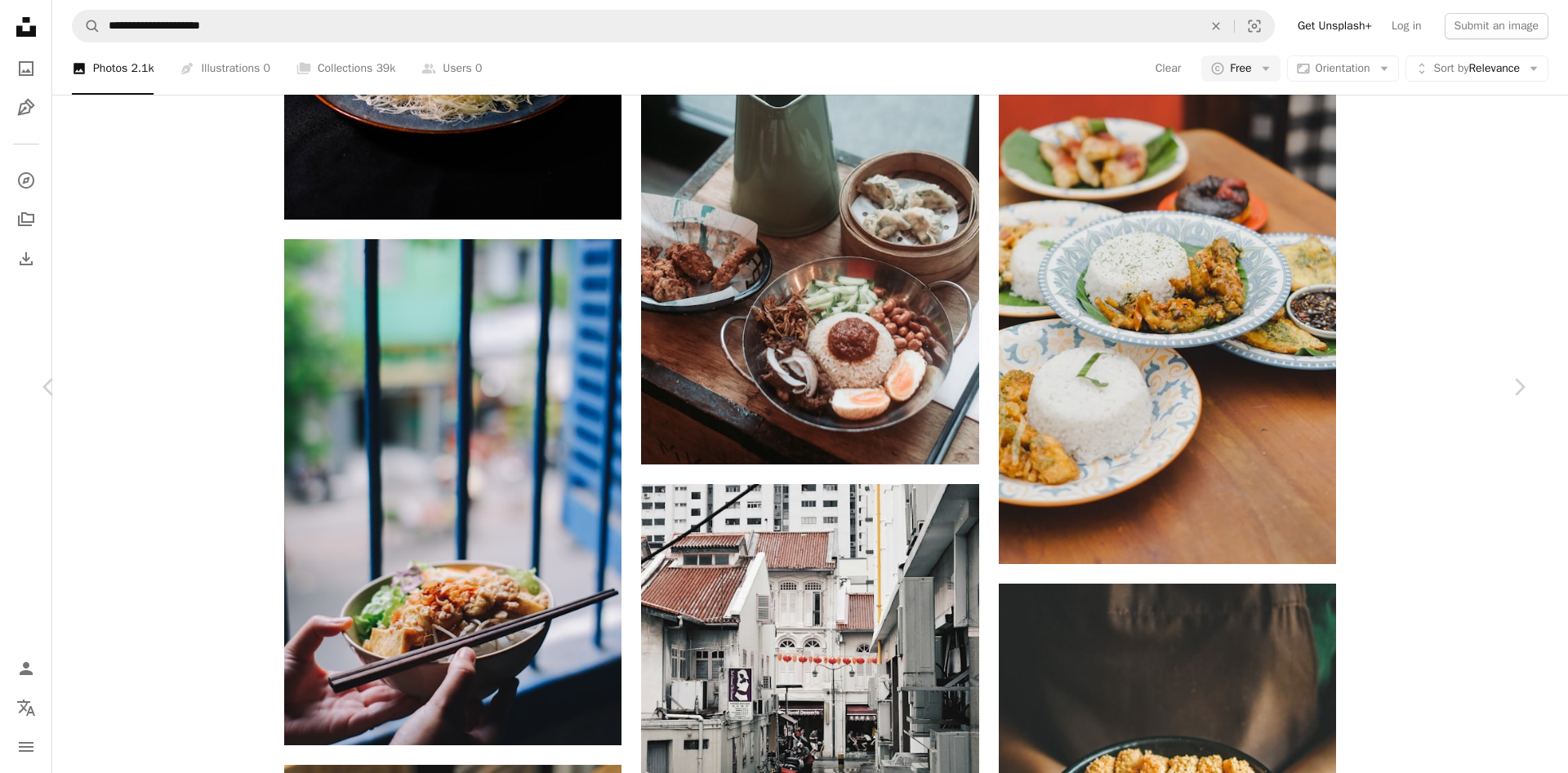 scroll, scrollTop: 392, scrollLeft: 0, axis: vertical 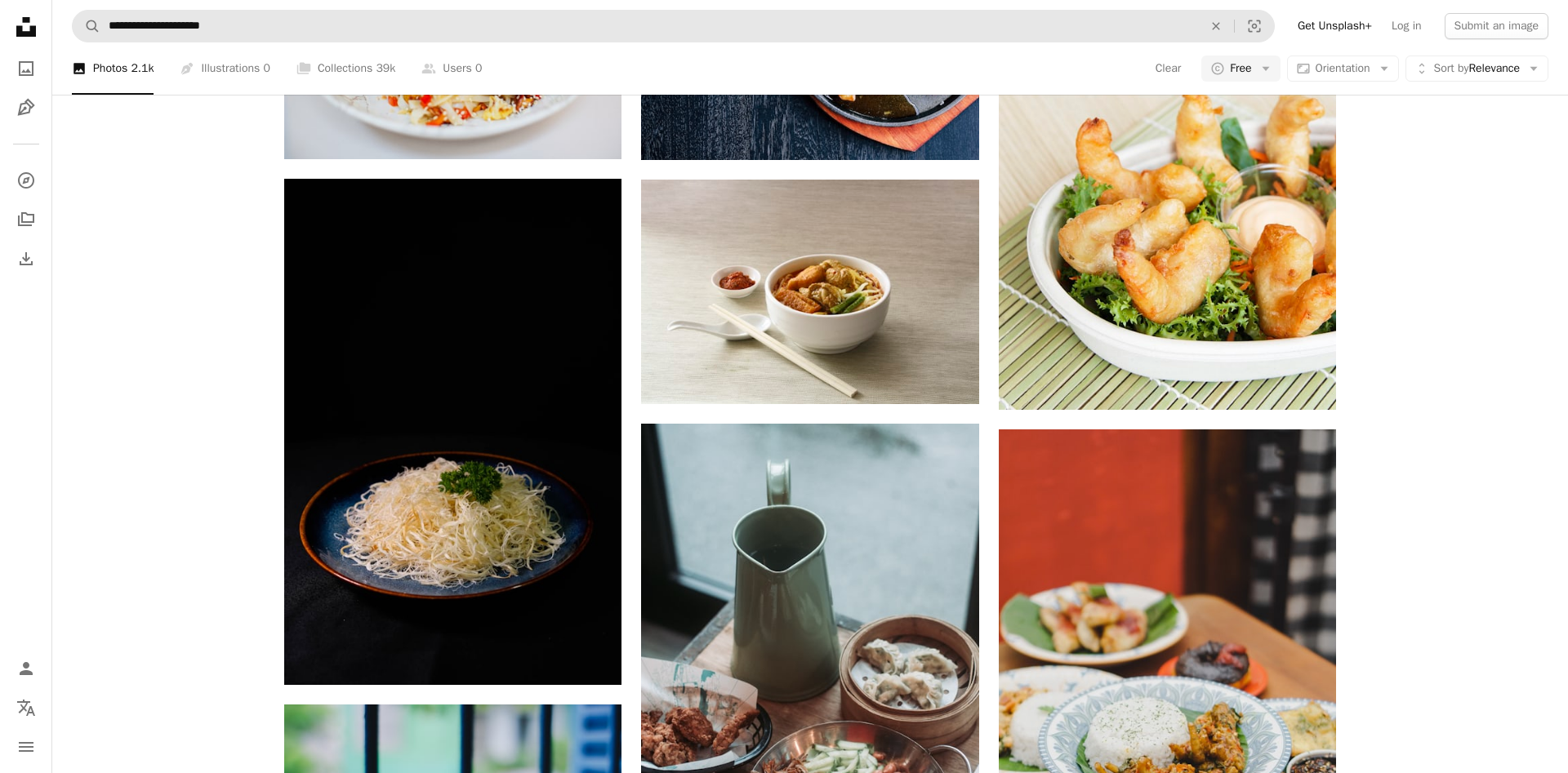 click on "**********" at bounding box center [810, 26] 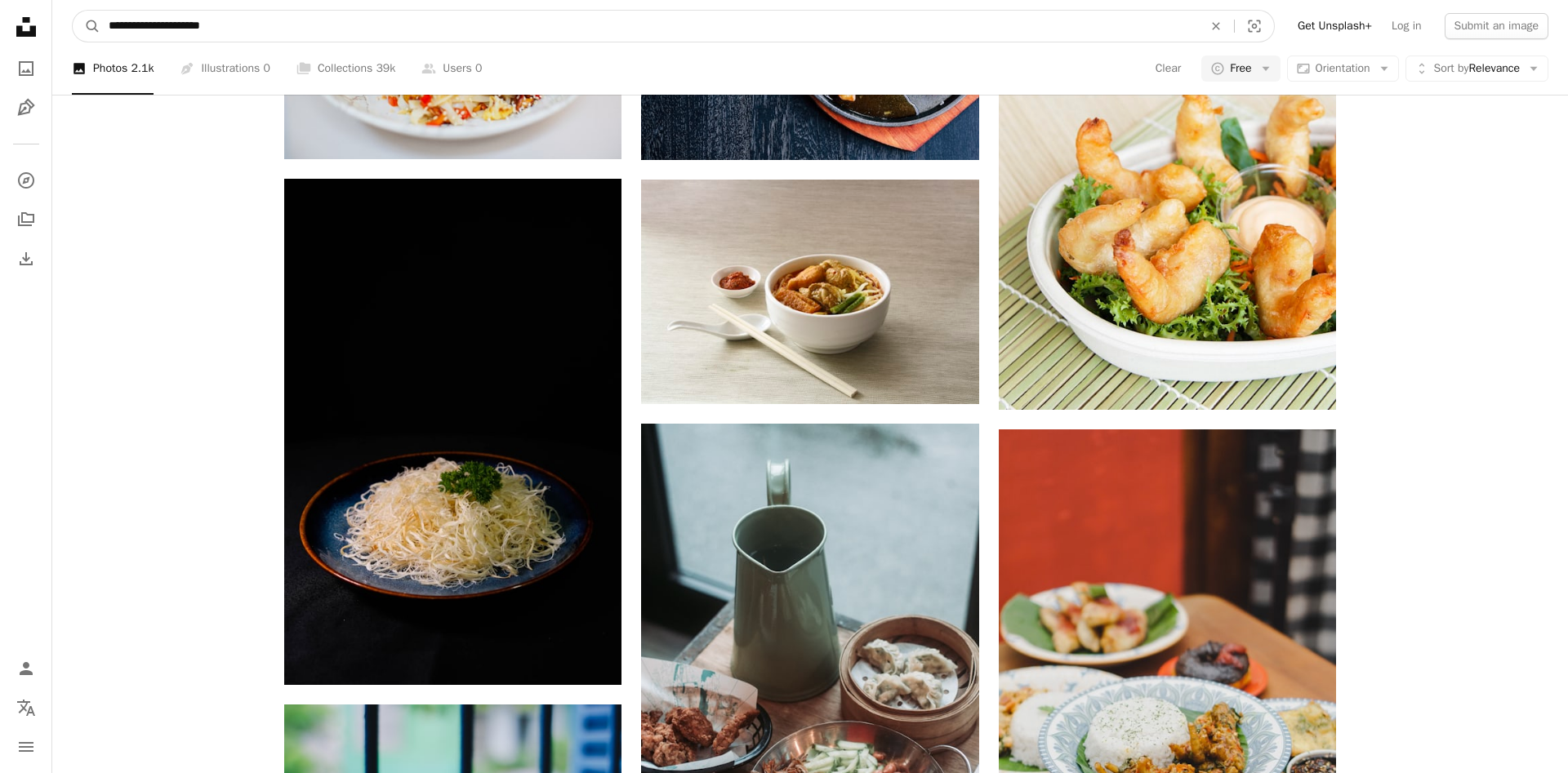 click on "**********" at bounding box center [649, 26] 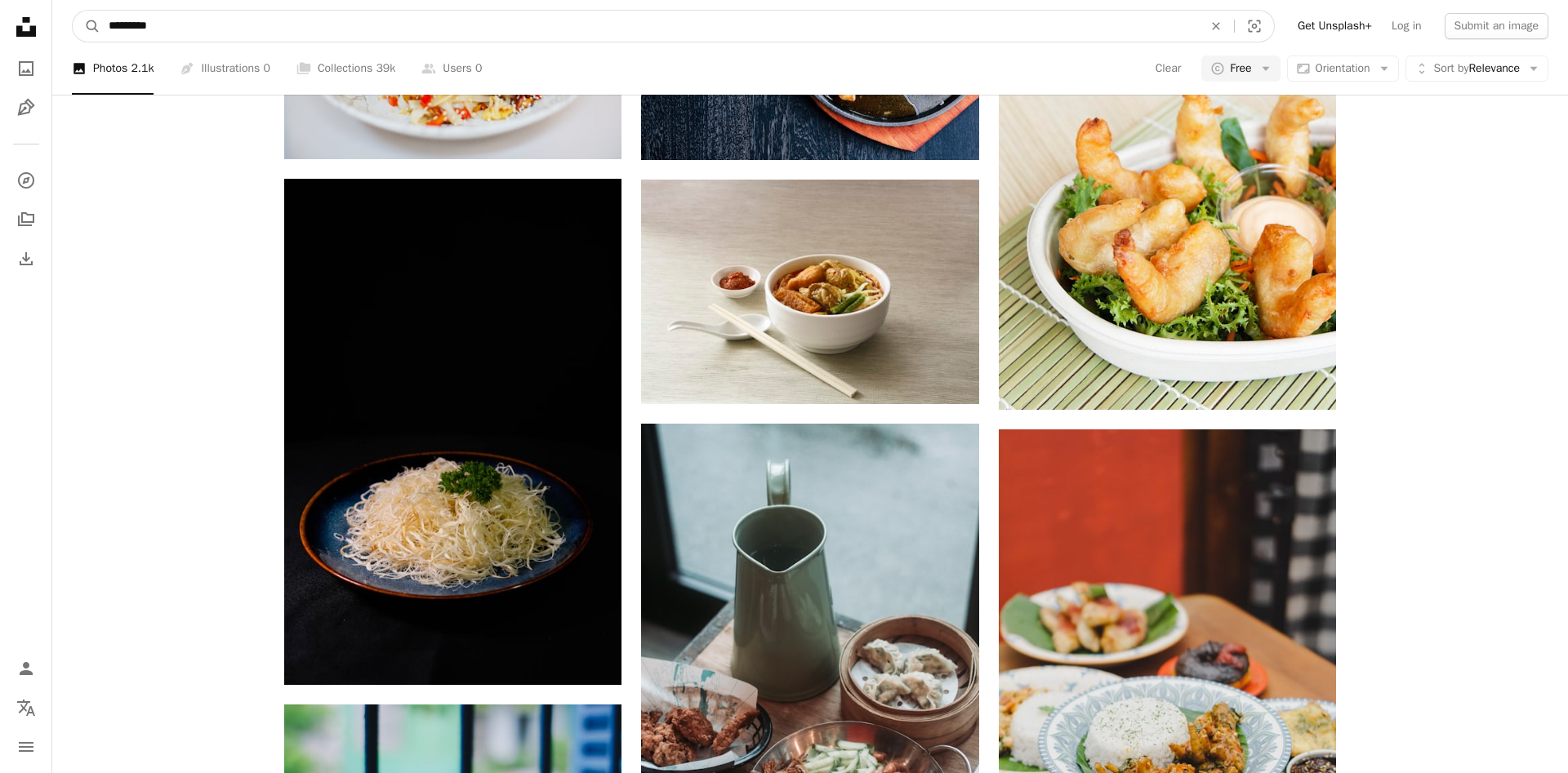 type on "**********" 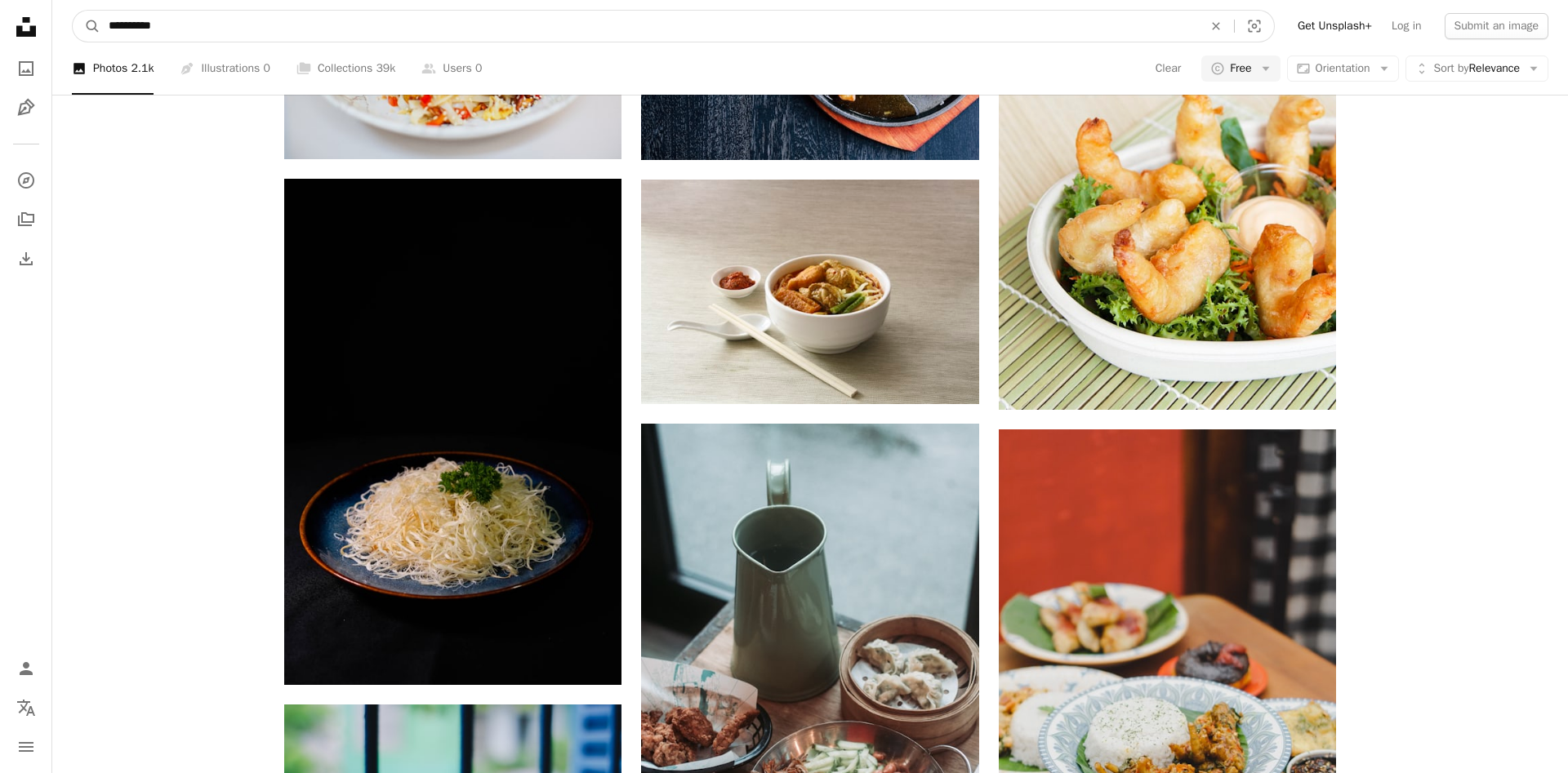click on "A magnifying glass" at bounding box center (87, 26) 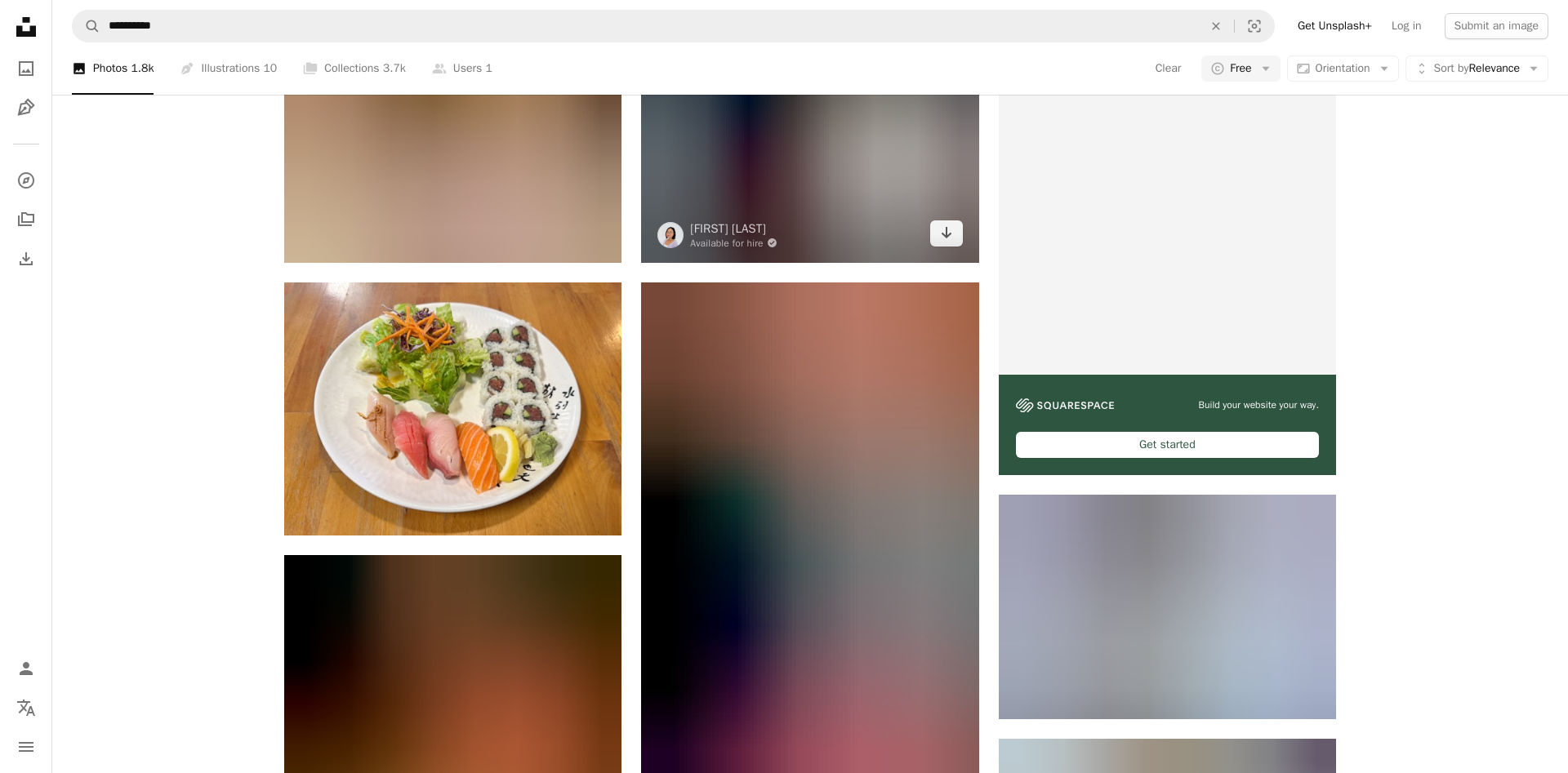 scroll, scrollTop: 0, scrollLeft: 0, axis: both 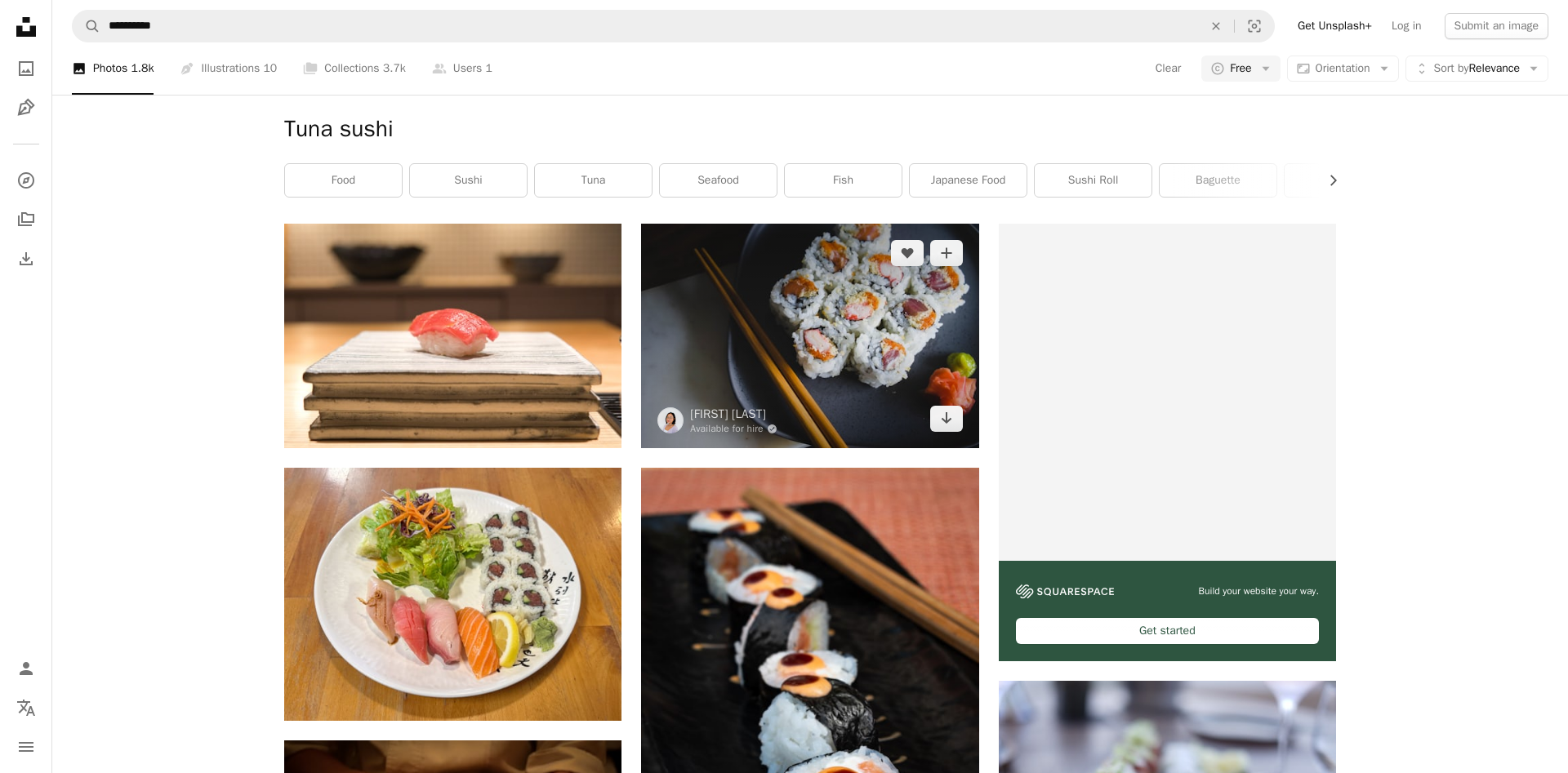 click at bounding box center [809, 335] 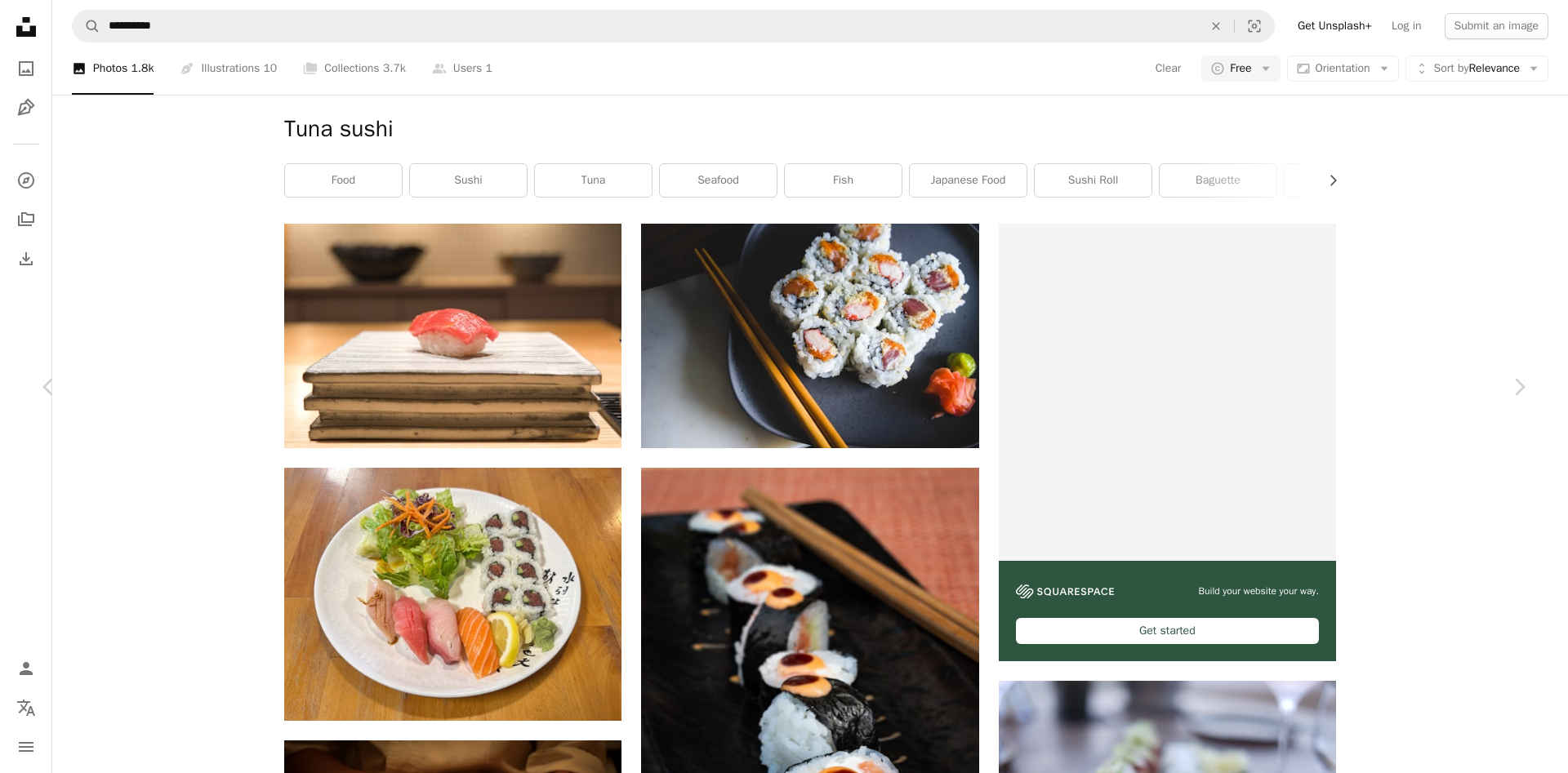 scroll, scrollTop: 1273, scrollLeft: 0, axis: vertical 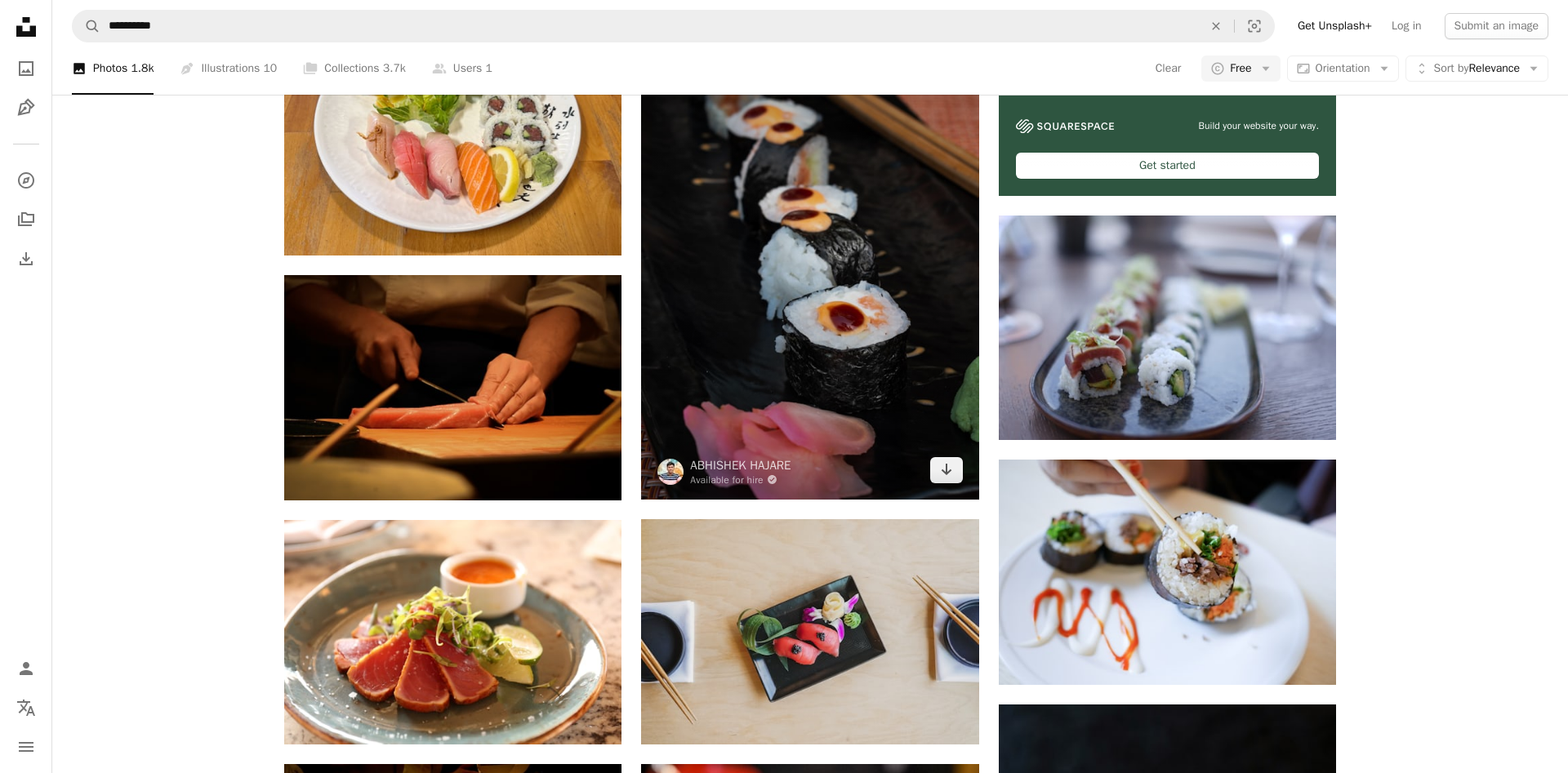click at bounding box center [809, 251] 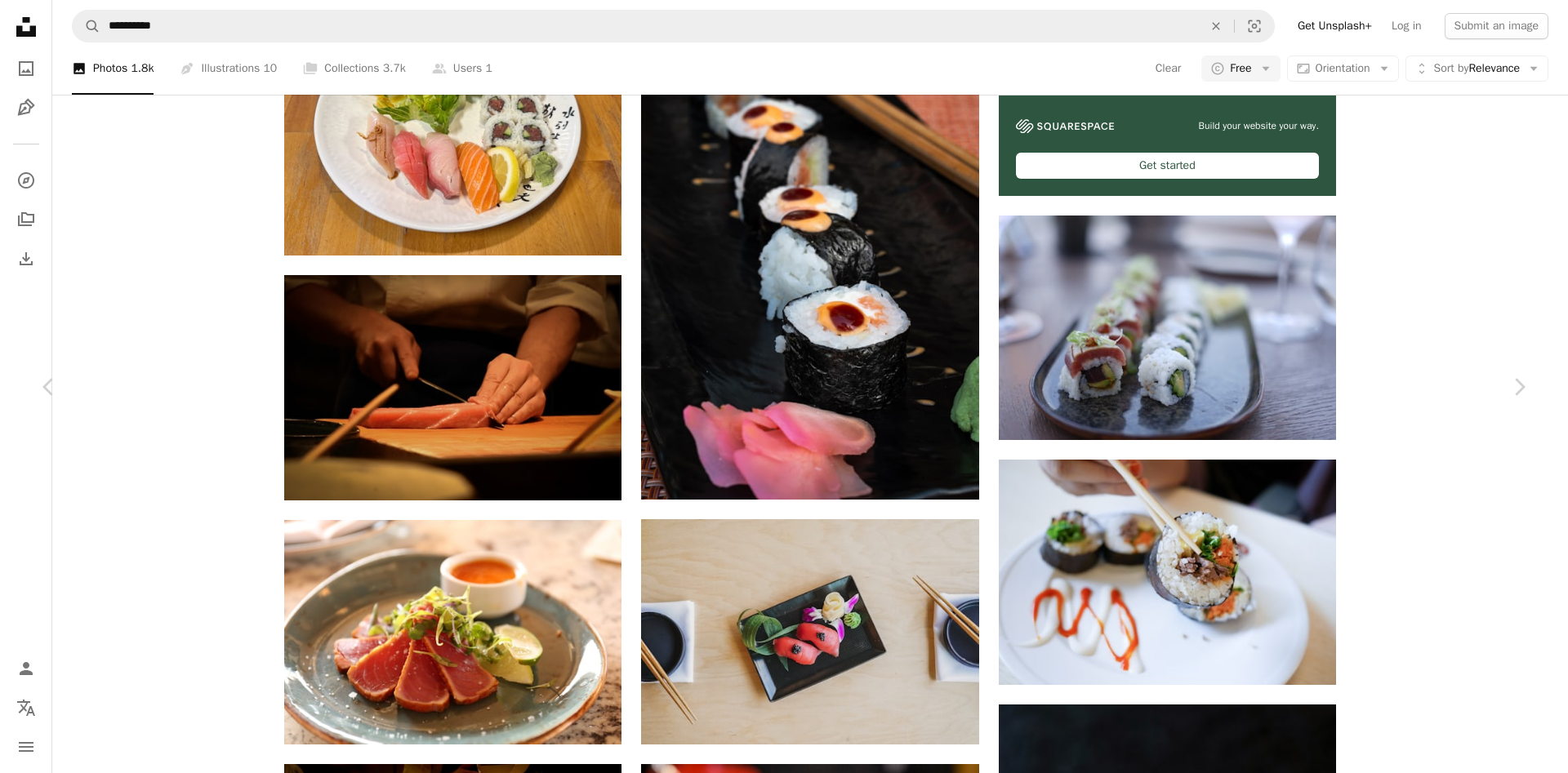 scroll, scrollTop: 0, scrollLeft: 0, axis: both 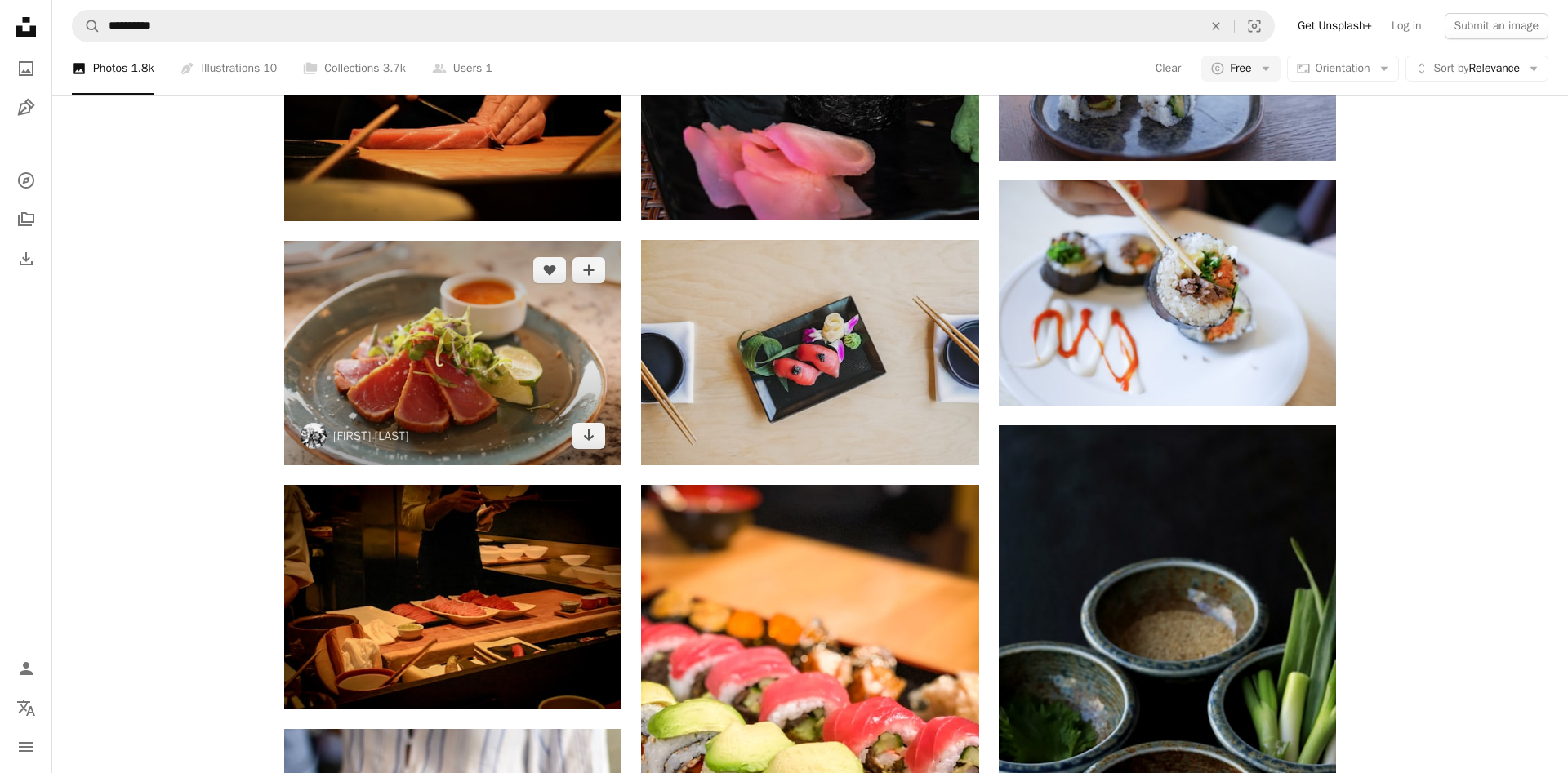 click at bounding box center [452, 353] 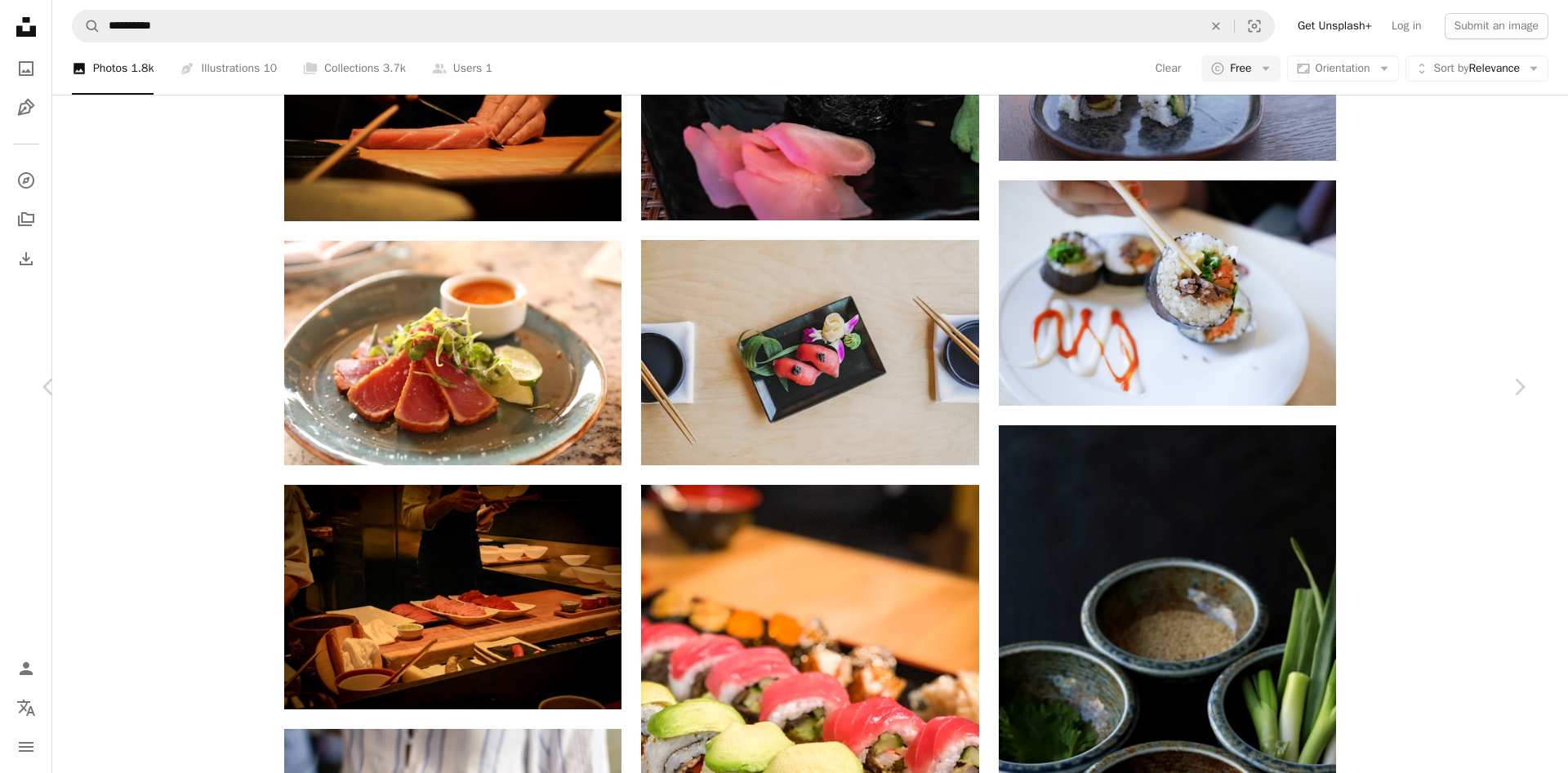 scroll, scrollTop: 392, scrollLeft: 0, axis: vertical 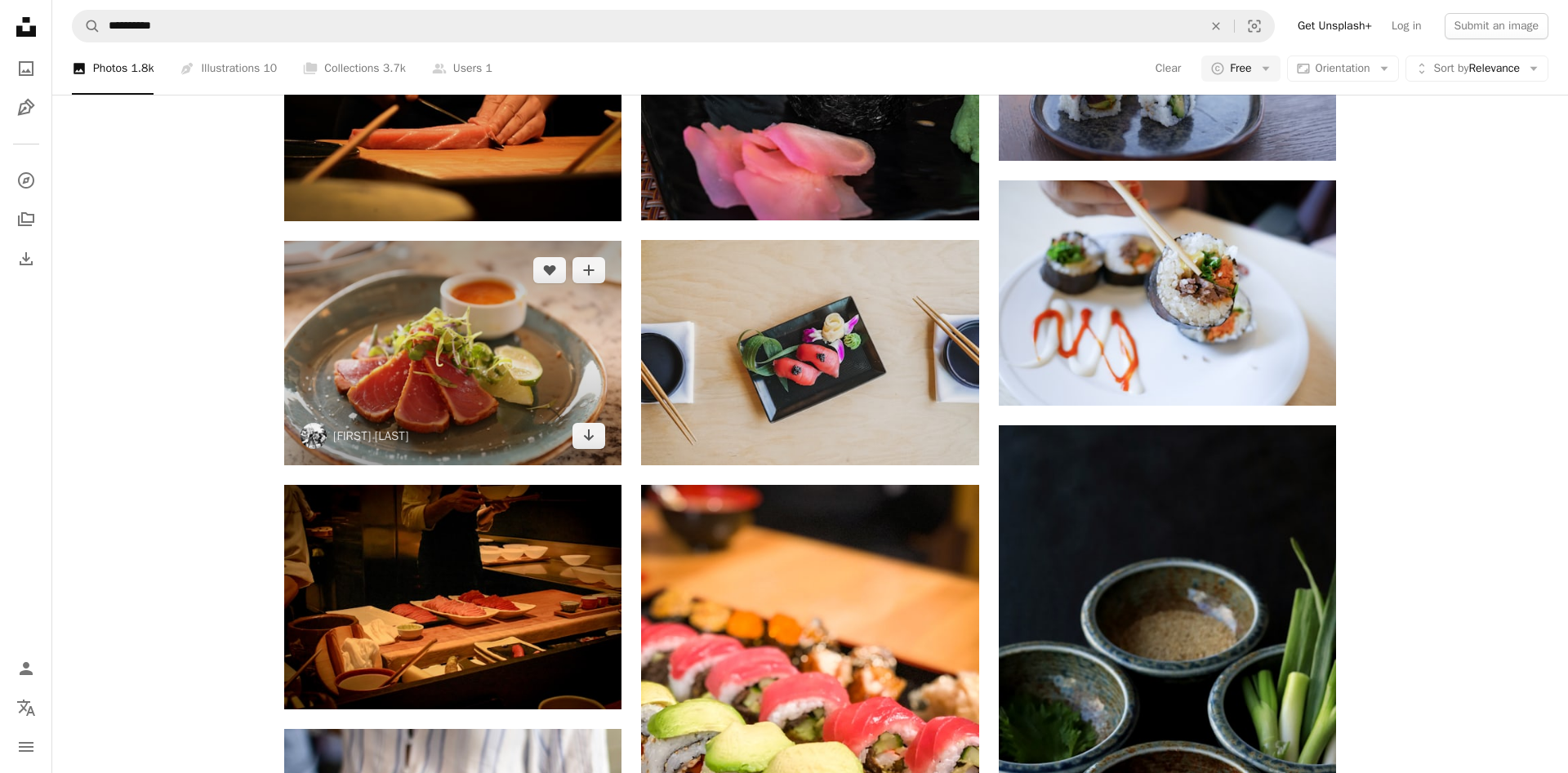 click at bounding box center (452, 353) 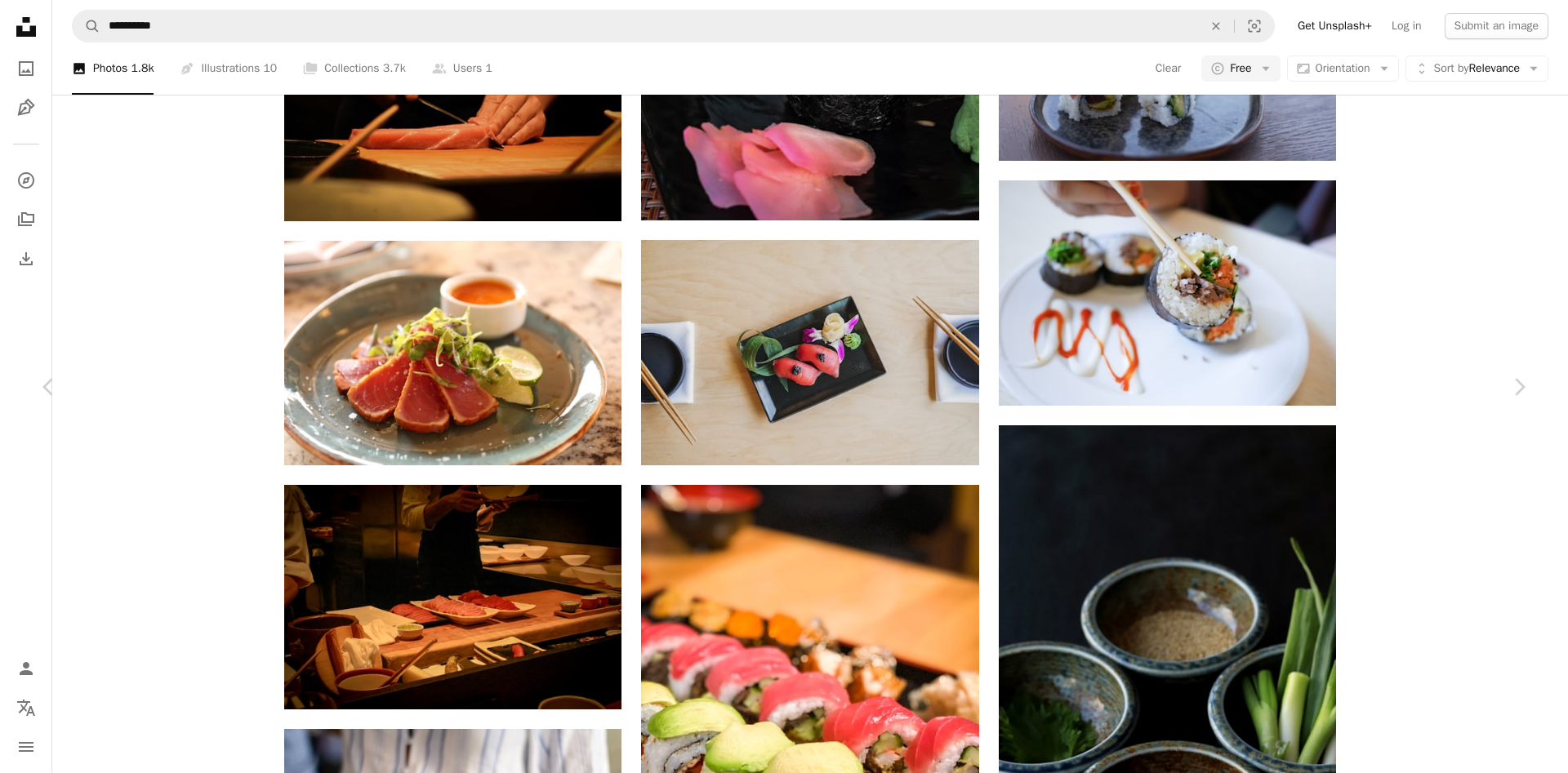 scroll, scrollTop: 294, scrollLeft: 0, axis: vertical 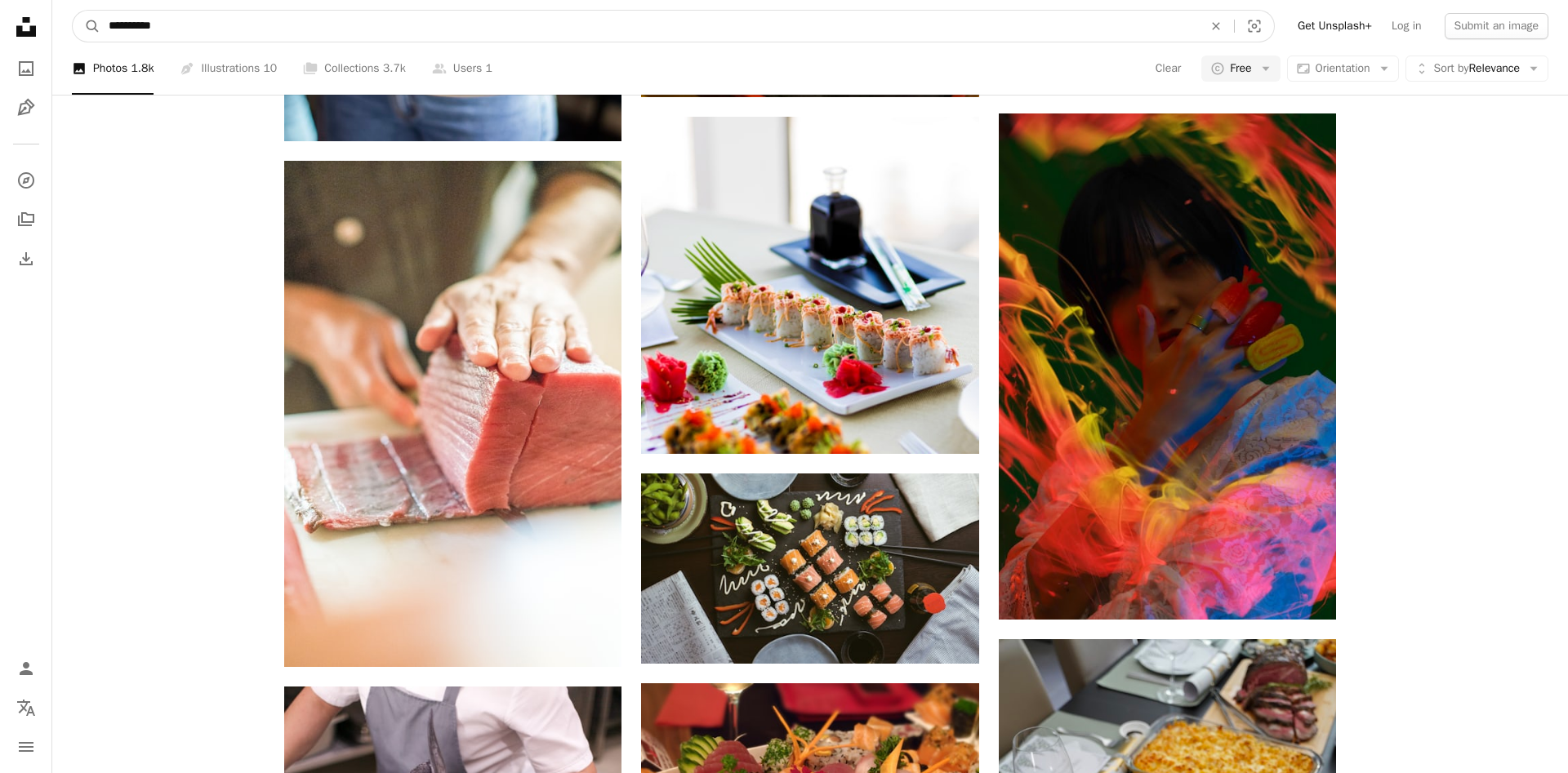 click on "**********" at bounding box center [649, 26] 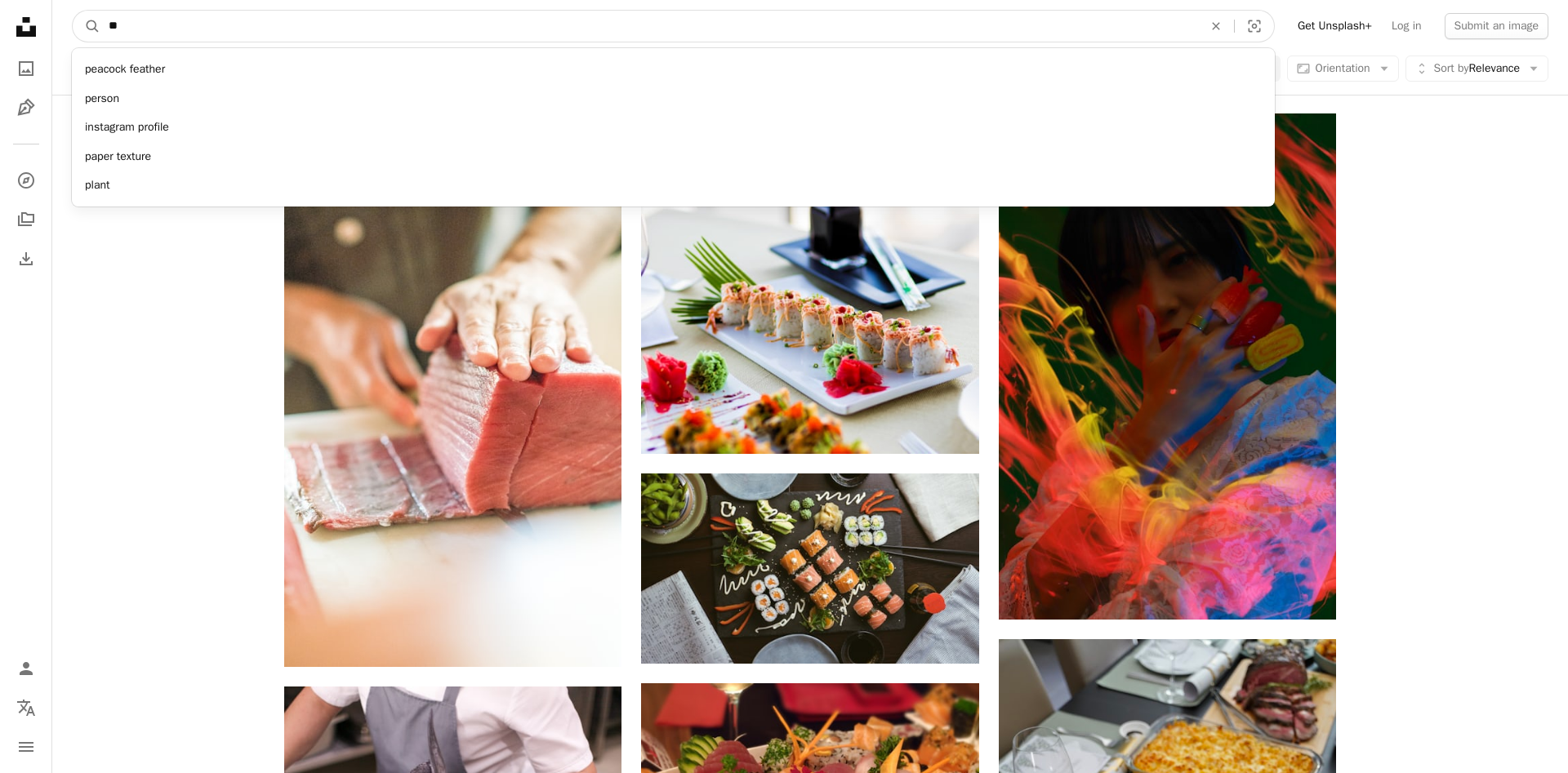 type on "*" 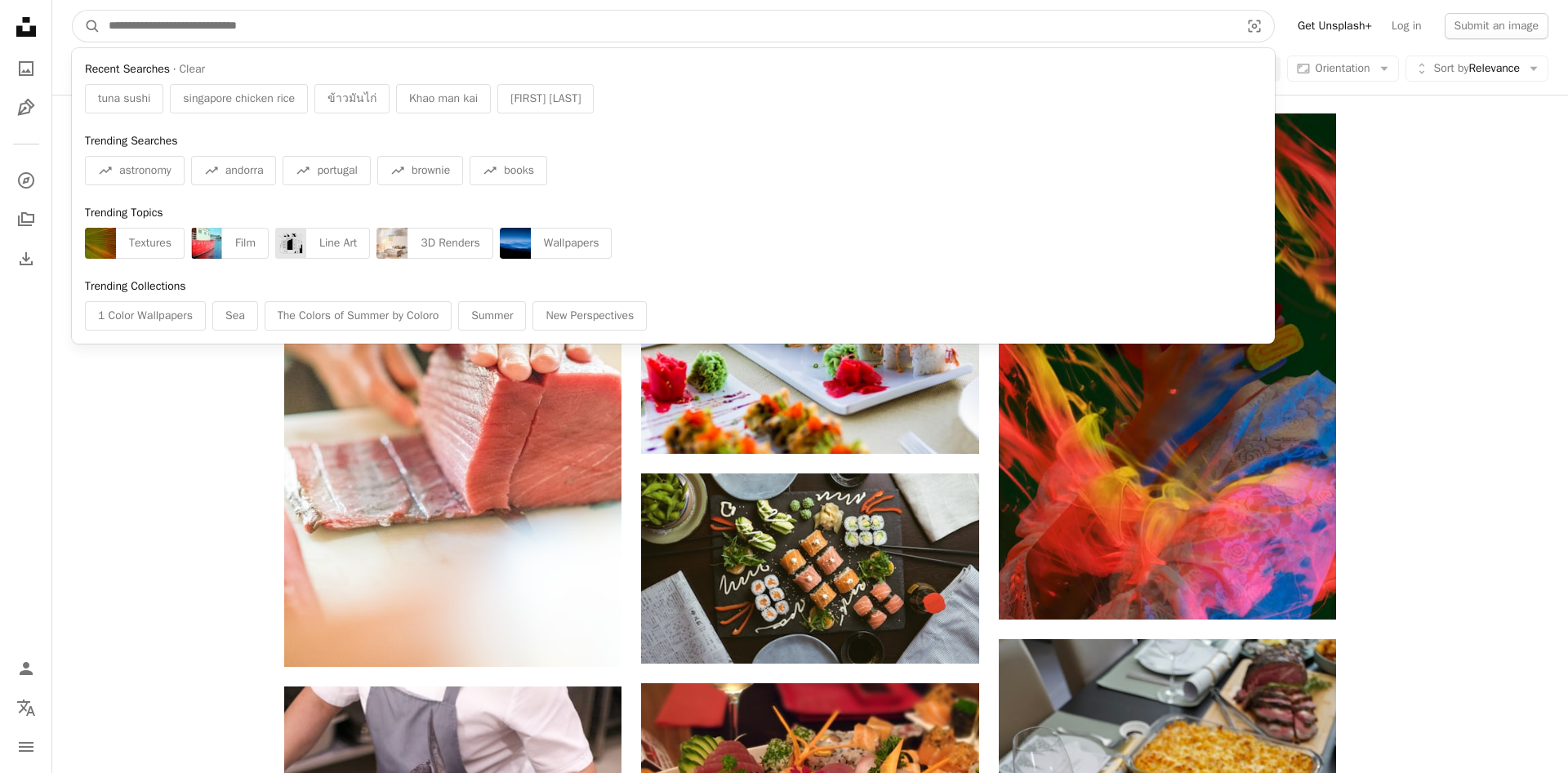 type on "*" 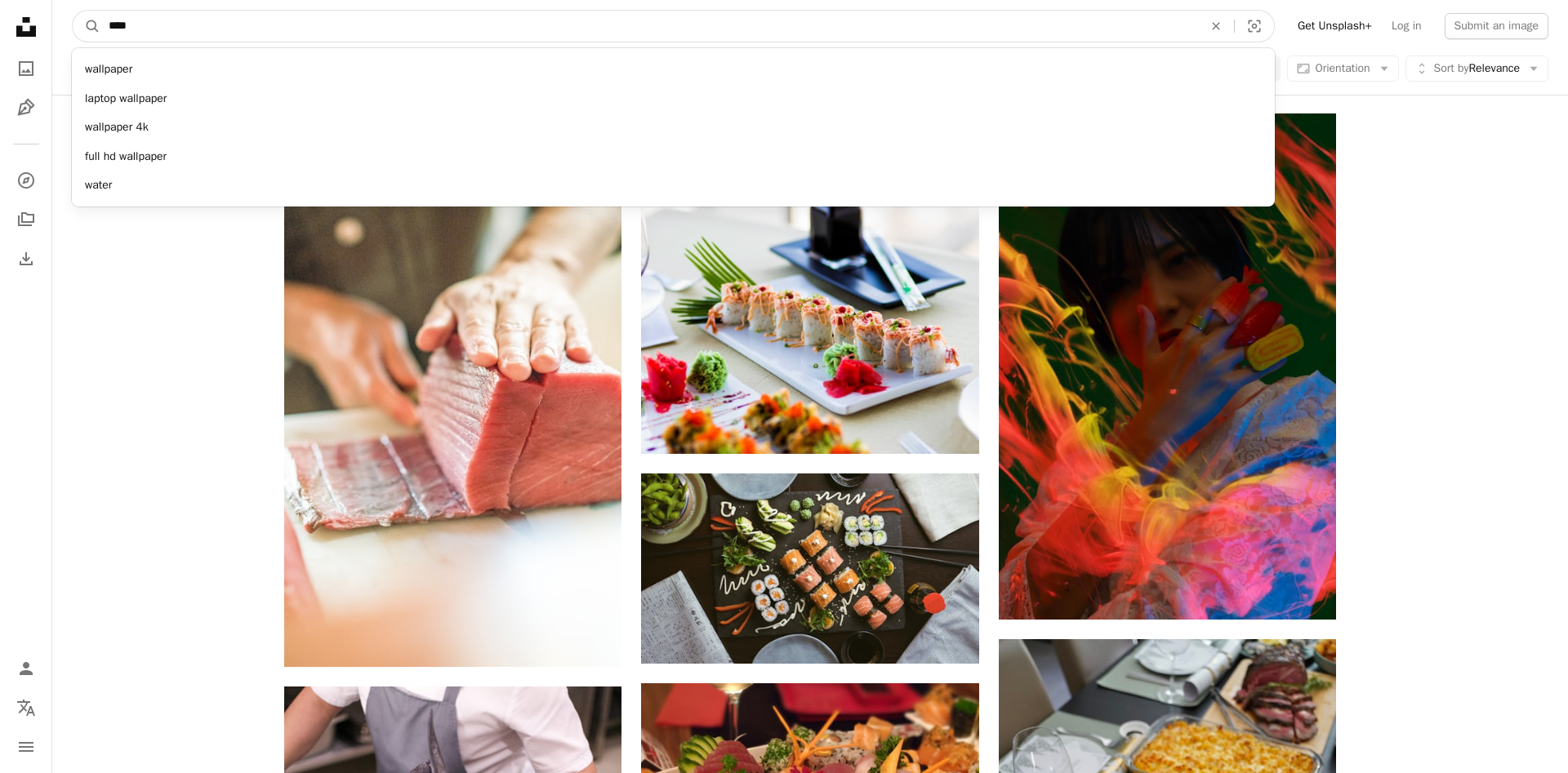 type on "*****" 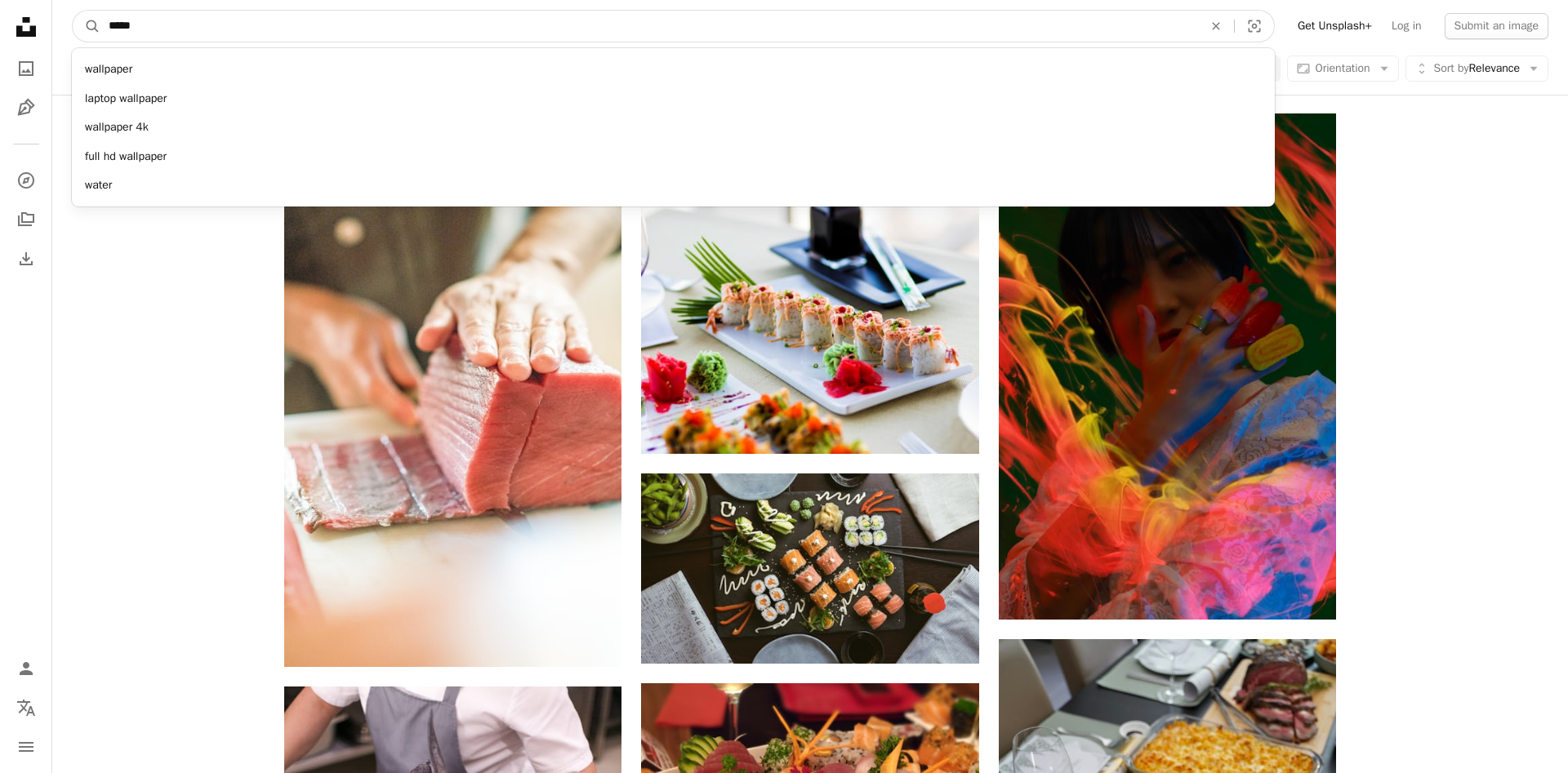 click on "A magnifying glass" at bounding box center [87, 26] 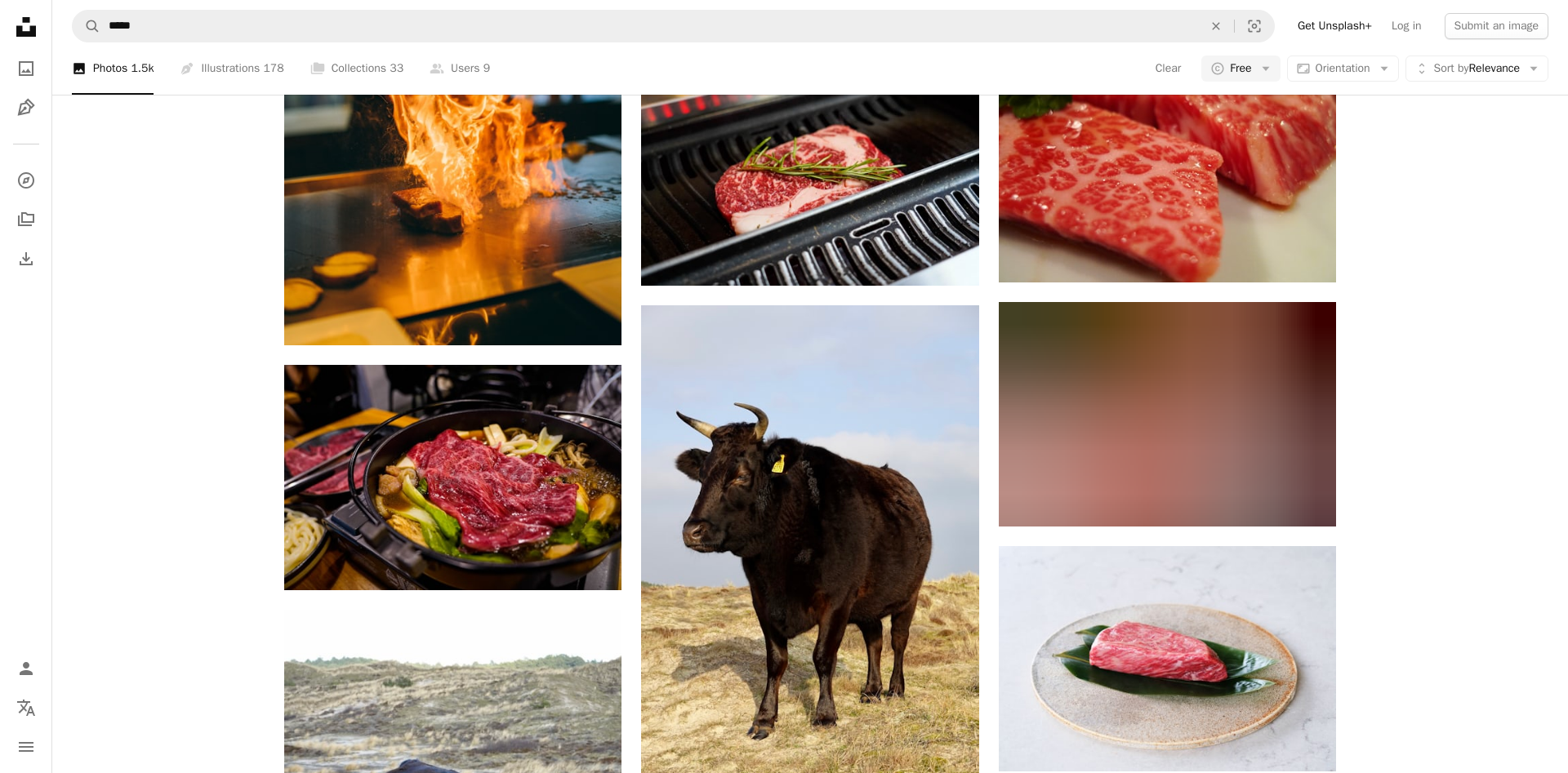 scroll, scrollTop: 931, scrollLeft: 0, axis: vertical 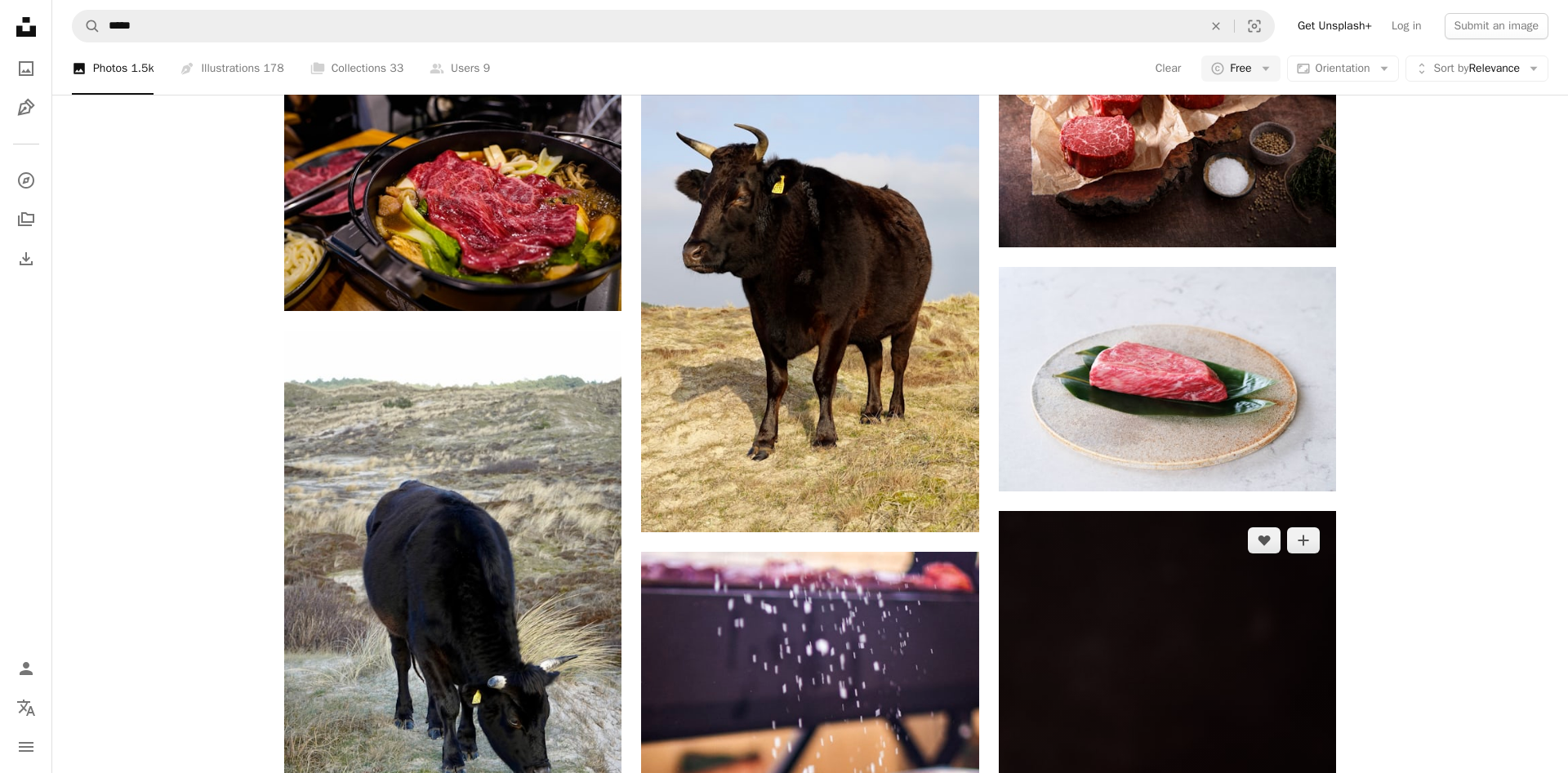 click at bounding box center [1167, 811] 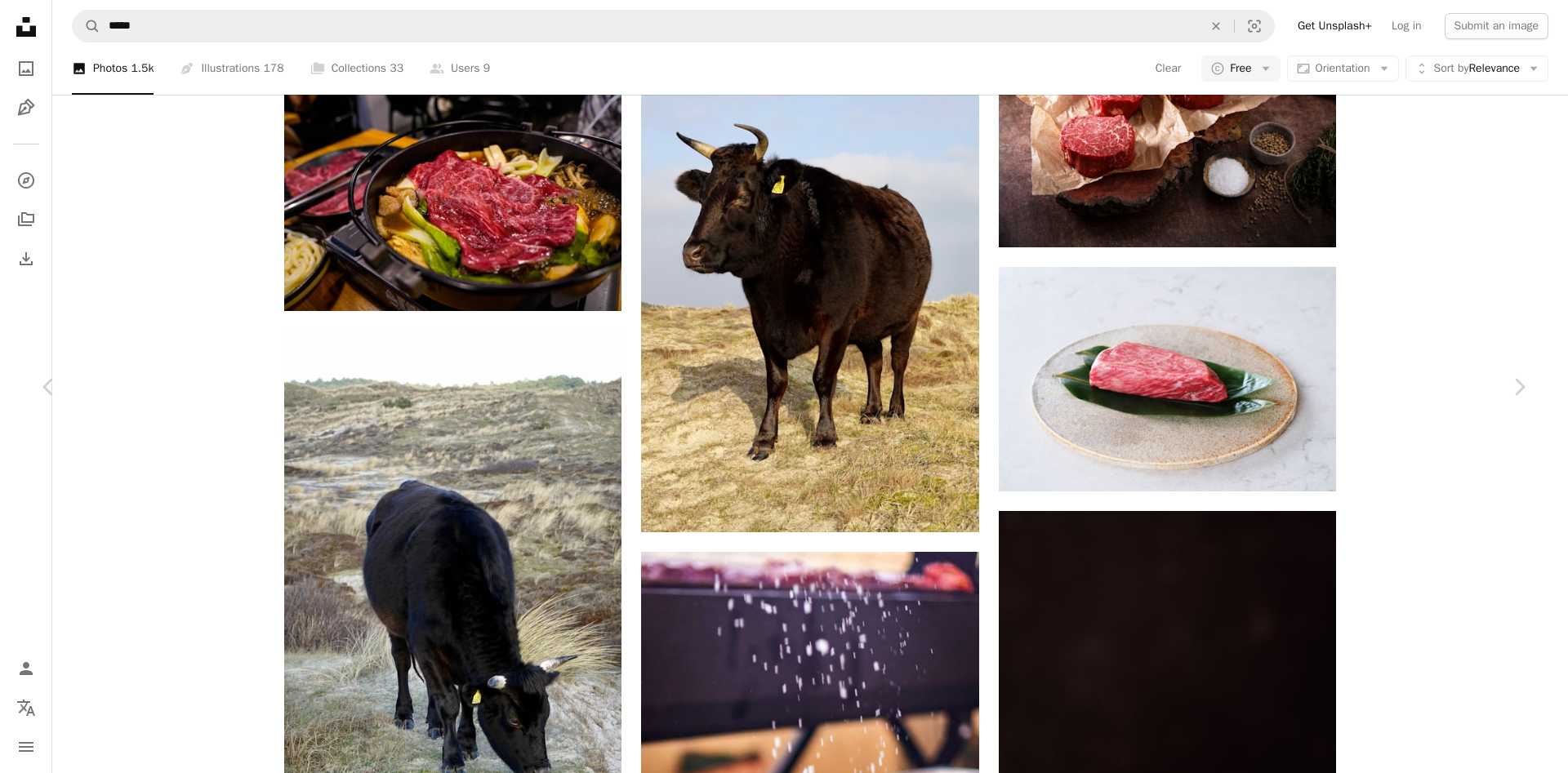 scroll, scrollTop: 882, scrollLeft: 0, axis: vertical 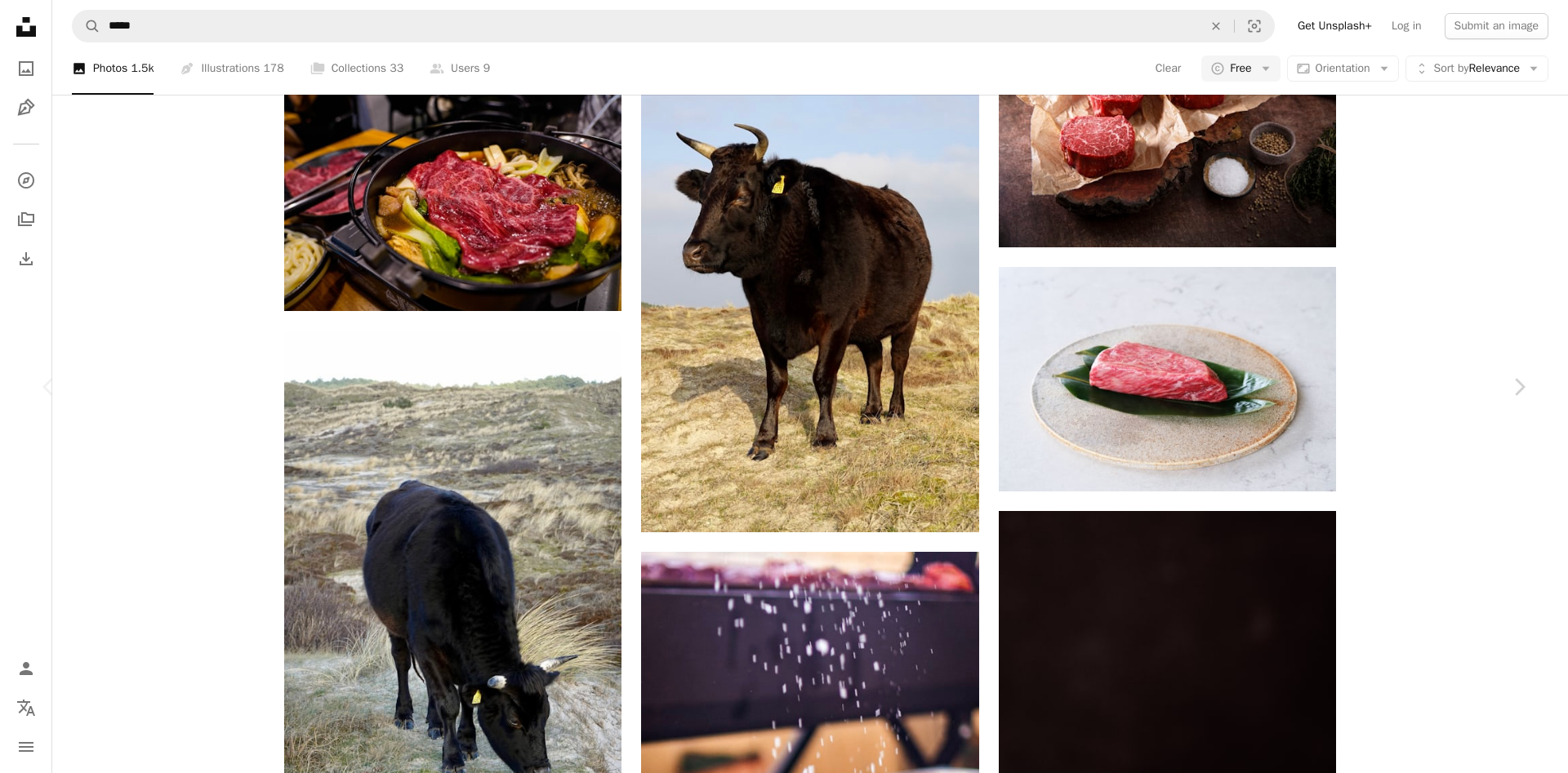 drag, startPoint x: 159, startPoint y: 594, endPoint x: 137, endPoint y: 599, distance: 22.561028 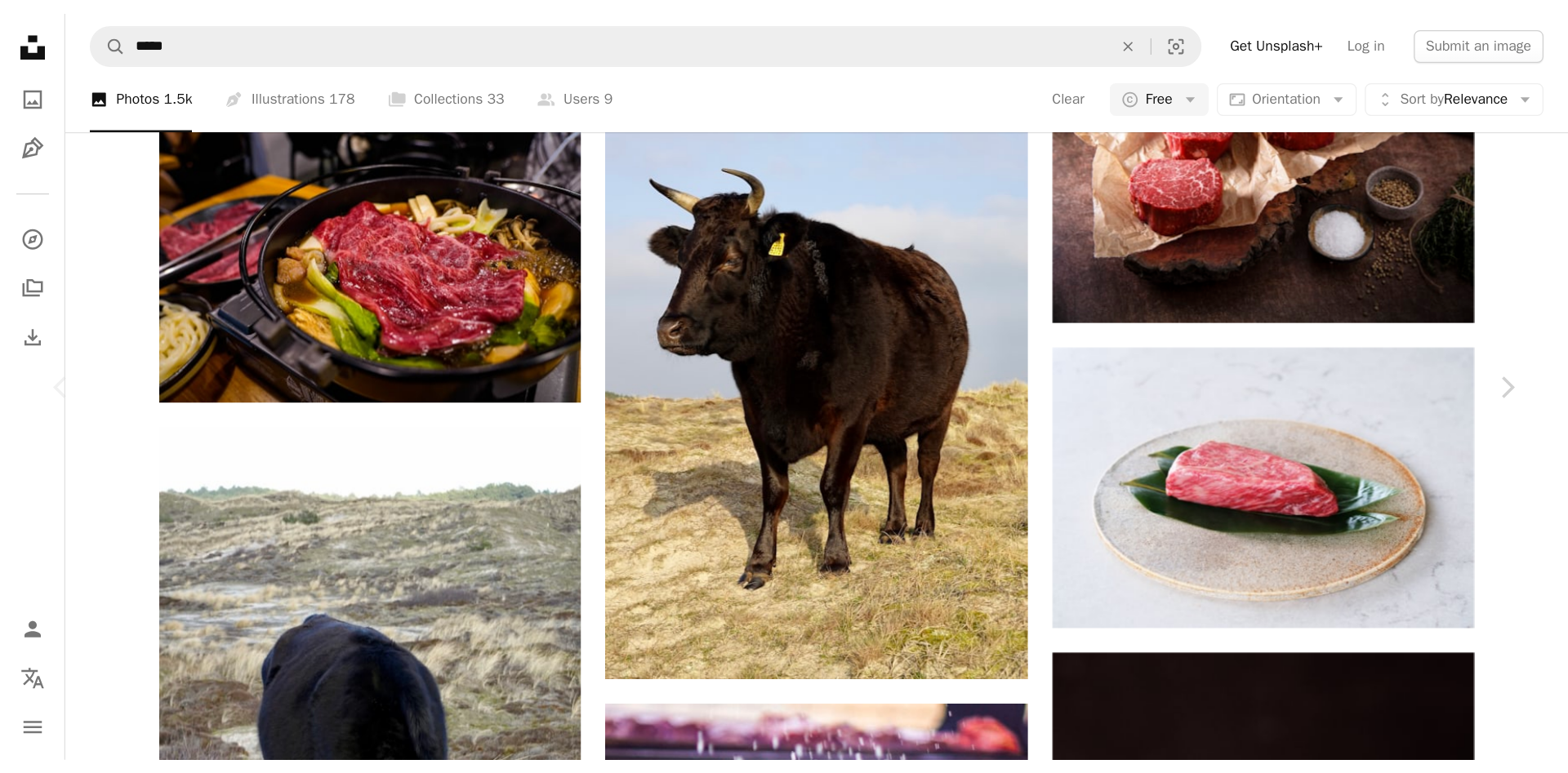 scroll, scrollTop: 931, scrollLeft: 0, axis: vertical 